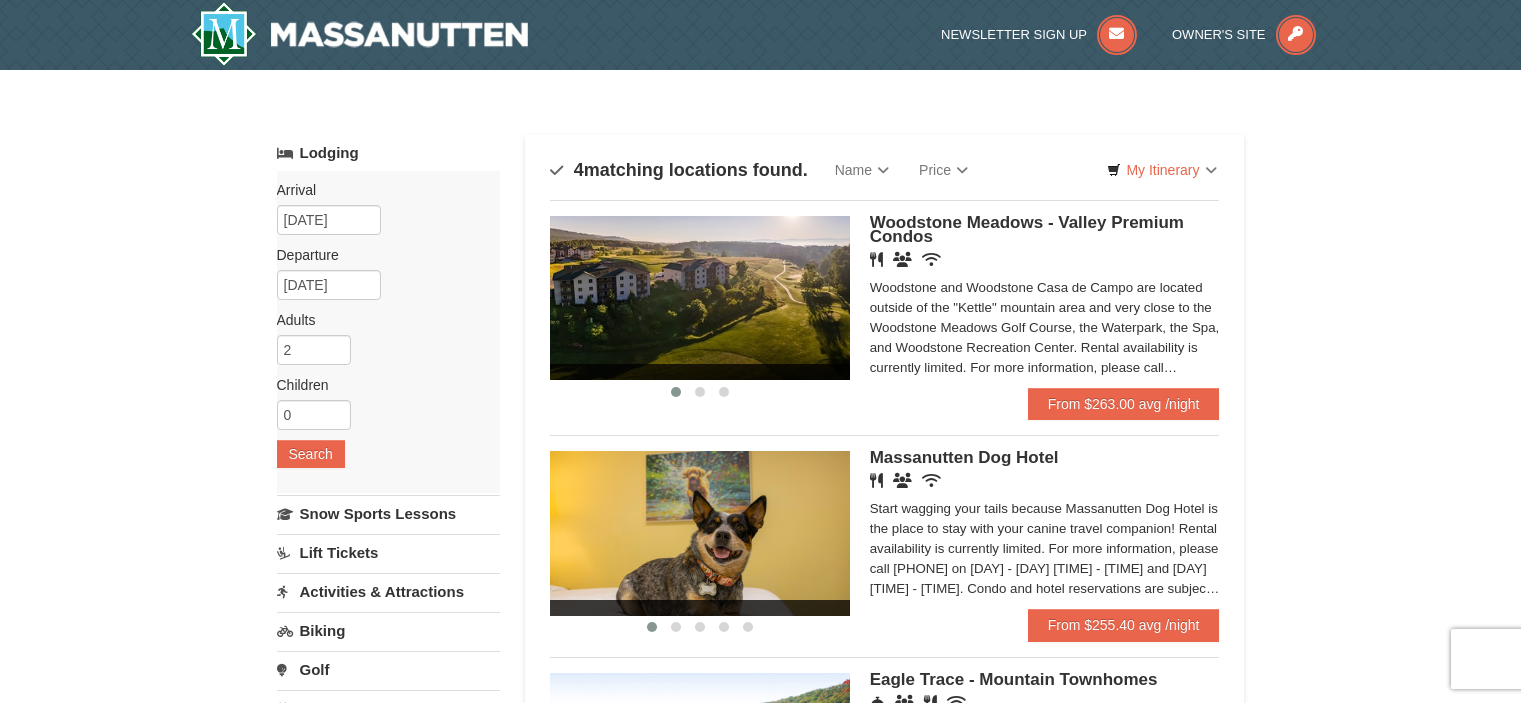 scroll, scrollTop: 0, scrollLeft: 0, axis: both 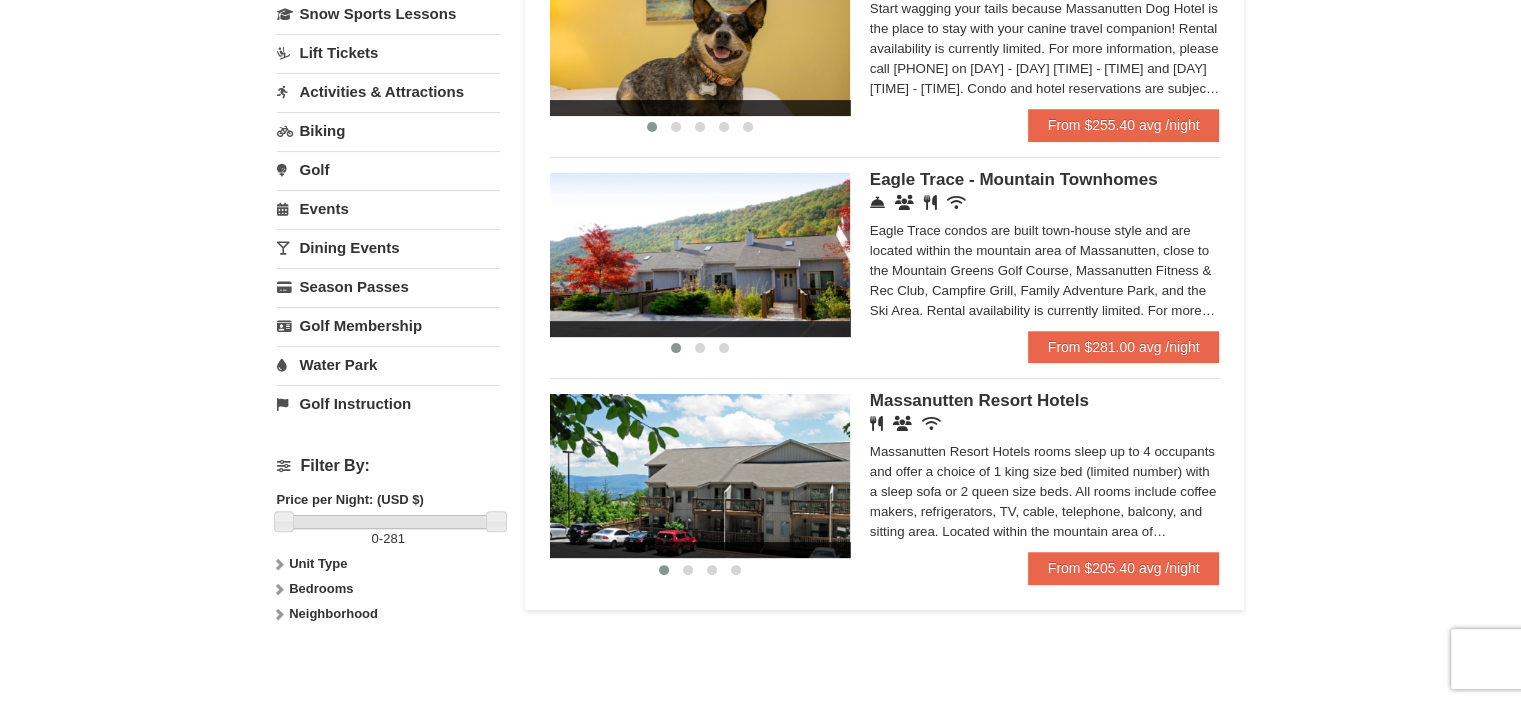 click on "Massanutten Resort Hotels" at bounding box center [979, 400] 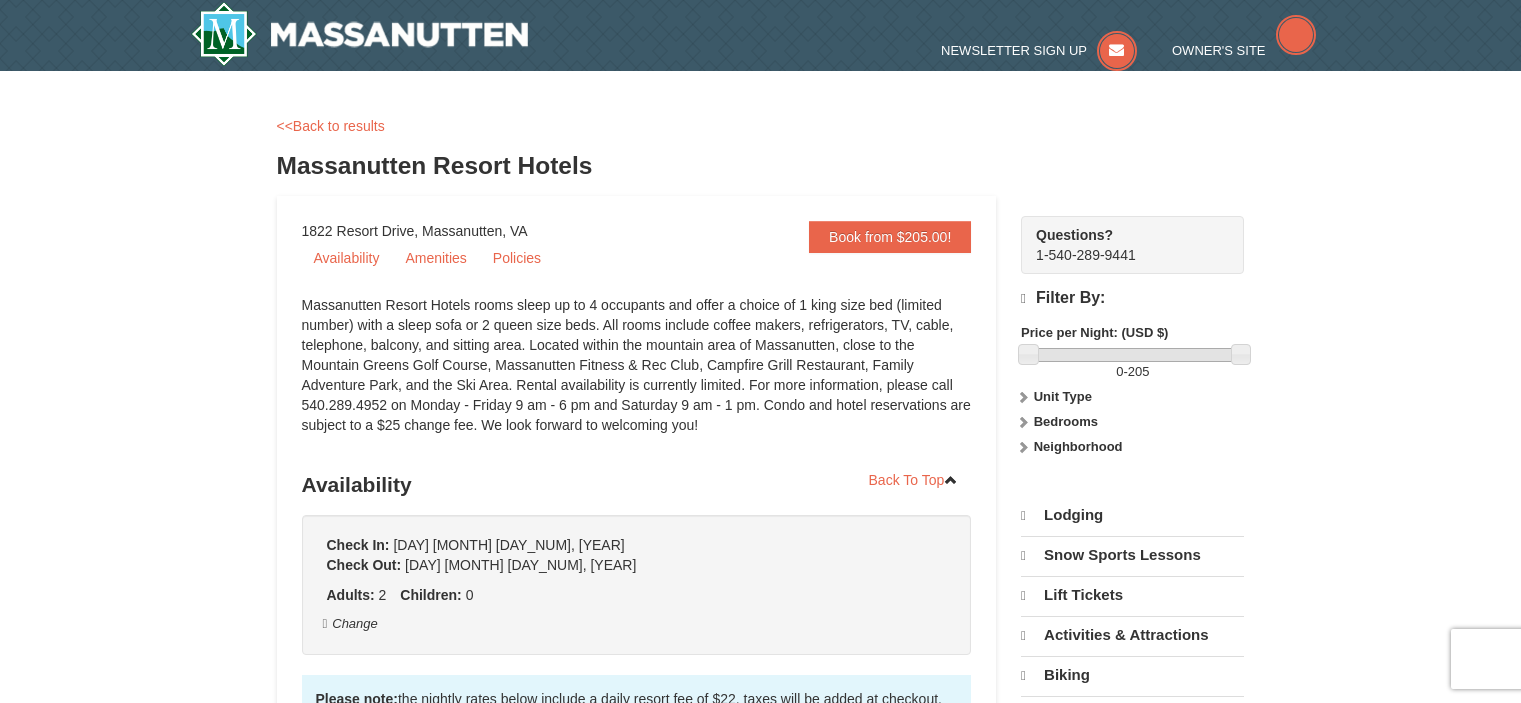 scroll, scrollTop: 0, scrollLeft: 0, axis: both 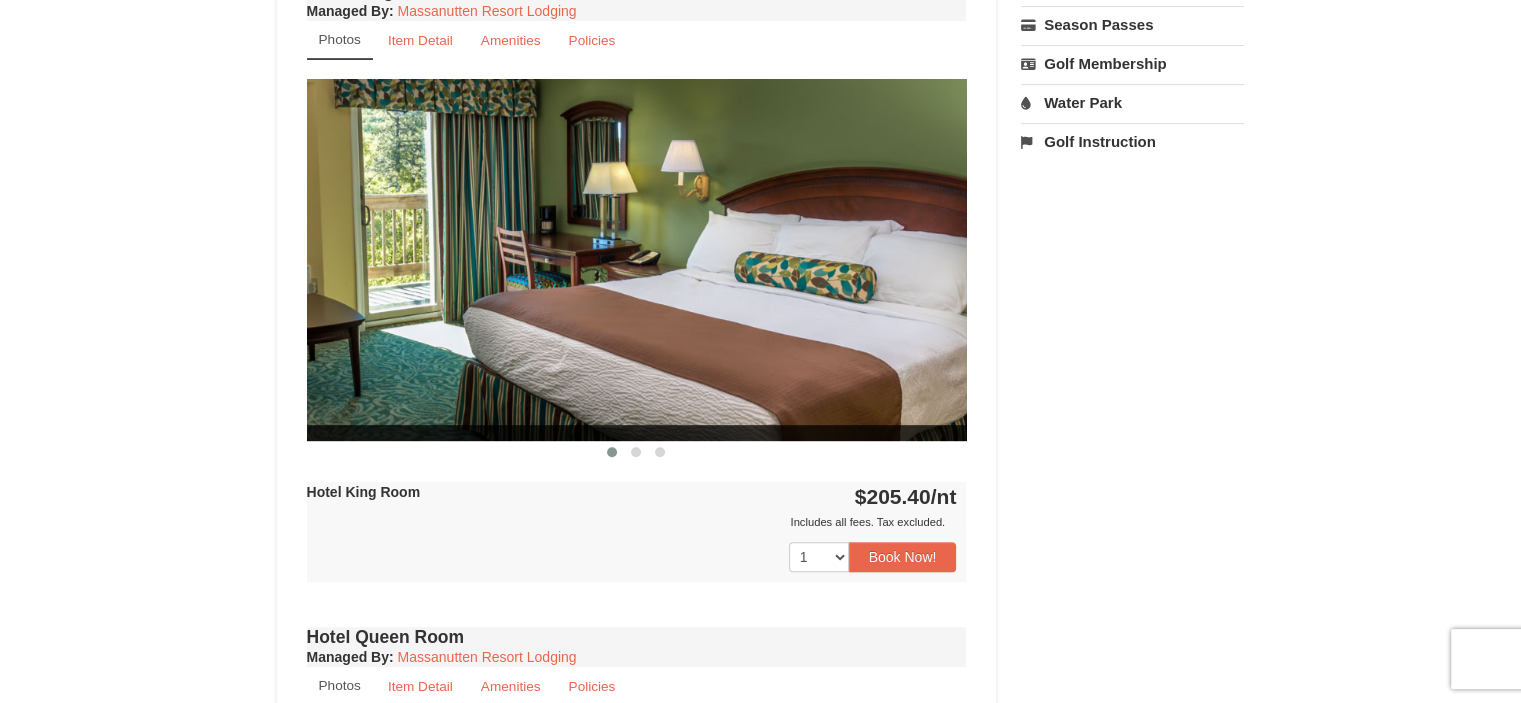 click at bounding box center [637, 259] 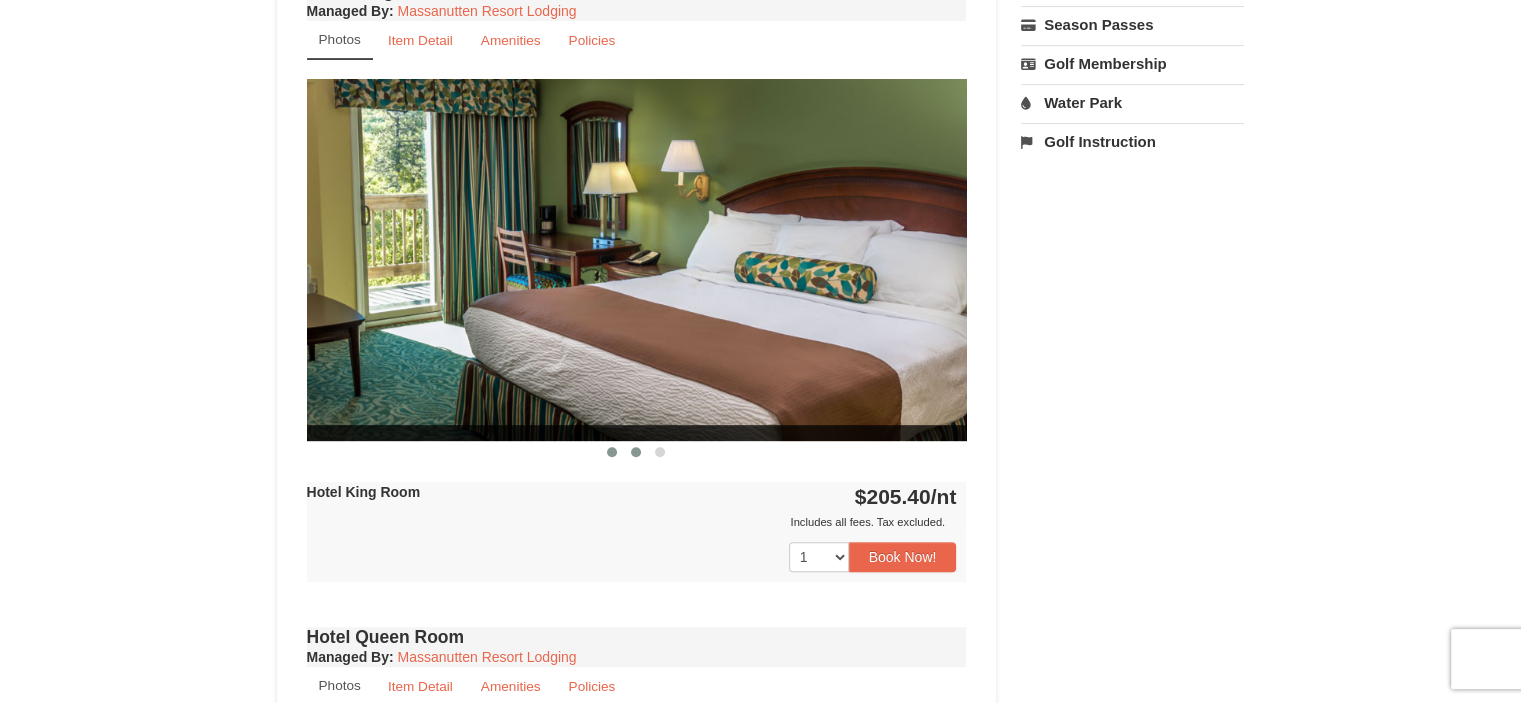 click at bounding box center [636, 452] 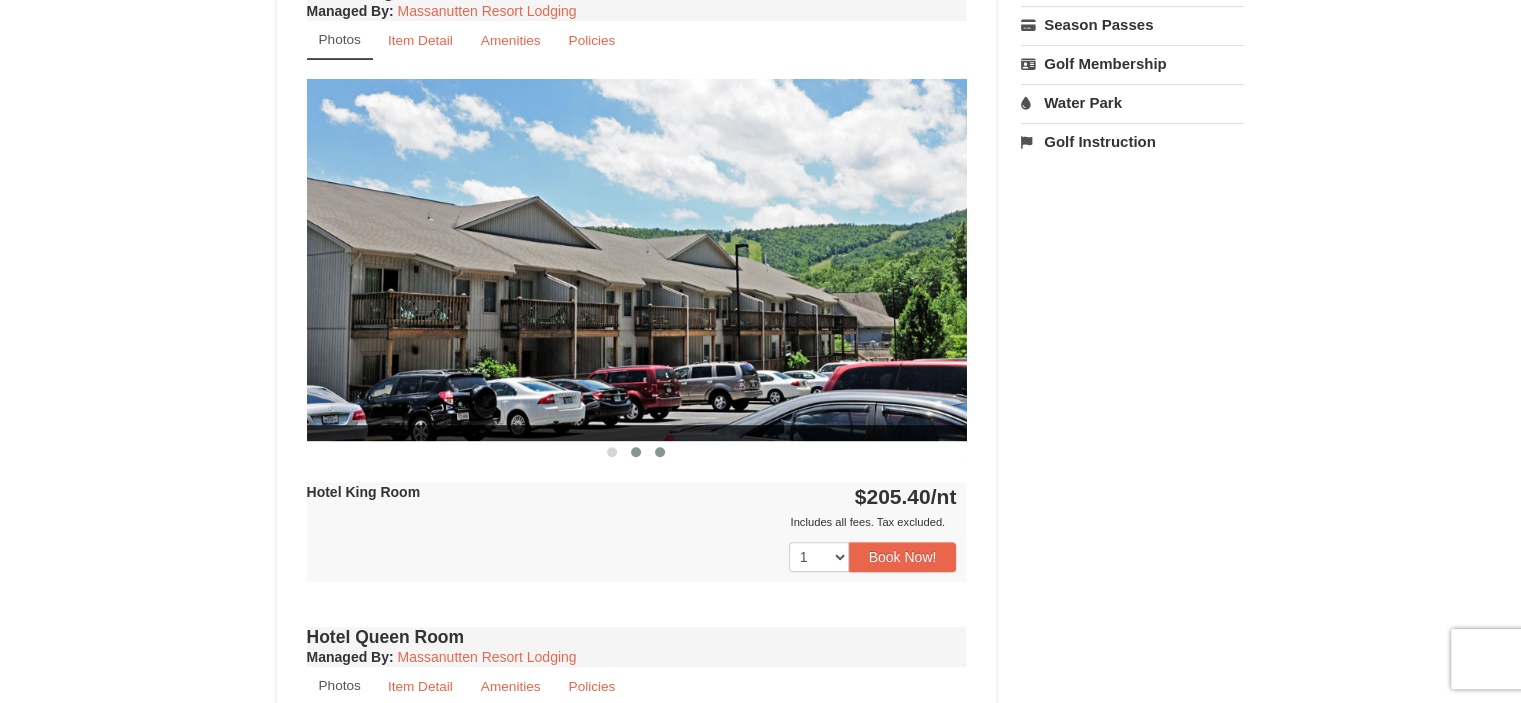 click at bounding box center (660, 452) 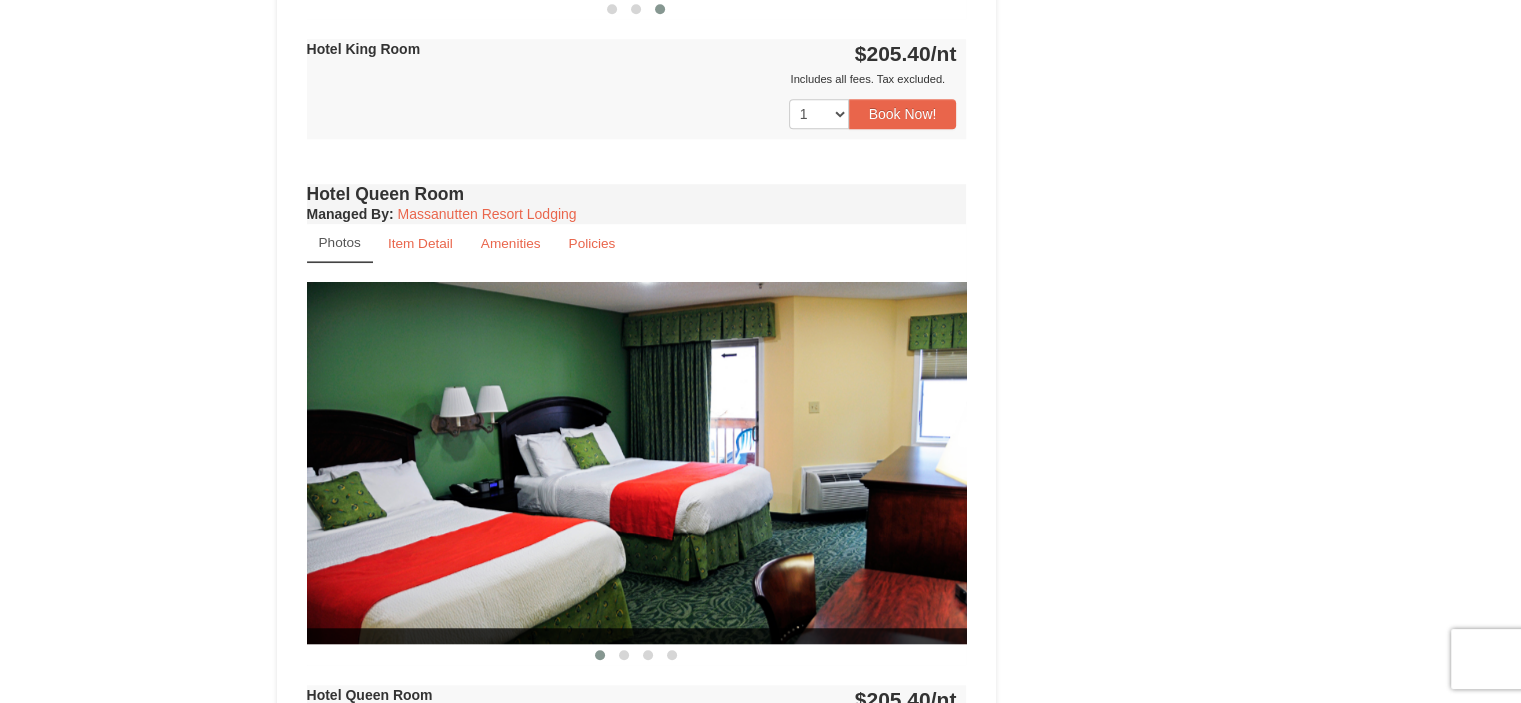 scroll, scrollTop: 1400, scrollLeft: 0, axis: vertical 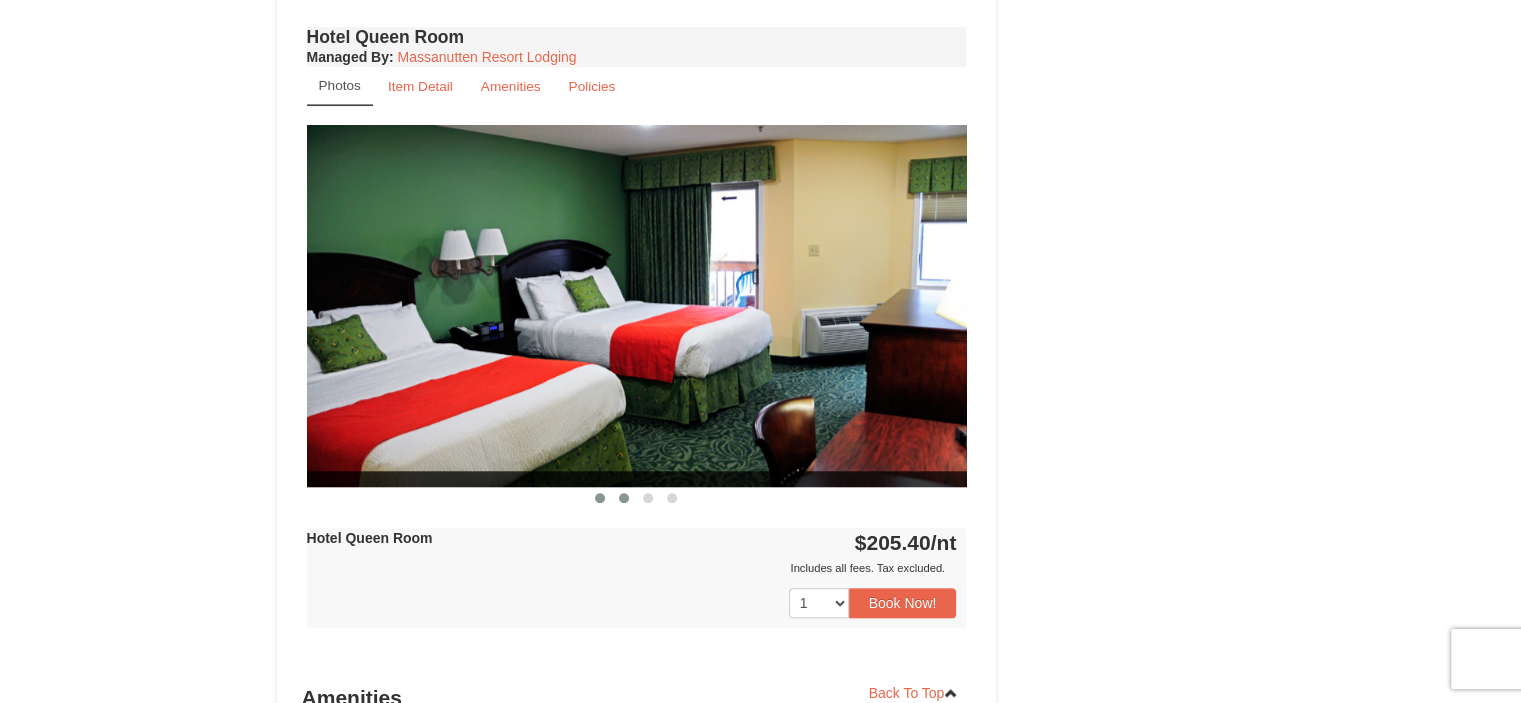 click at bounding box center [624, 498] 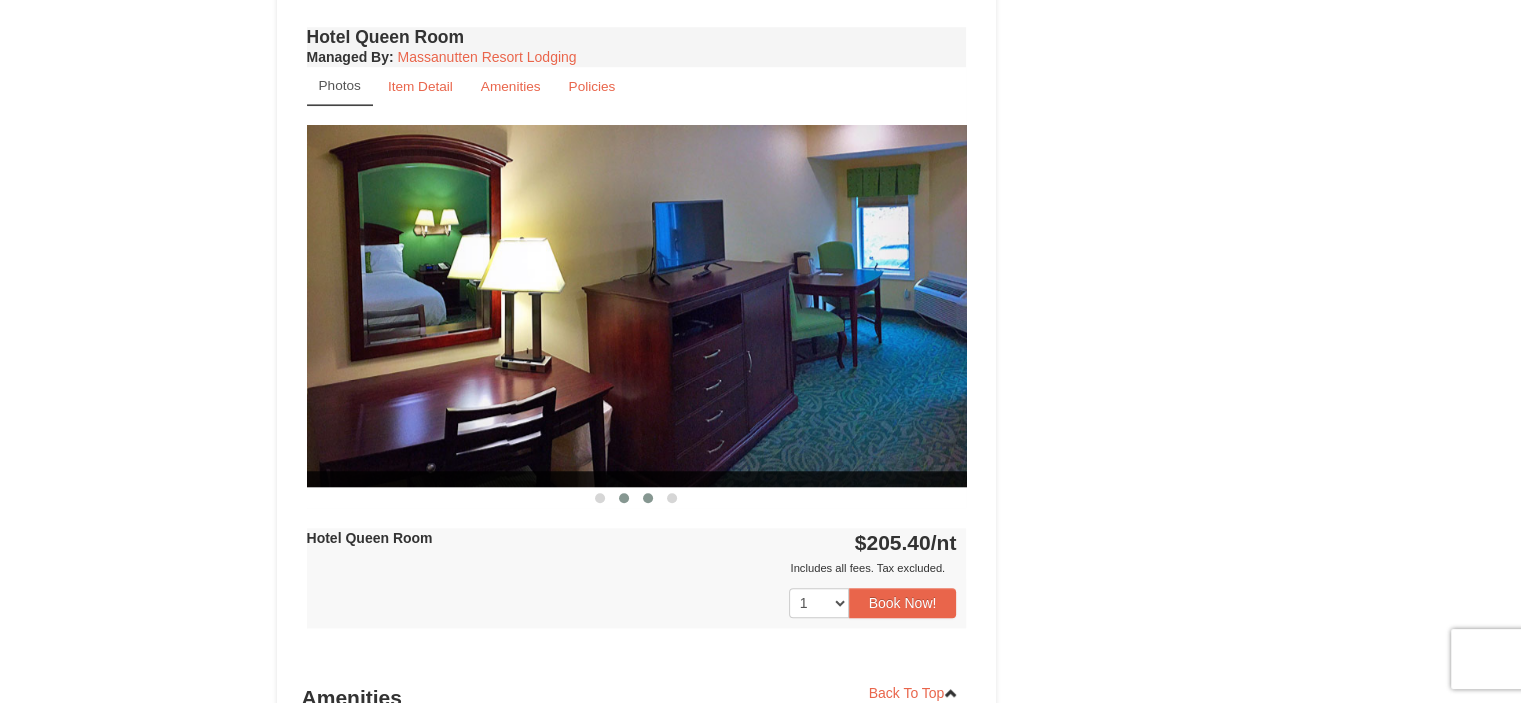 click at bounding box center (648, 498) 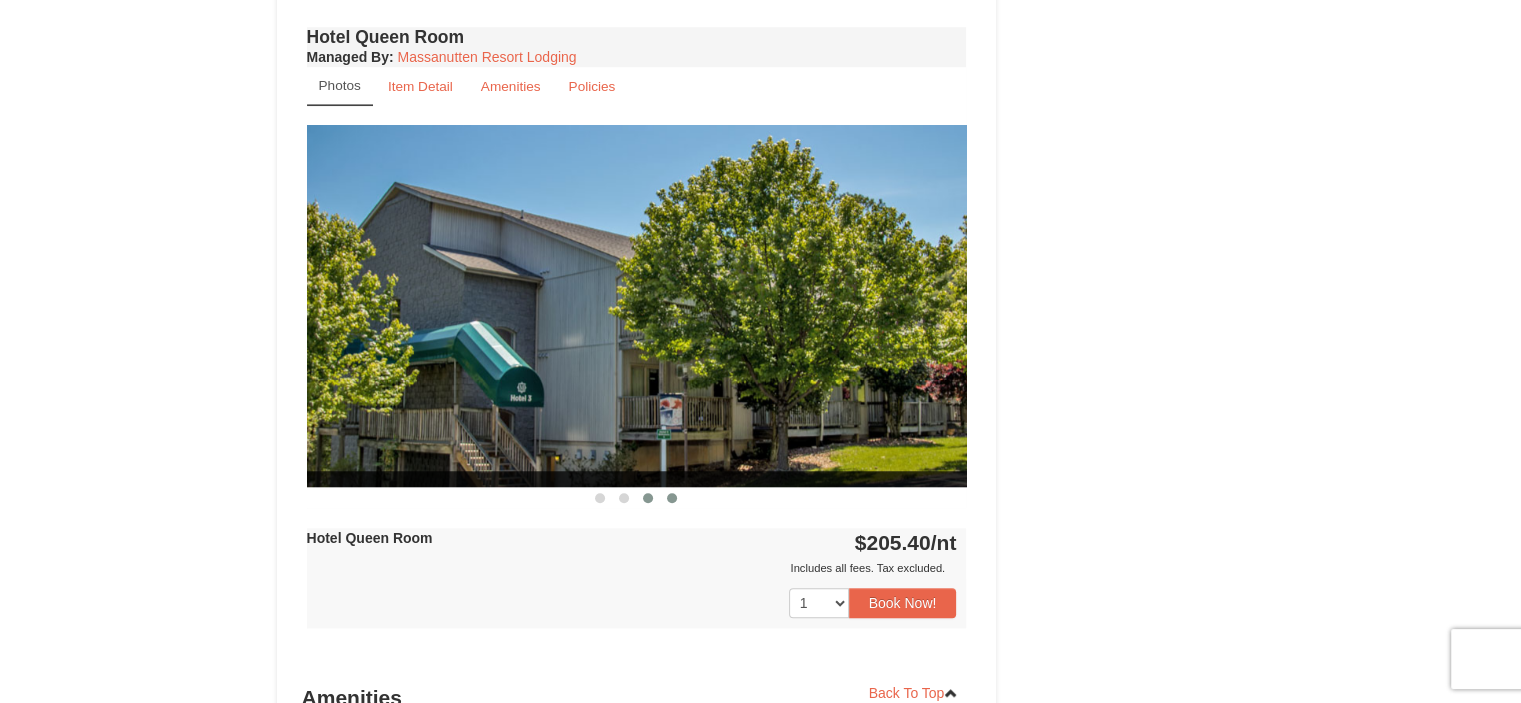 click at bounding box center (672, 498) 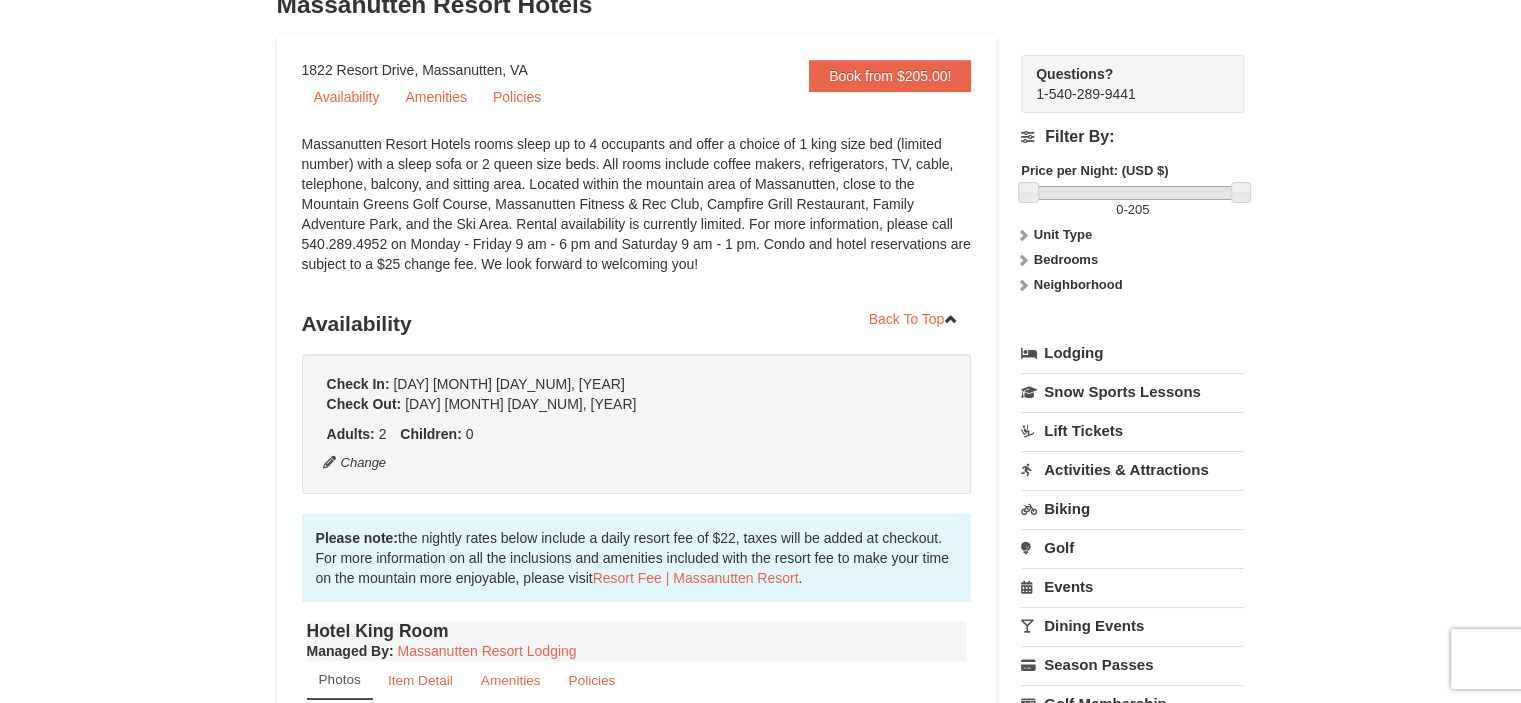 scroll, scrollTop: 100, scrollLeft: 0, axis: vertical 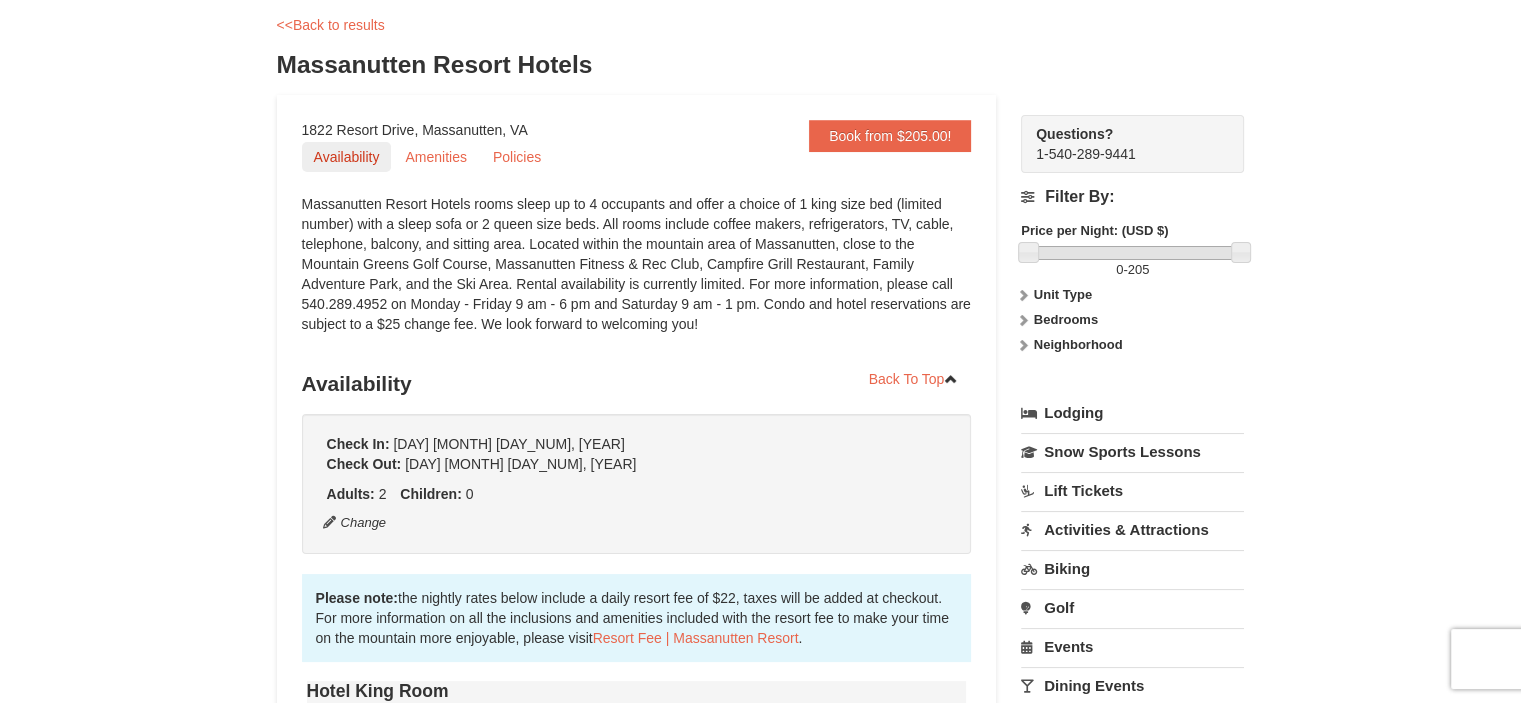 click on "Availability" at bounding box center [347, 157] 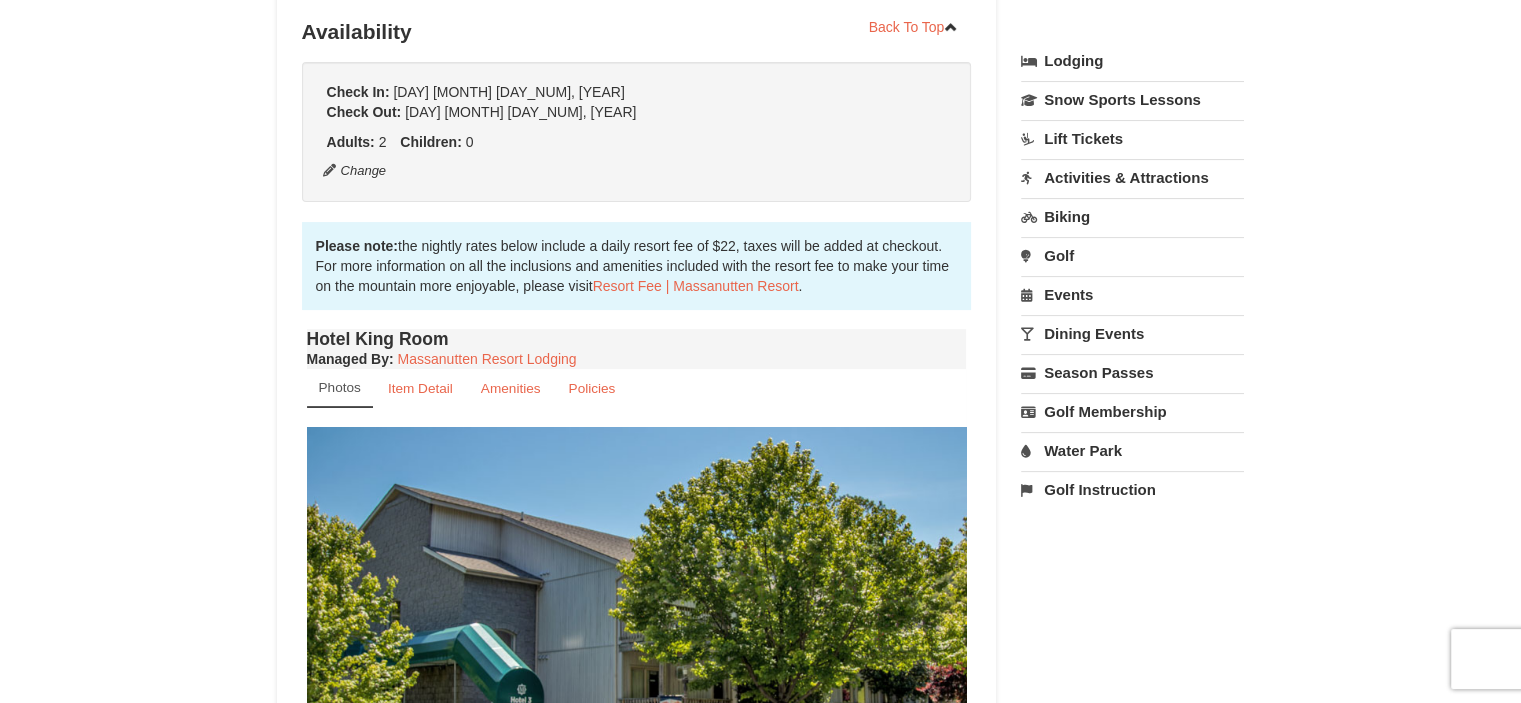 scroll, scrollTop: 464, scrollLeft: 0, axis: vertical 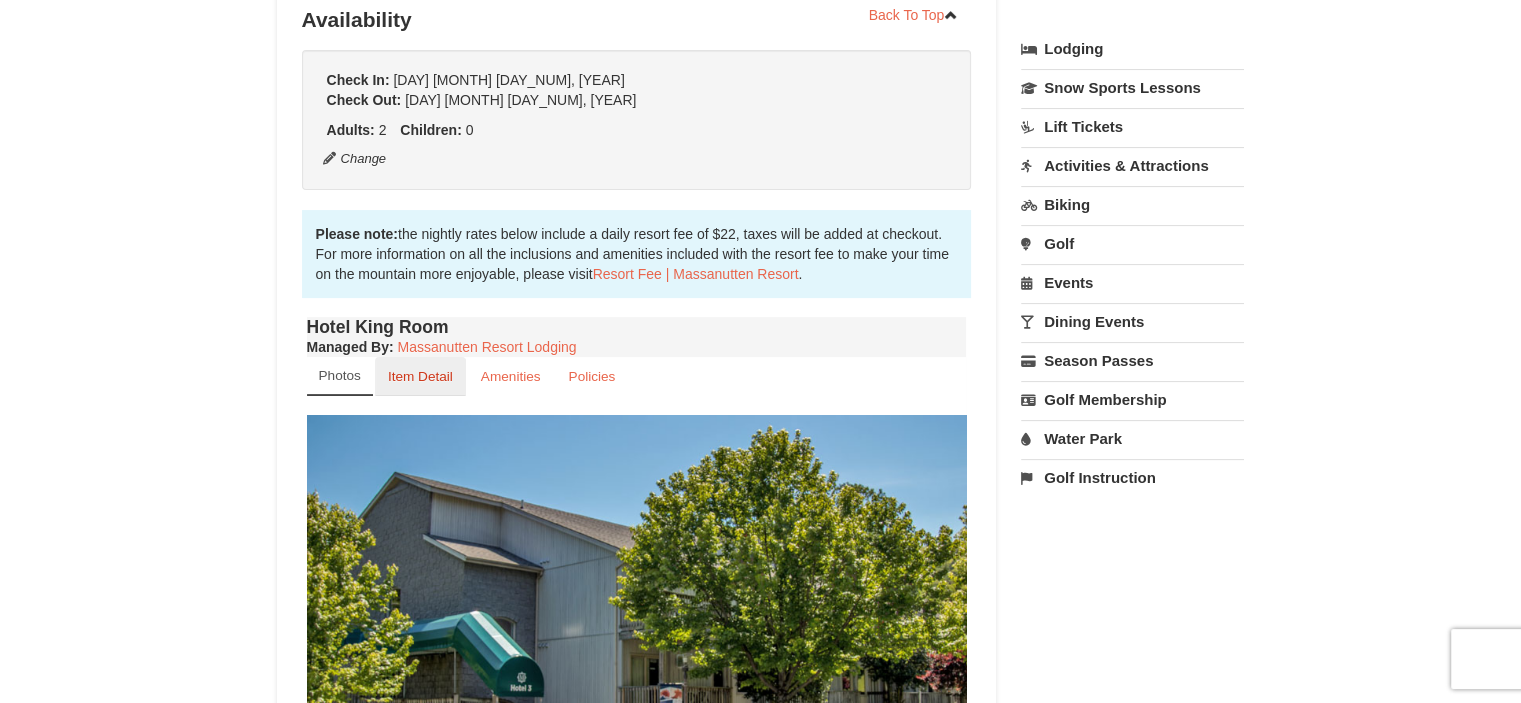 click on "Item Detail" at bounding box center [420, 376] 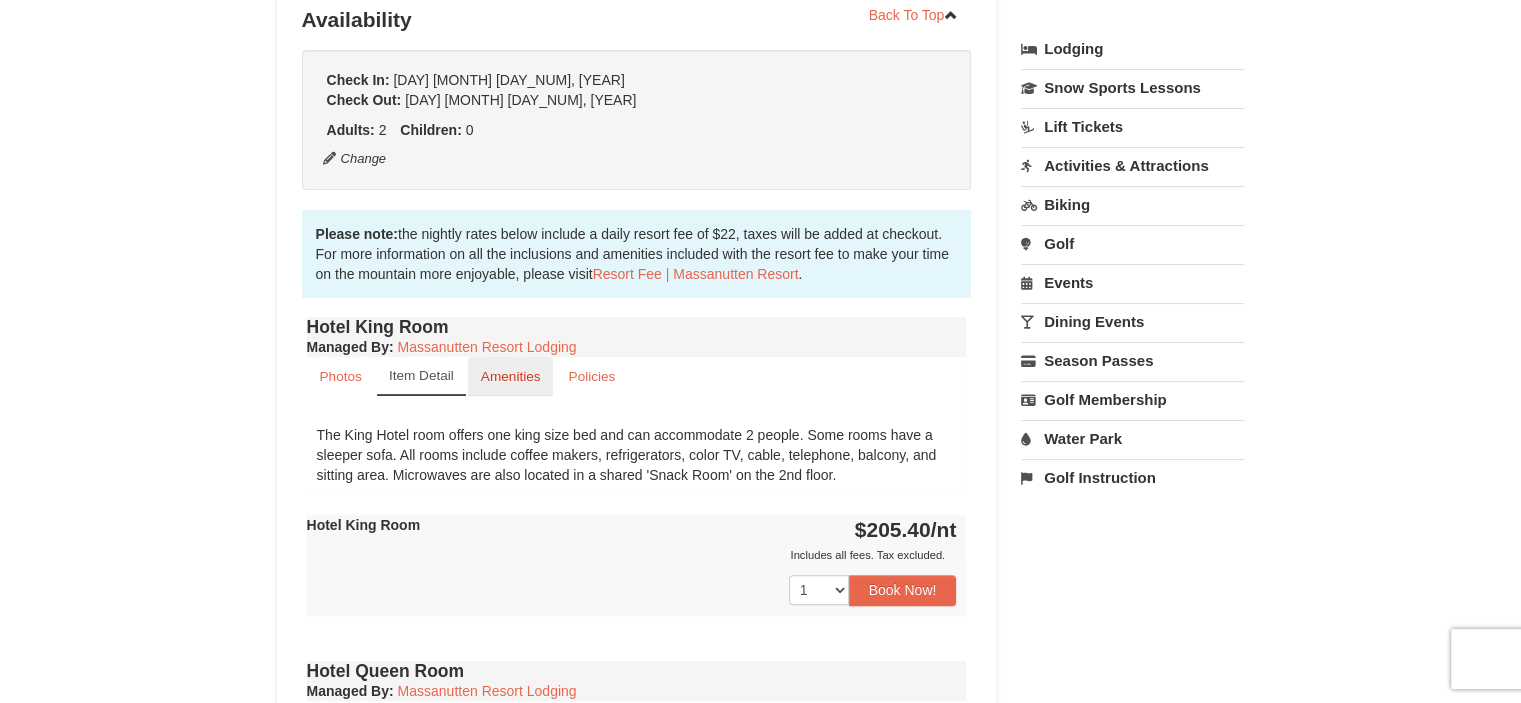 click on "Amenities" at bounding box center (511, 376) 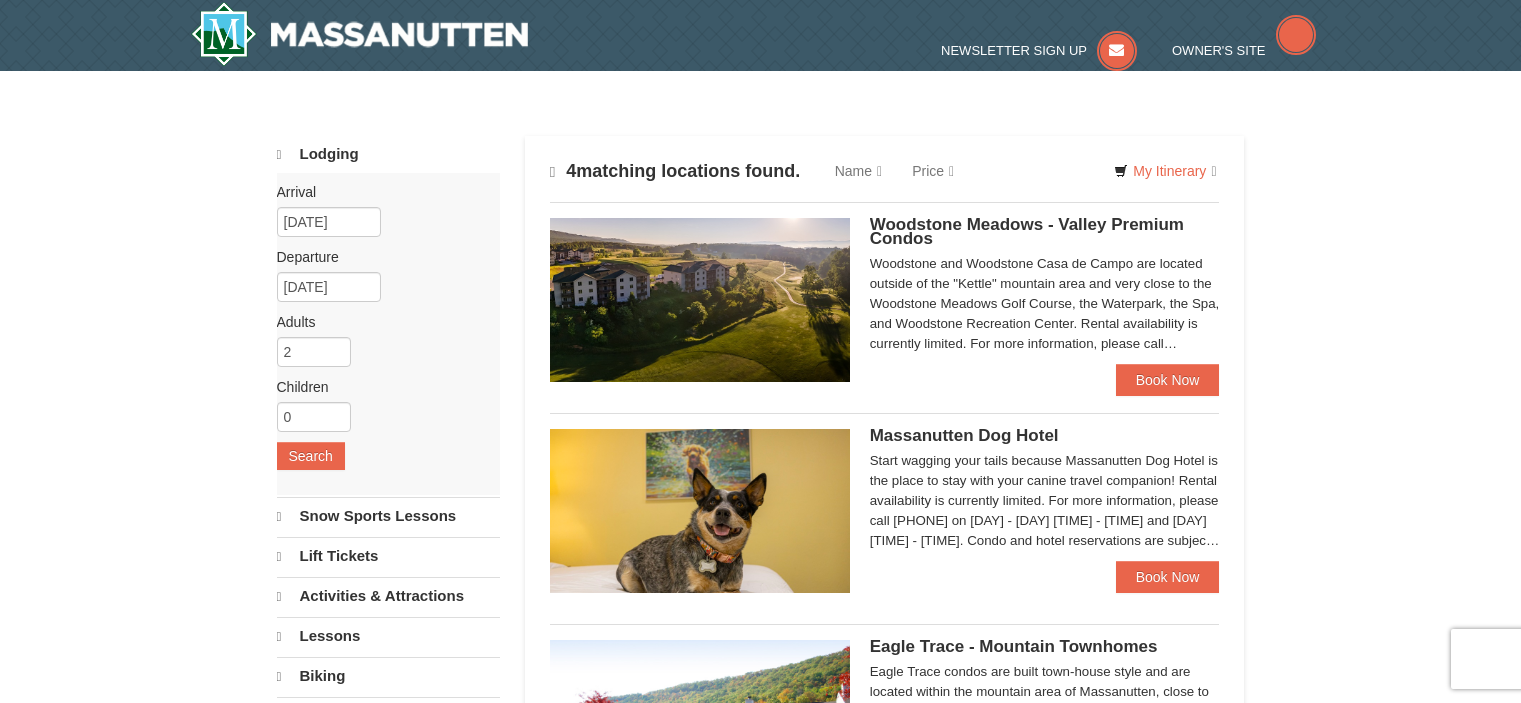 scroll, scrollTop: 500, scrollLeft: 0, axis: vertical 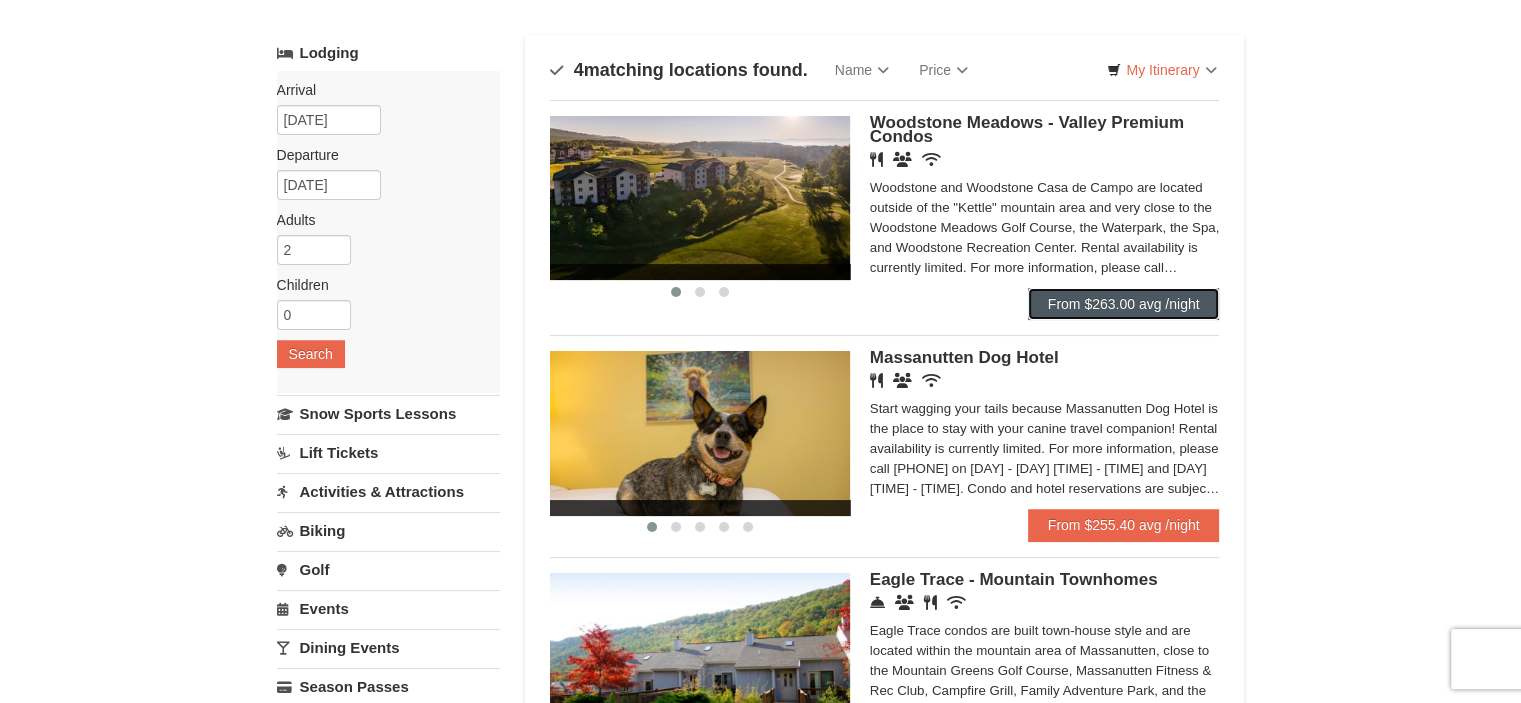 click on "From $263.00 avg /night" at bounding box center [1124, 304] 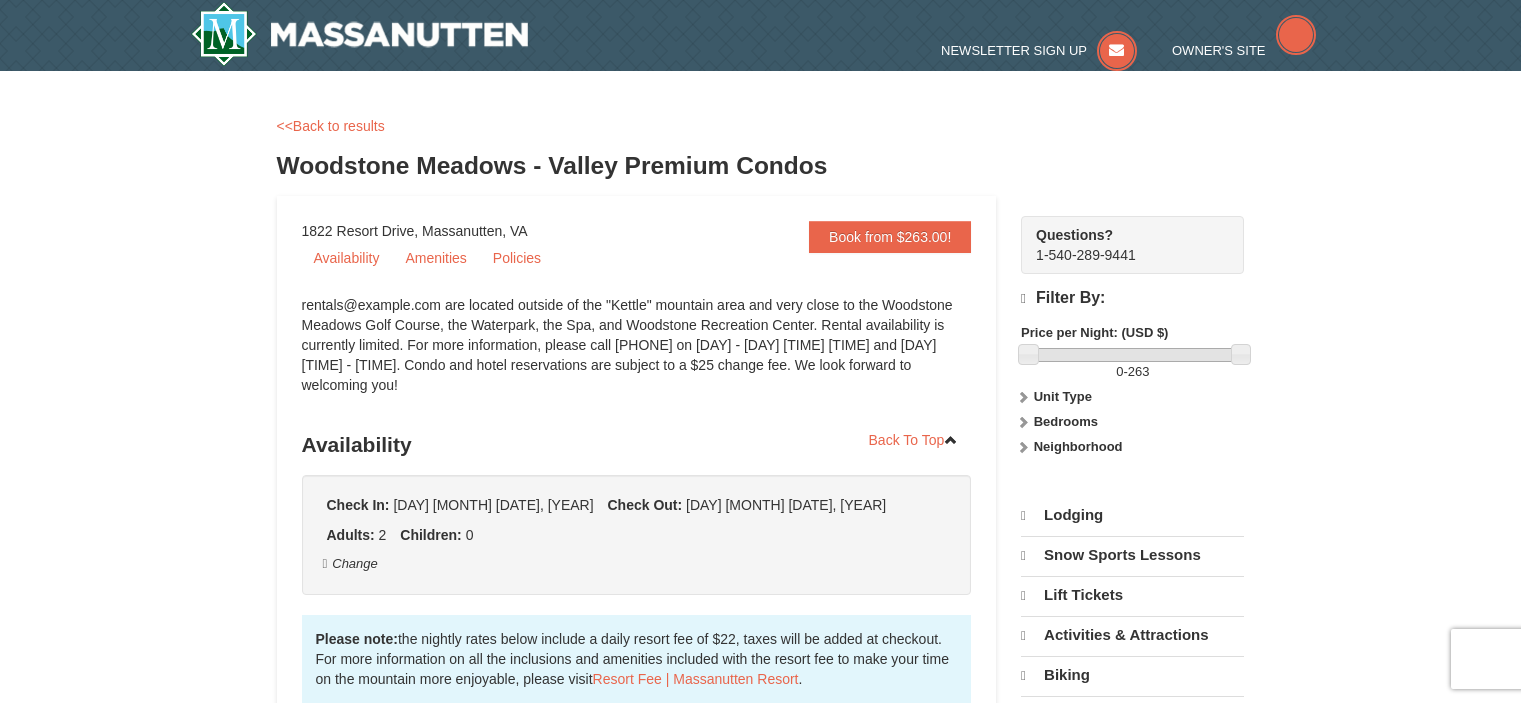 scroll, scrollTop: 0, scrollLeft: 0, axis: both 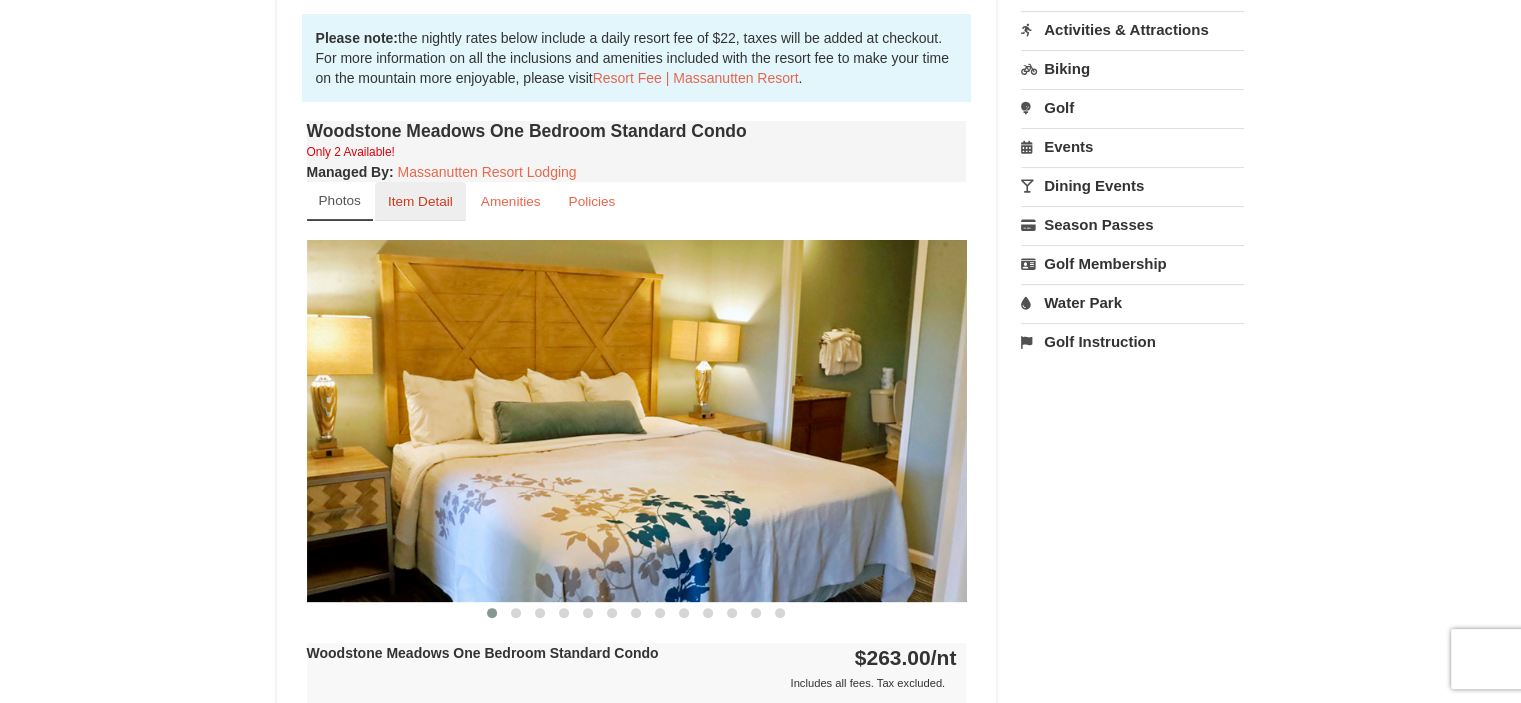 click on "Item Detail" at bounding box center [420, 201] 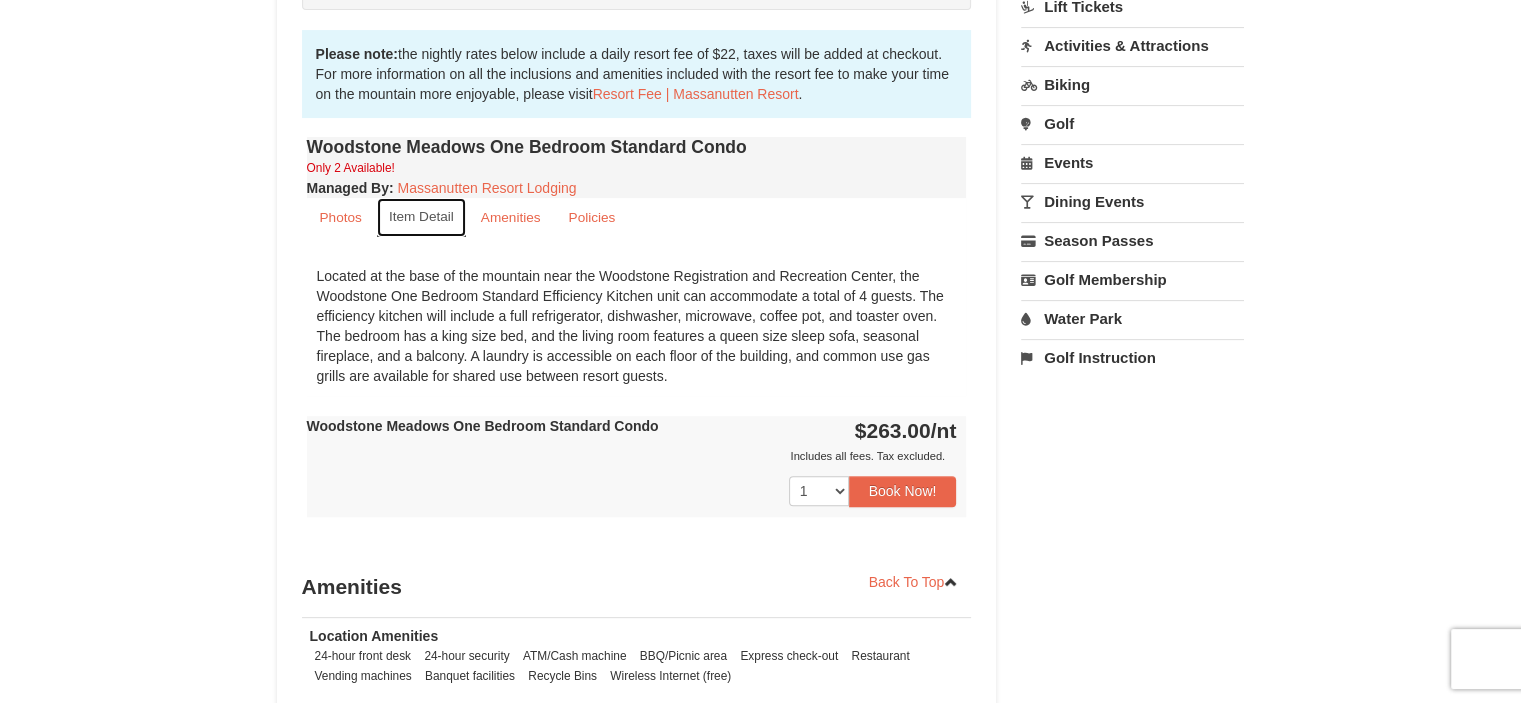 scroll, scrollTop: 380, scrollLeft: 0, axis: vertical 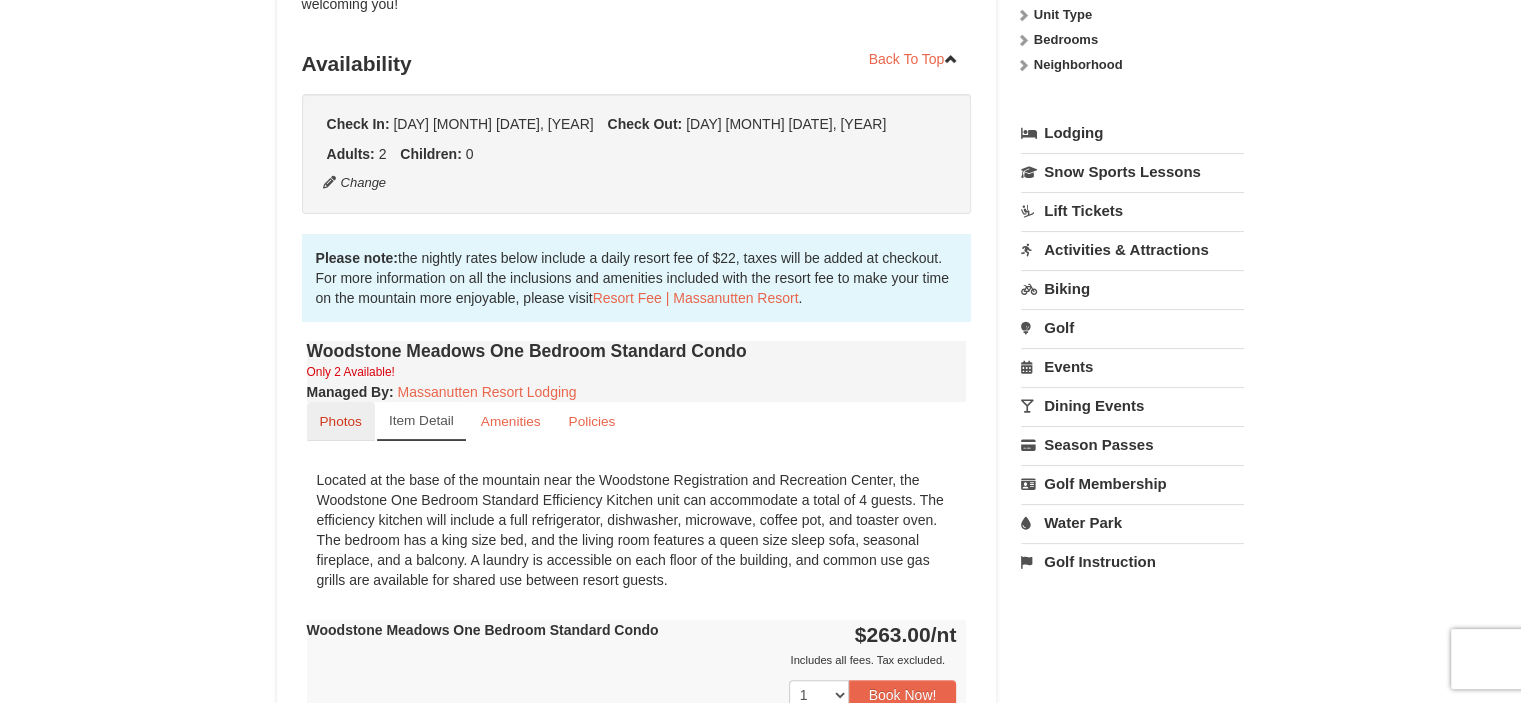click on "Photos" at bounding box center [341, 421] 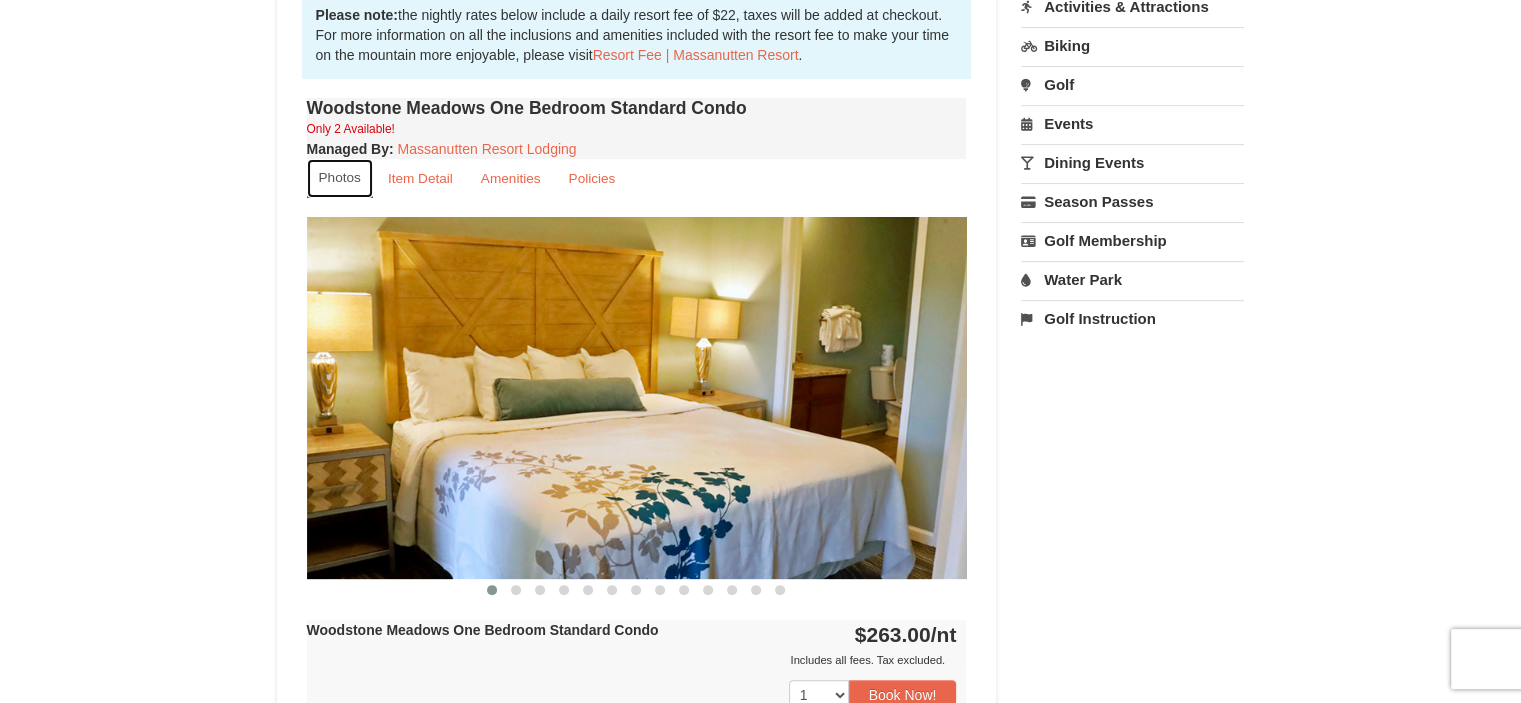 scroll, scrollTop: 680, scrollLeft: 0, axis: vertical 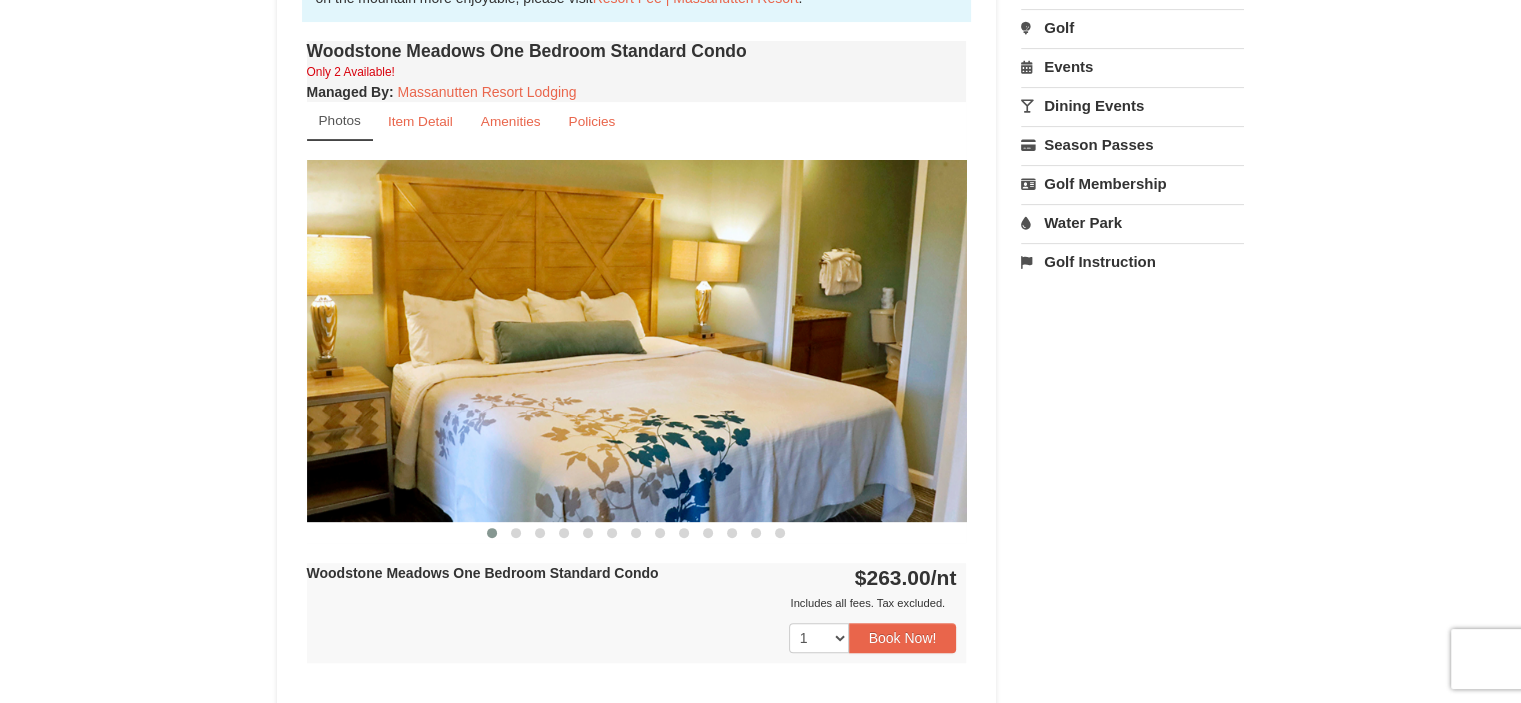 click at bounding box center [637, 340] 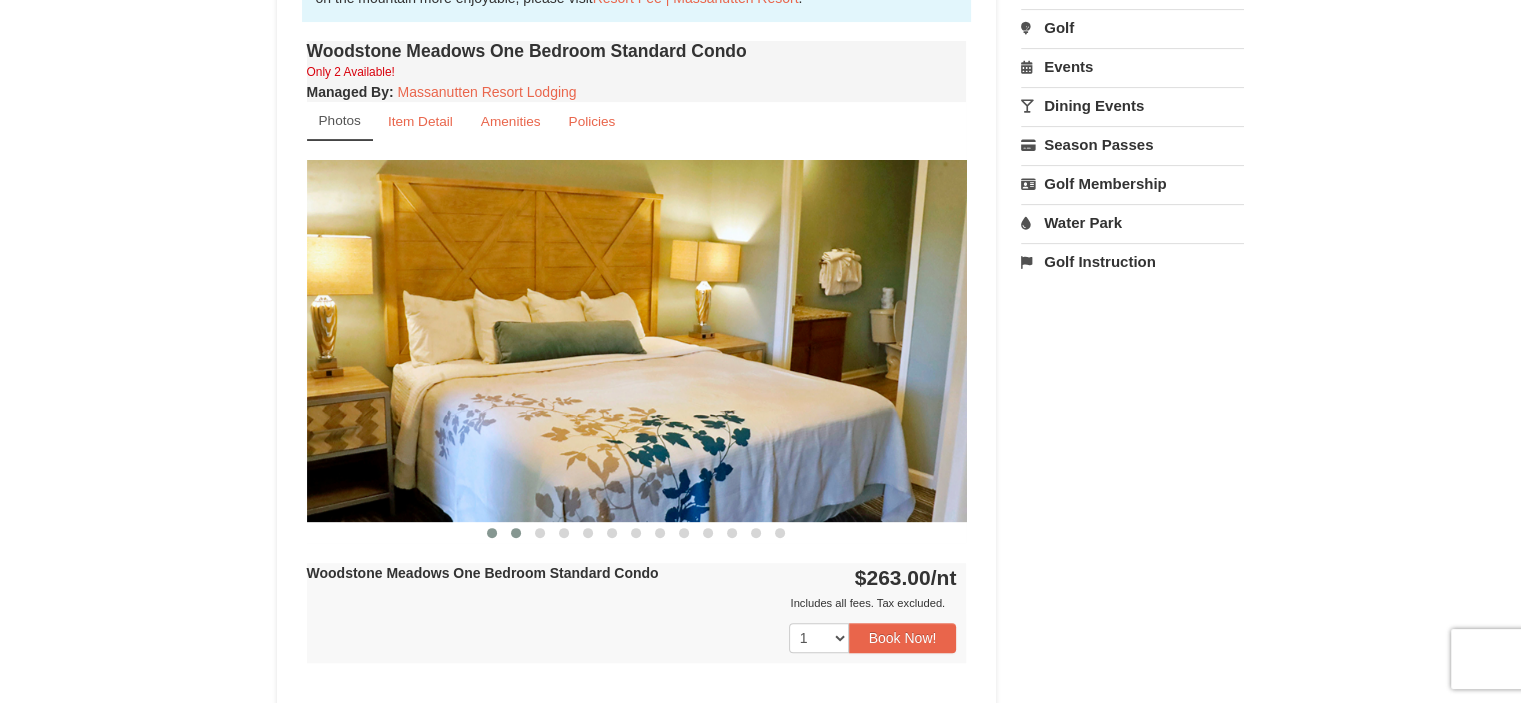 click at bounding box center [516, 533] 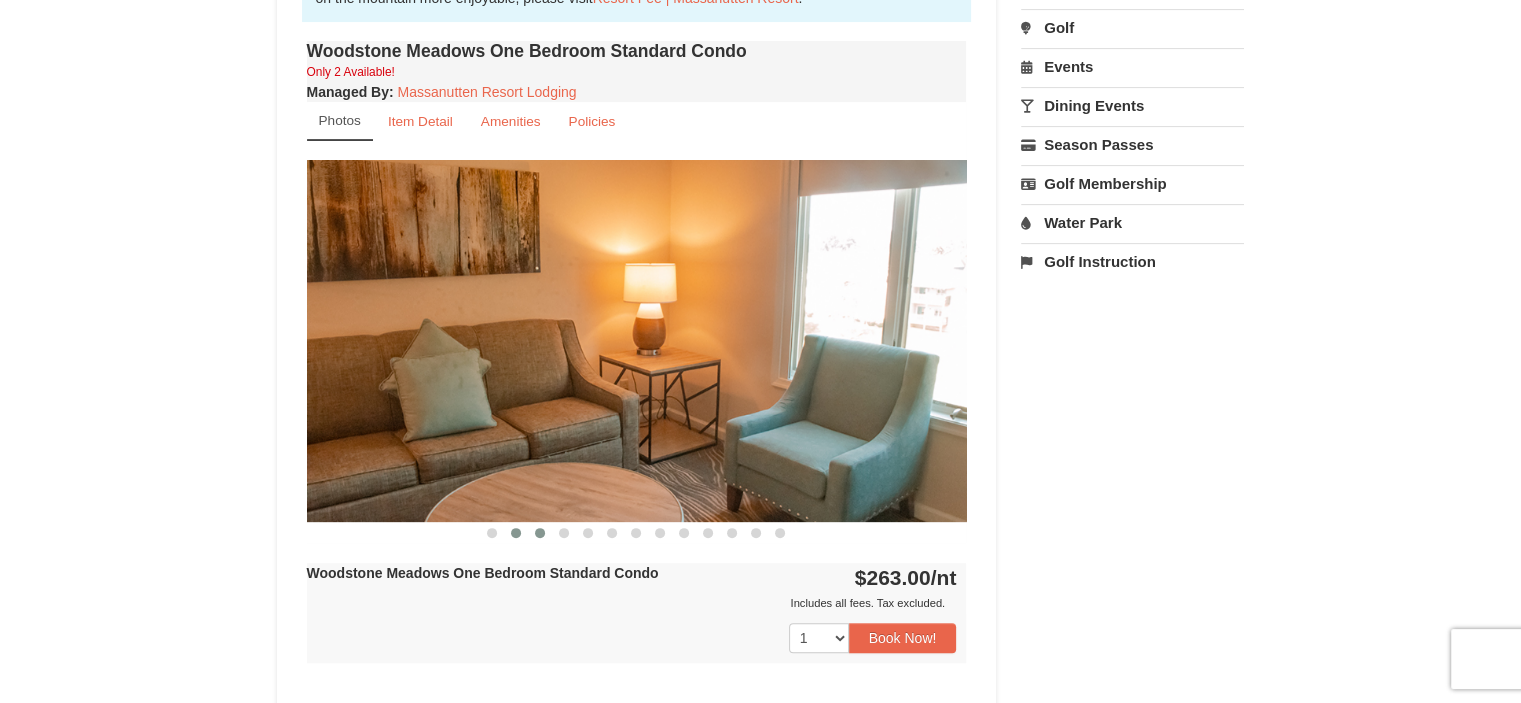 click at bounding box center (540, 533) 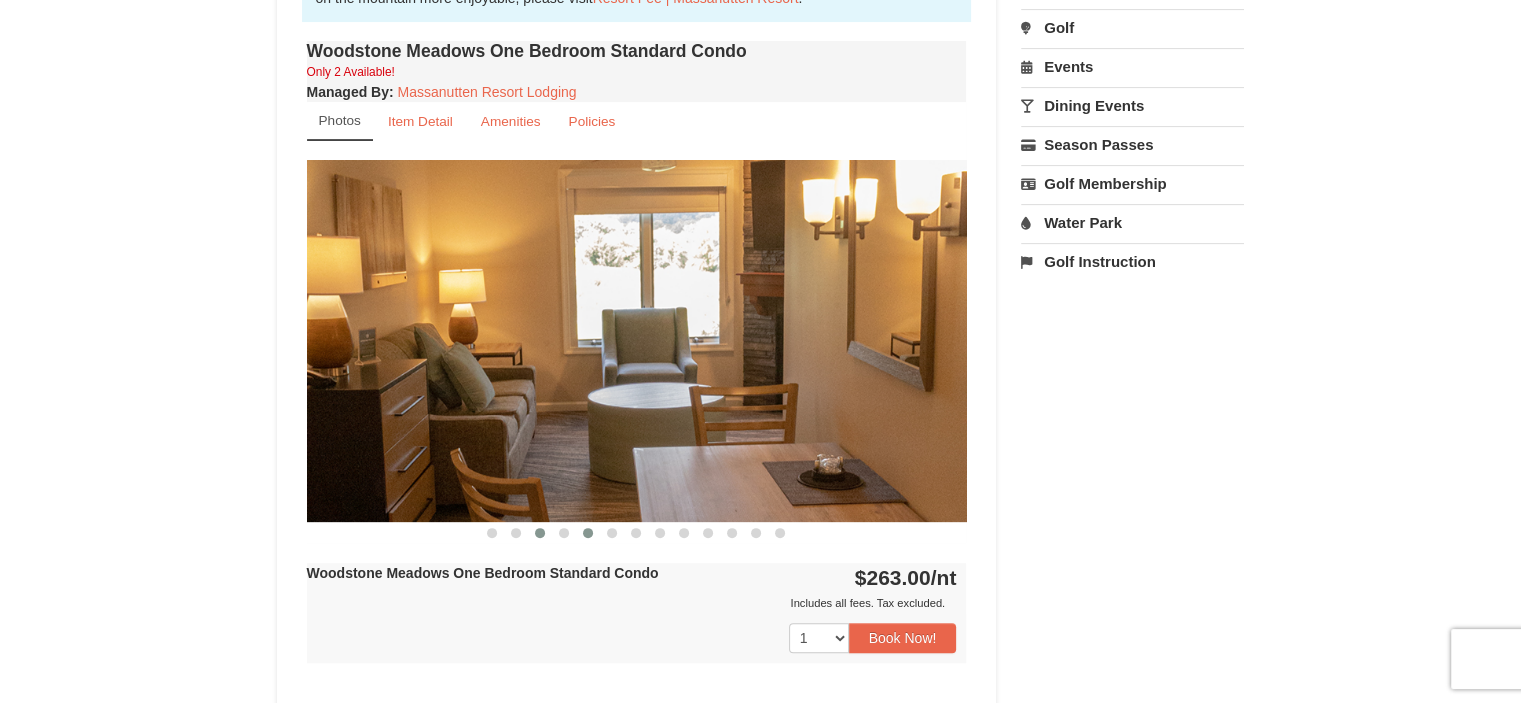 click at bounding box center (588, 533) 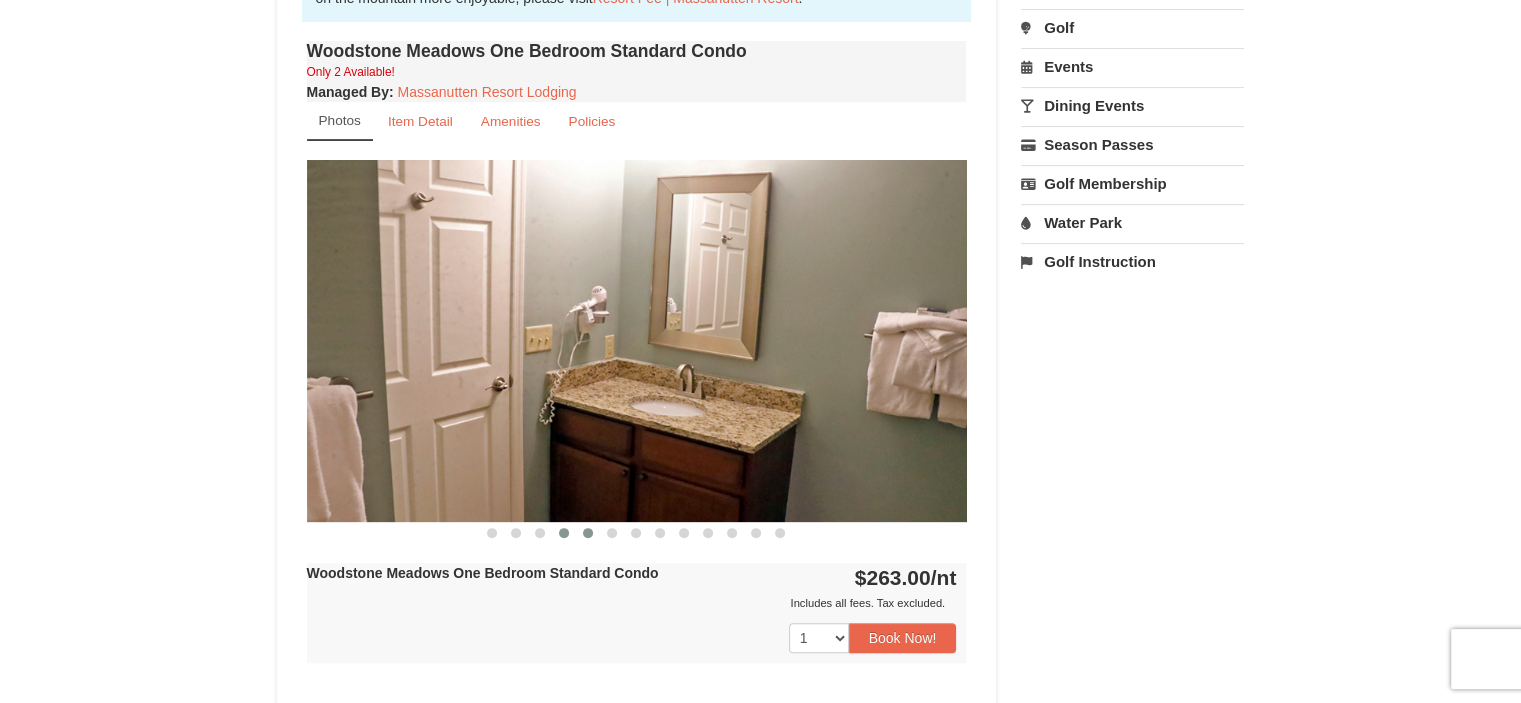 click at bounding box center (564, 533) 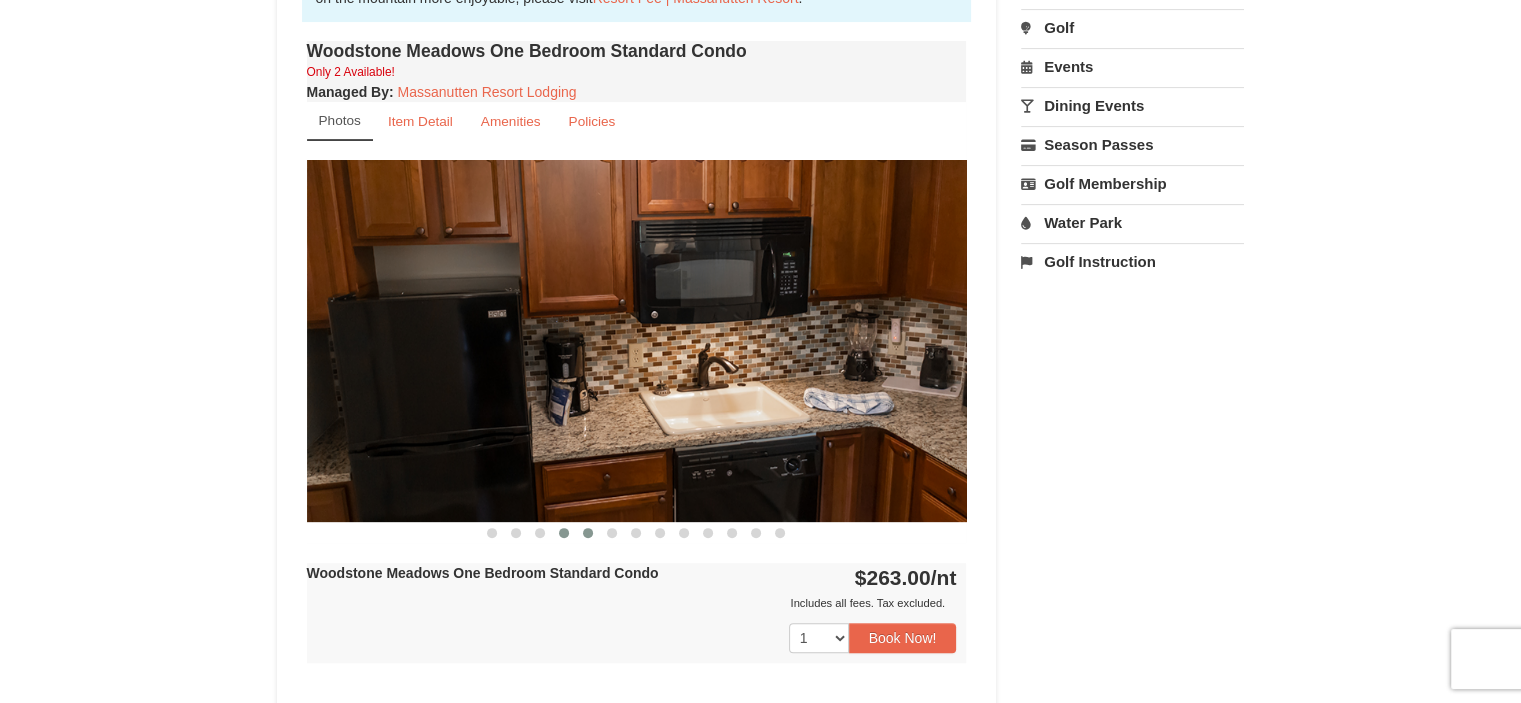 click at bounding box center [588, 533] 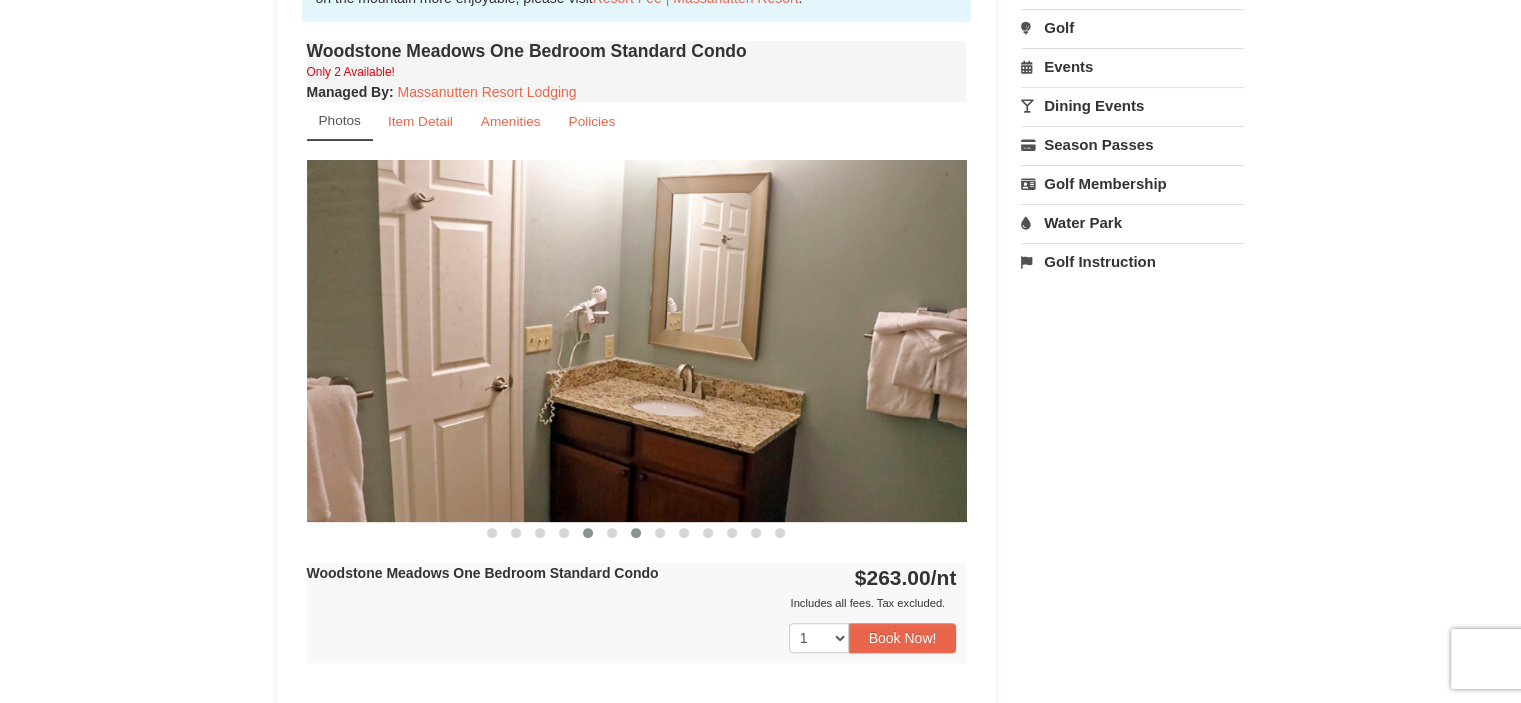 click at bounding box center (636, 533) 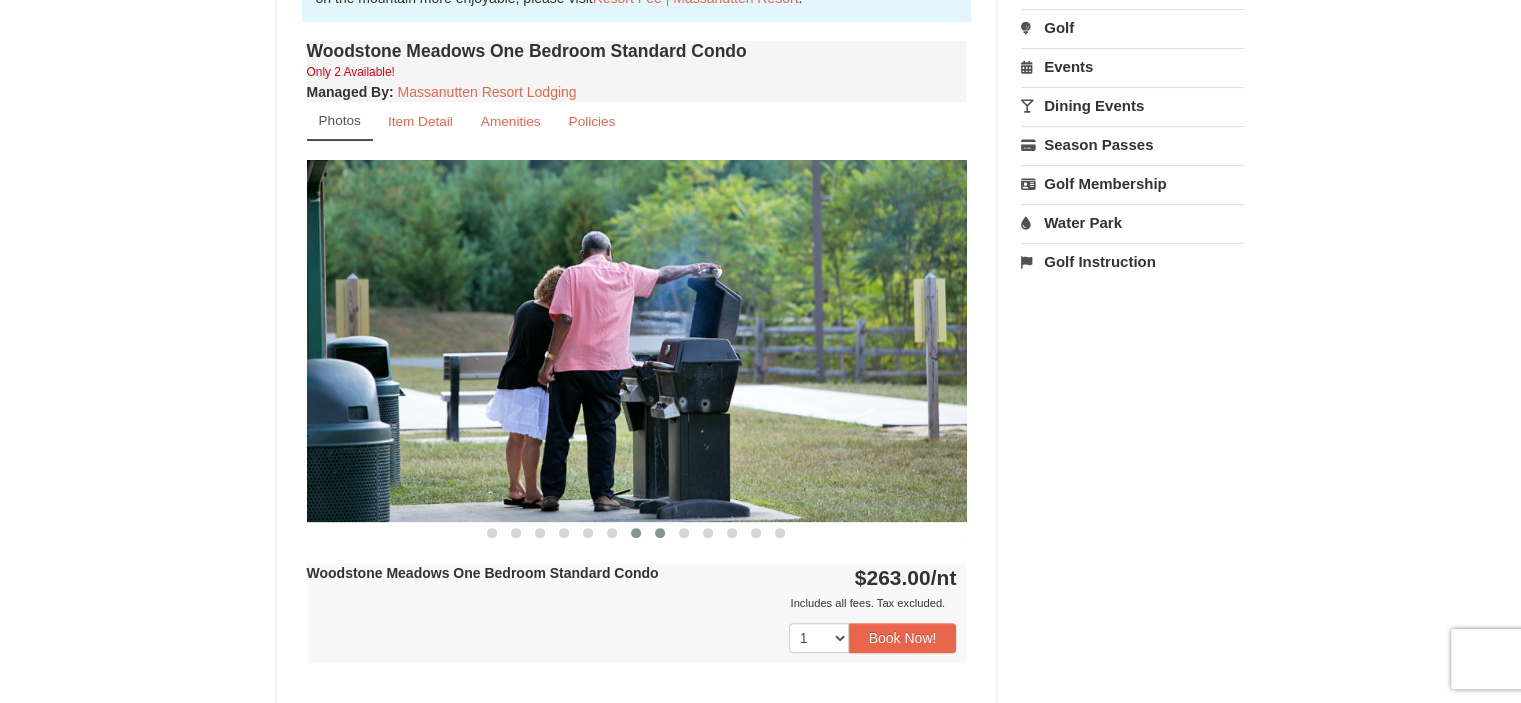 click at bounding box center [660, 533] 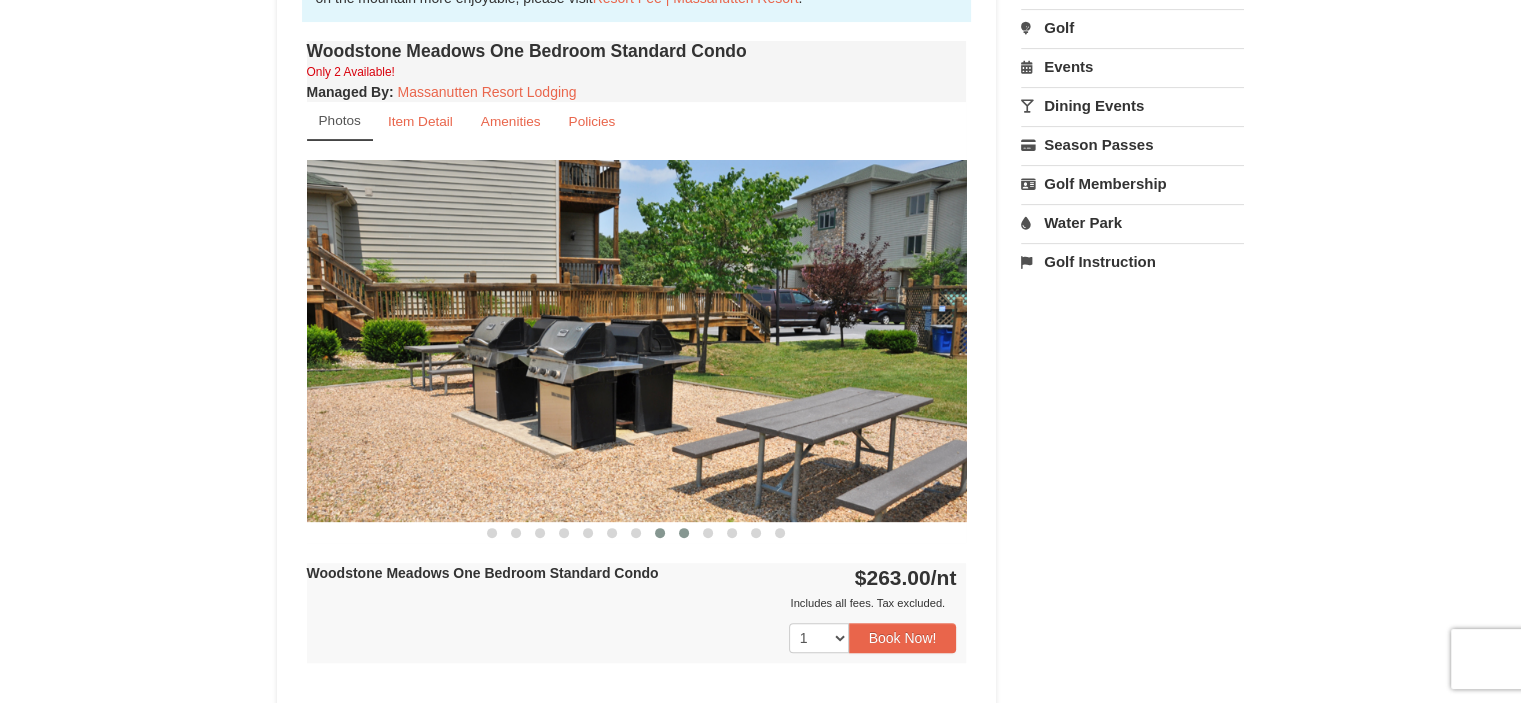 click at bounding box center [684, 533] 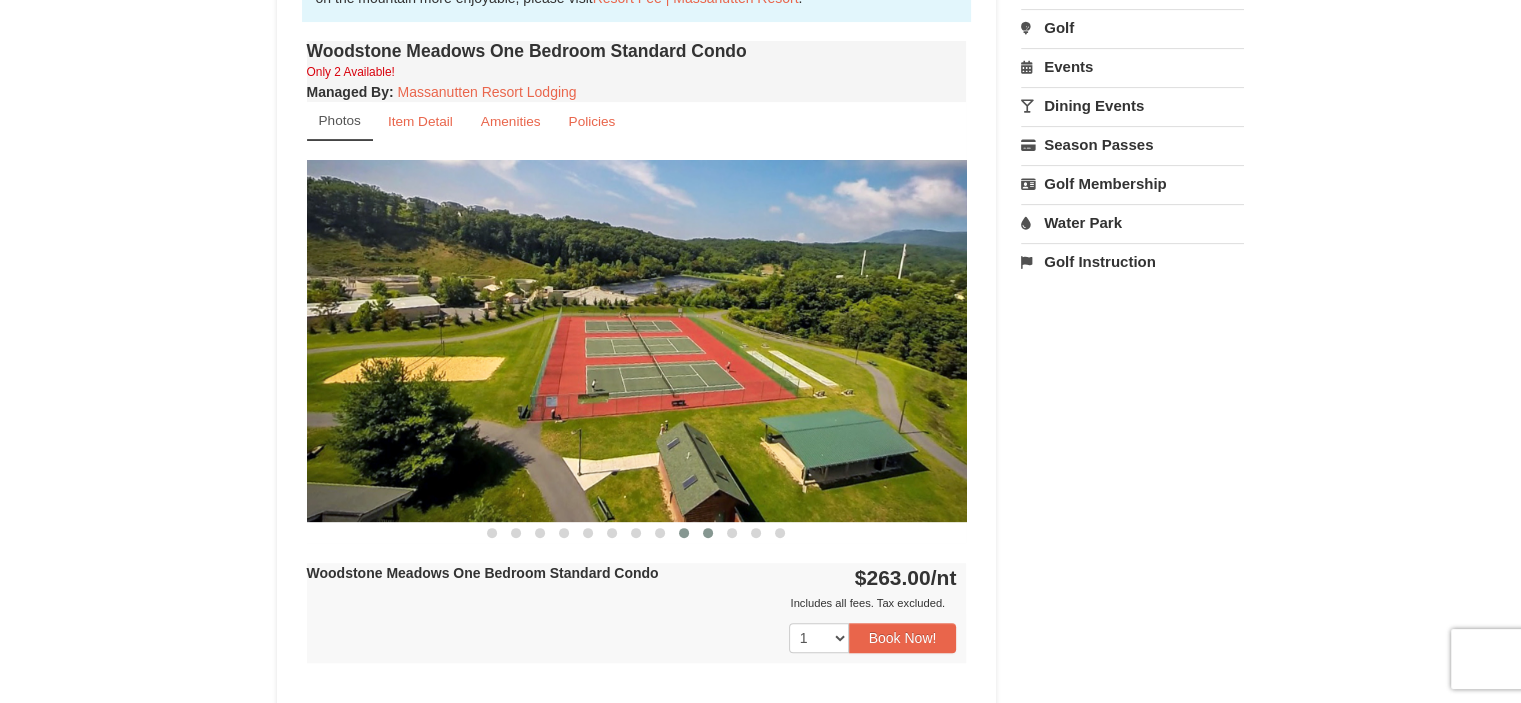 click at bounding box center (708, 533) 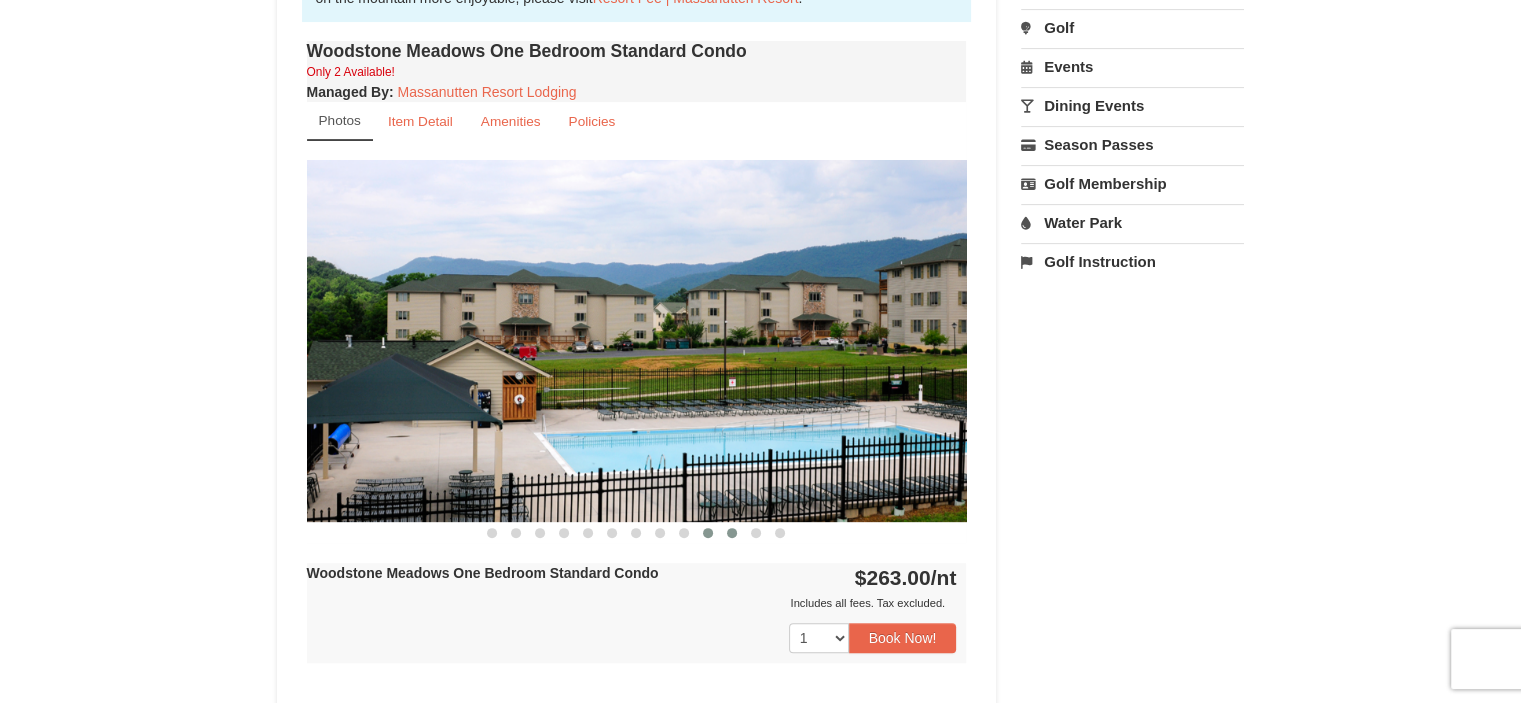 click at bounding box center (732, 533) 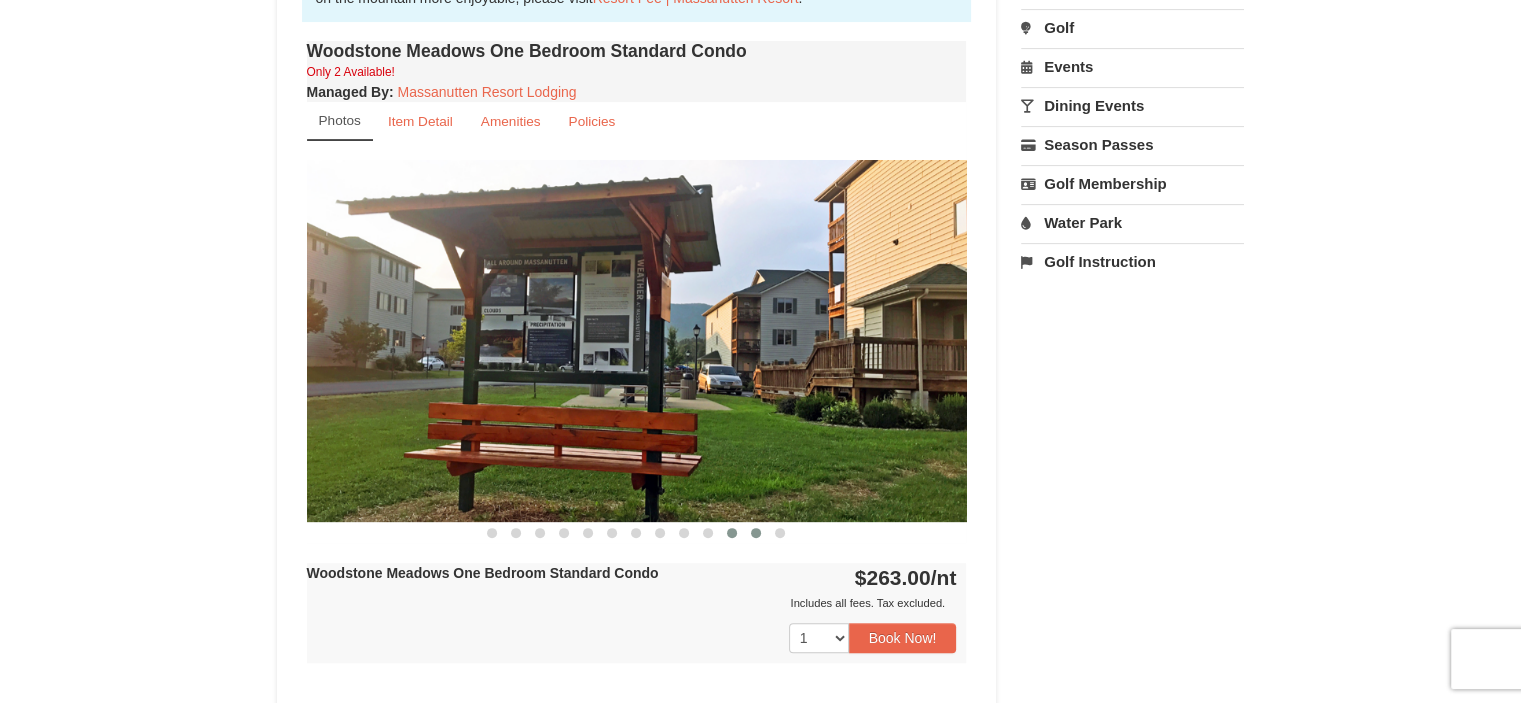 click at bounding box center (756, 533) 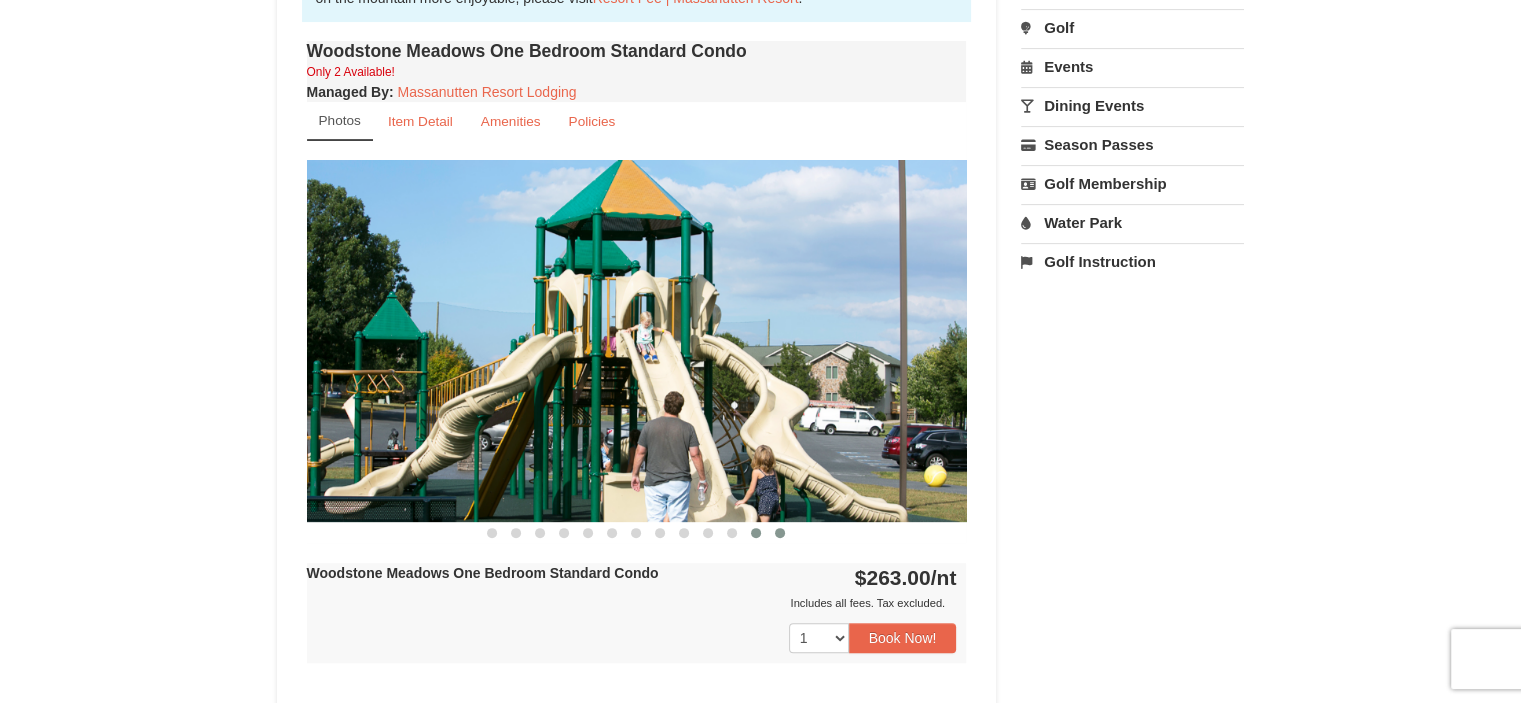 click at bounding box center (780, 533) 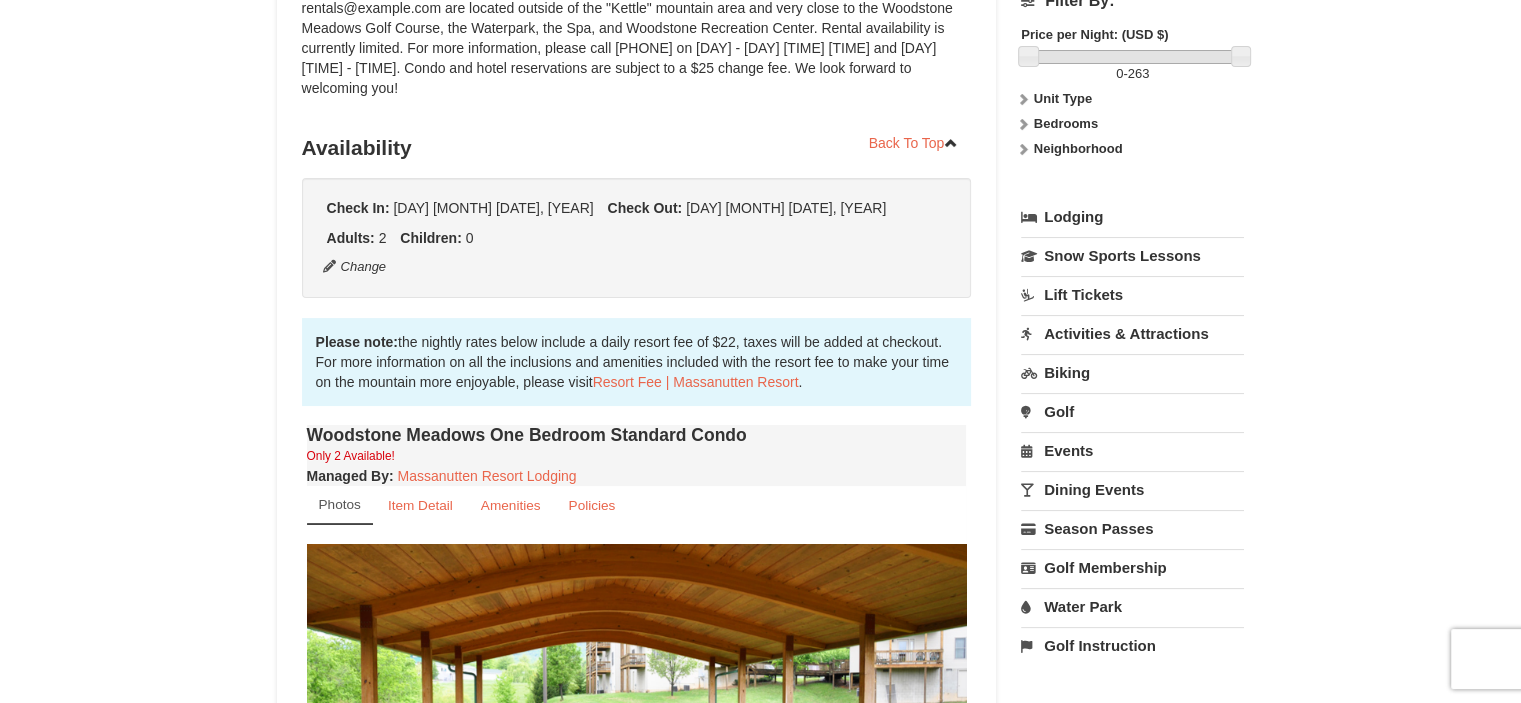 scroll, scrollTop: 300, scrollLeft: 0, axis: vertical 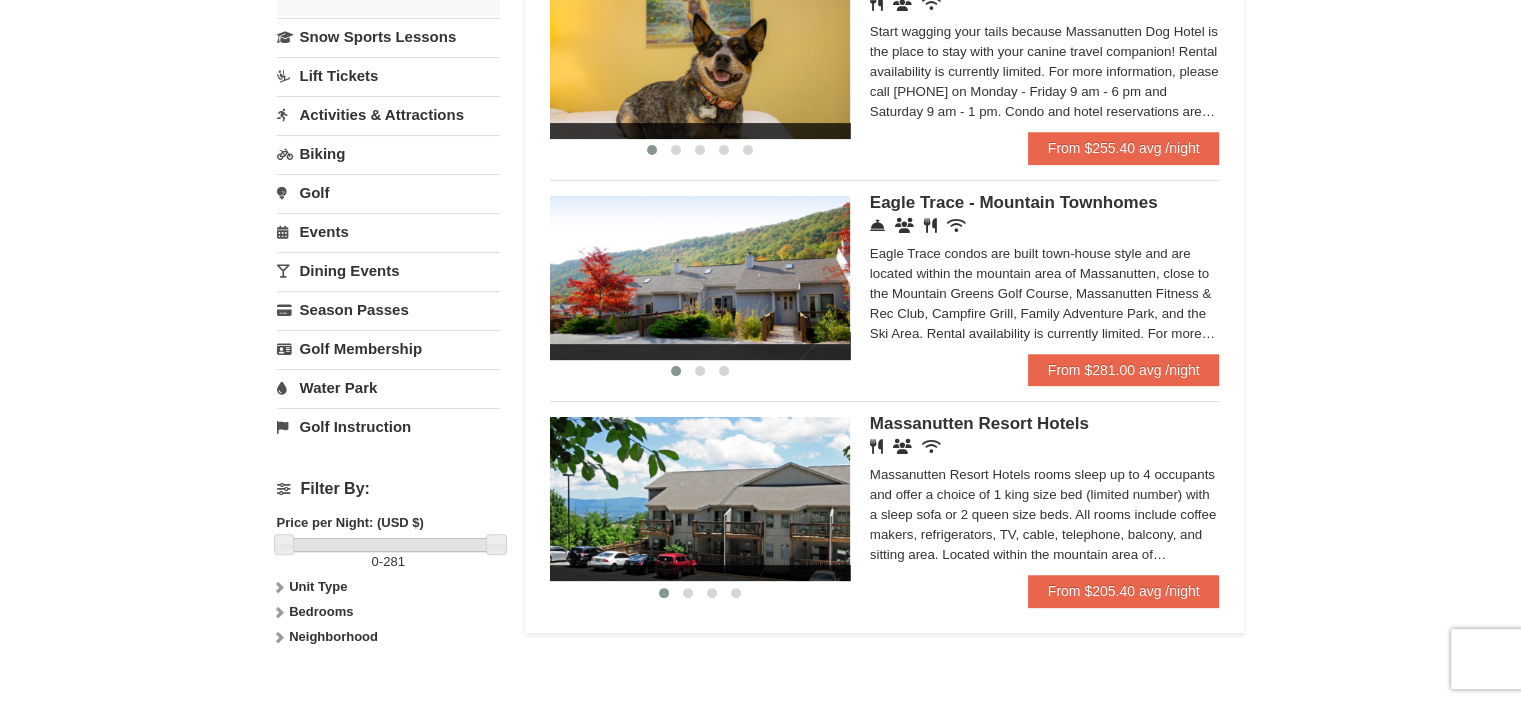 click at bounding box center [700, 278] 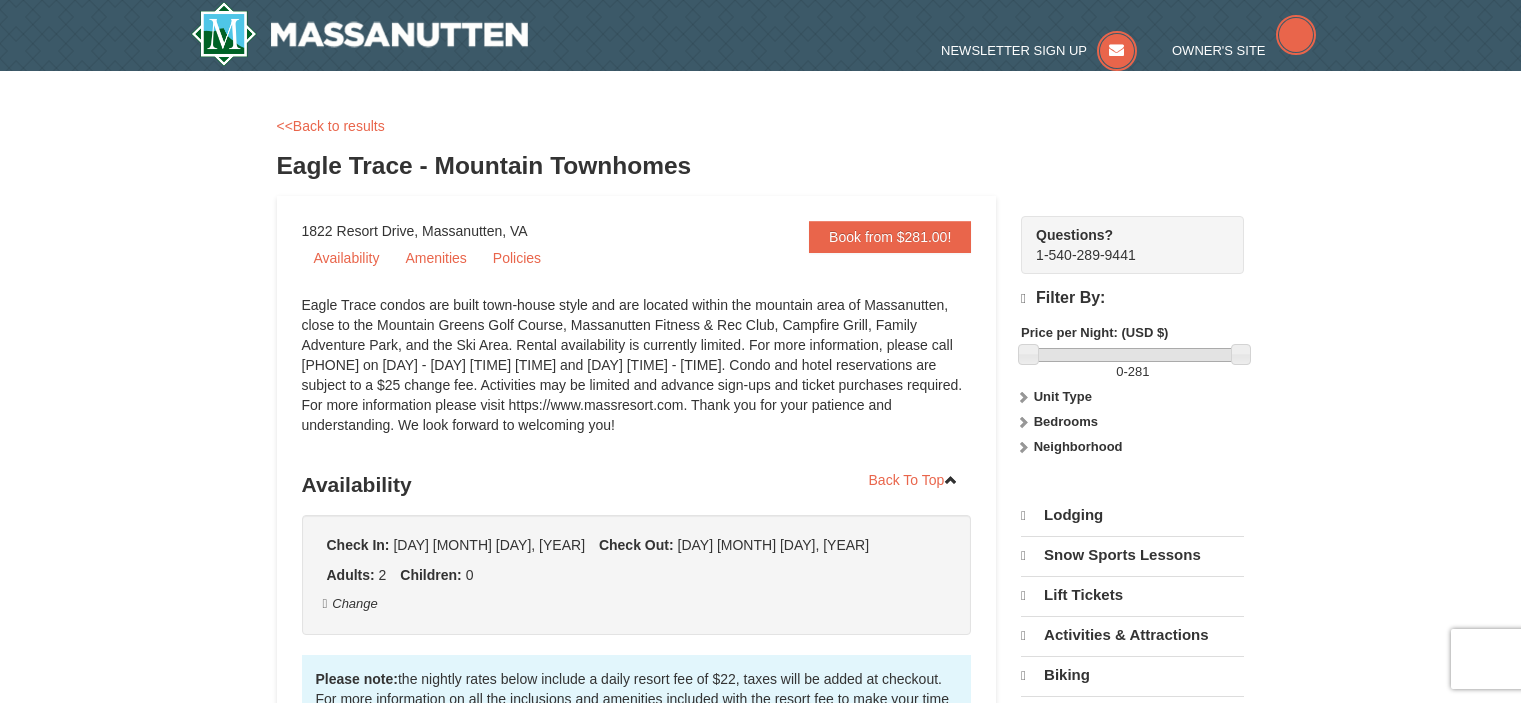 scroll, scrollTop: 0, scrollLeft: 0, axis: both 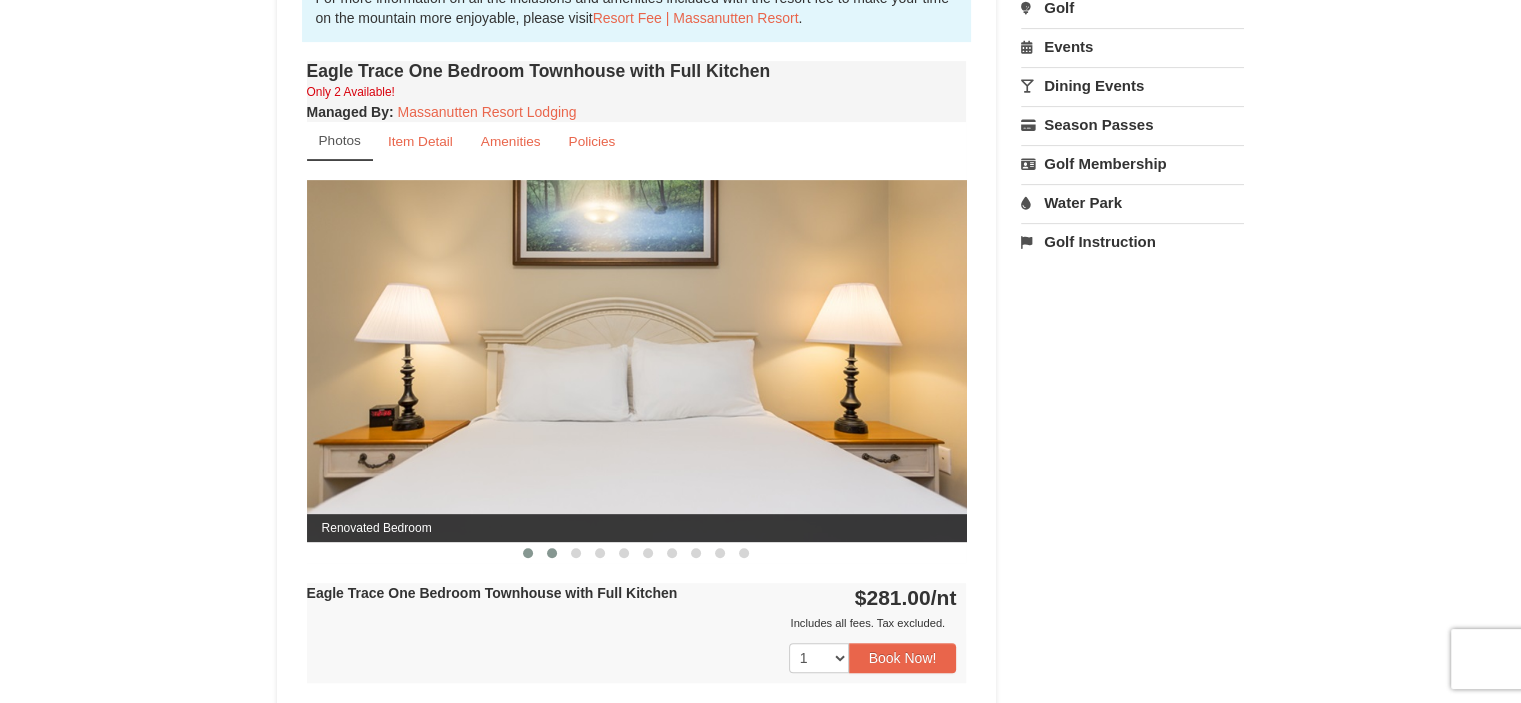 click at bounding box center (552, 553) 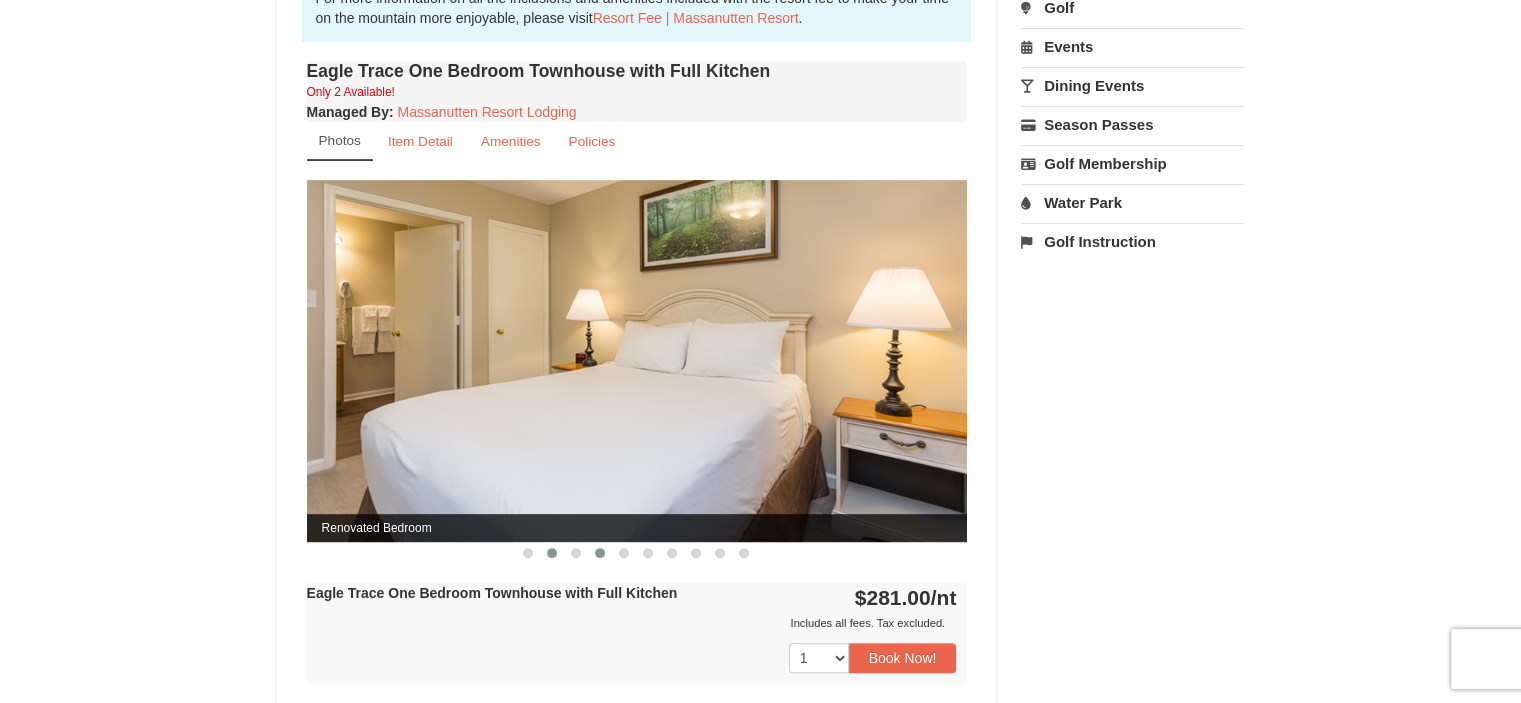 click at bounding box center (600, 553) 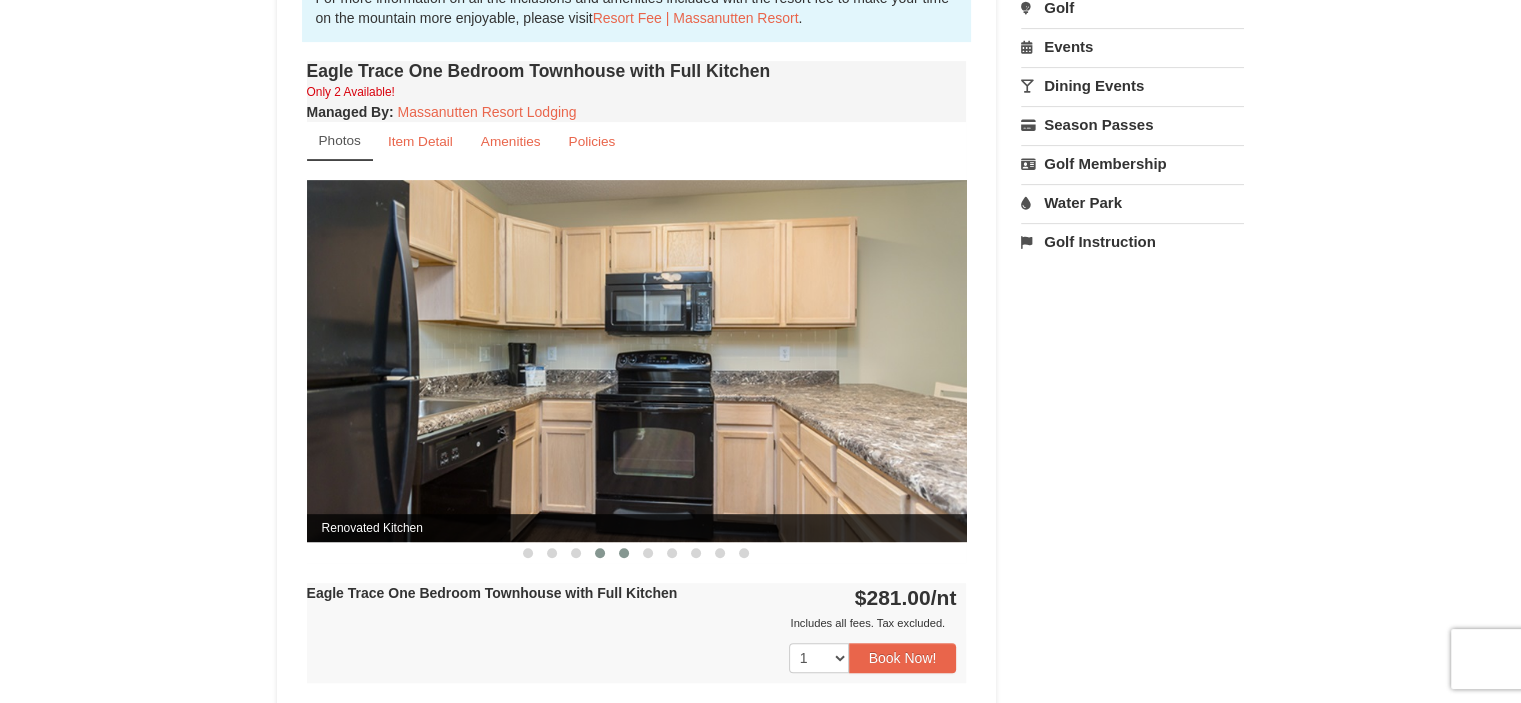 click at bounding box center [624, 553] 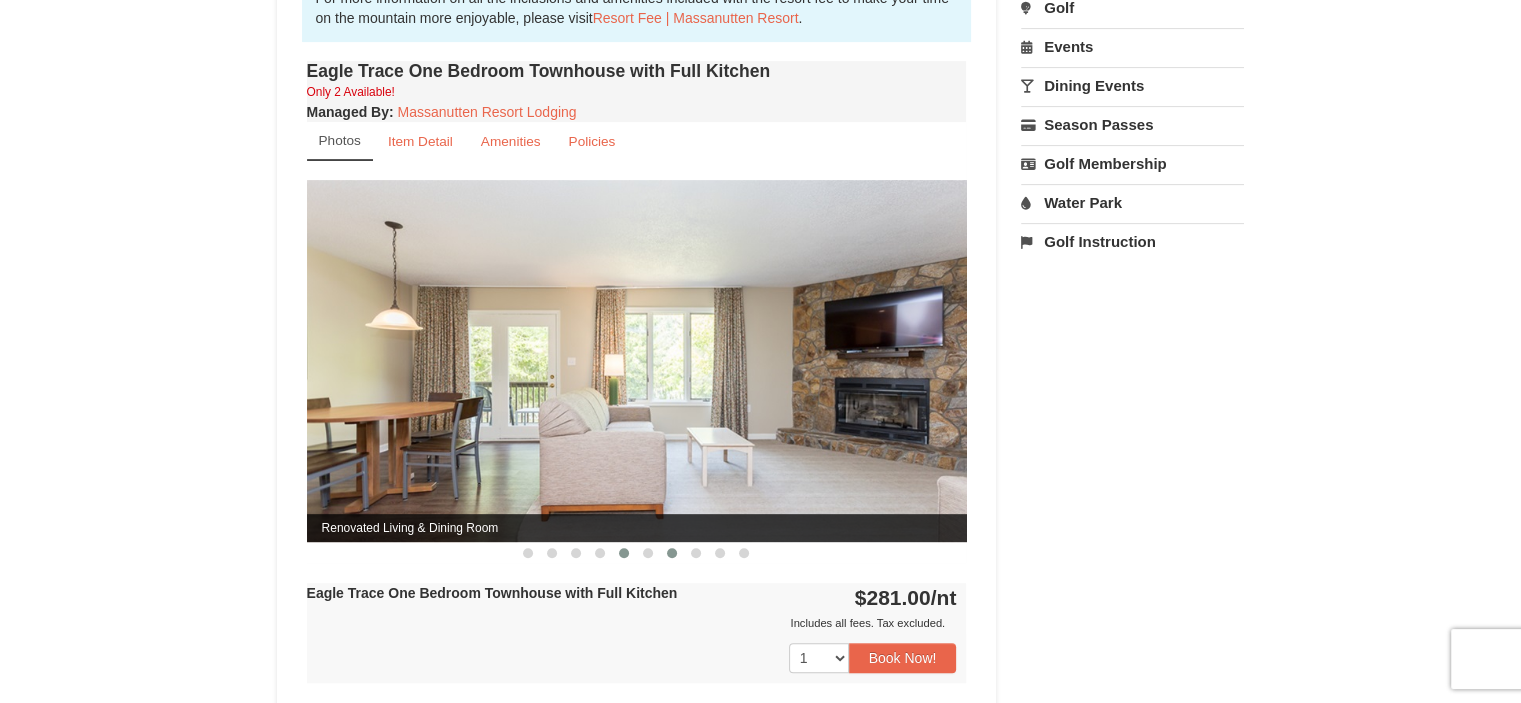 click at bounding box center (672, 553) 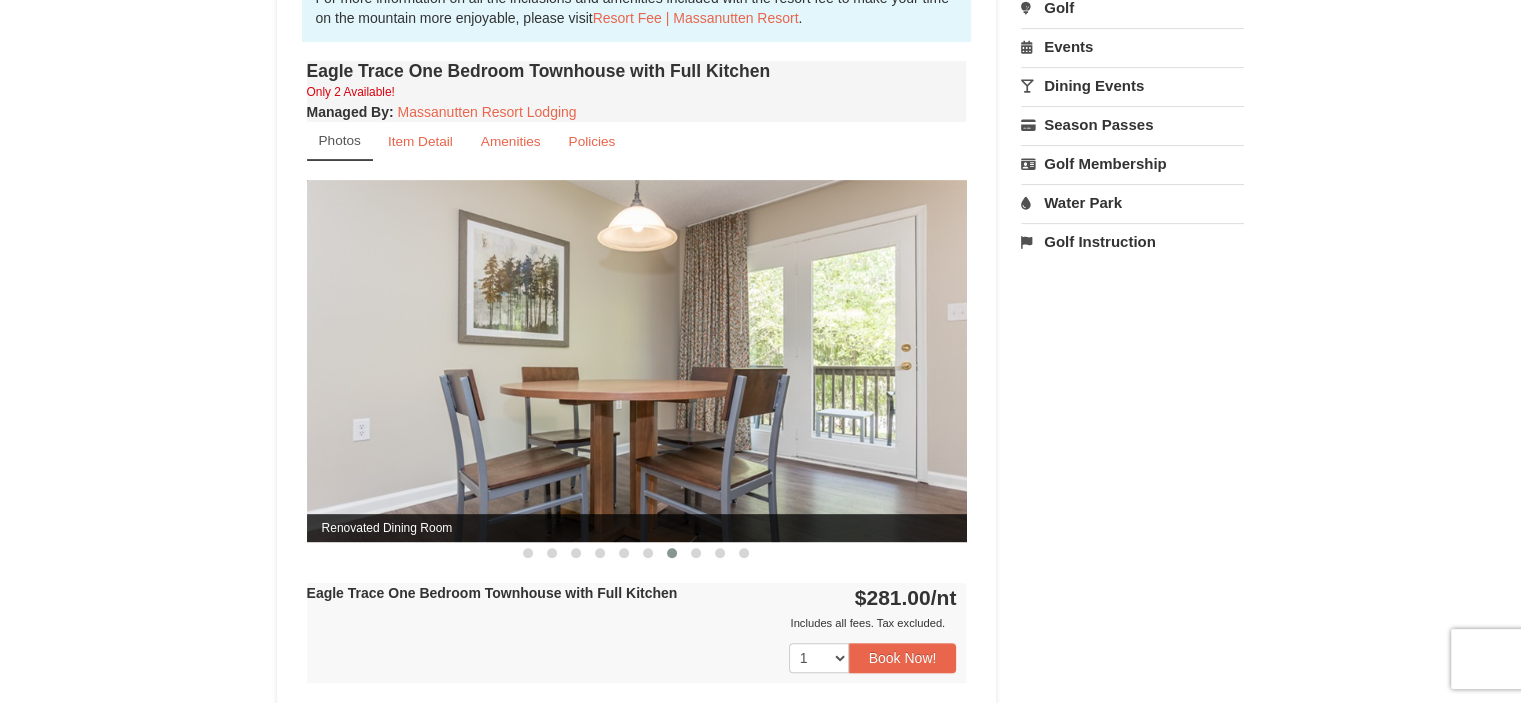 click at bounding box center [672, 553] 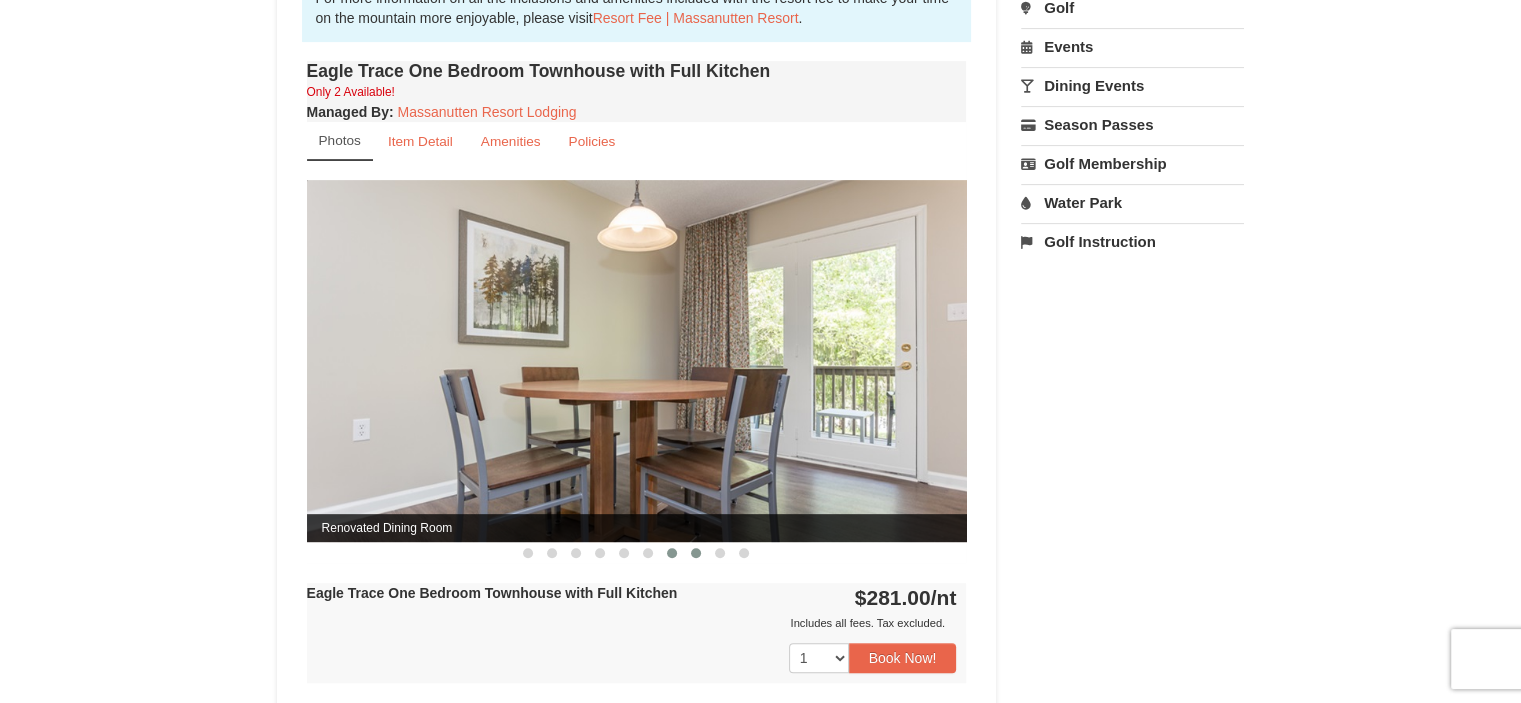 click at bounding box center (696, 553) 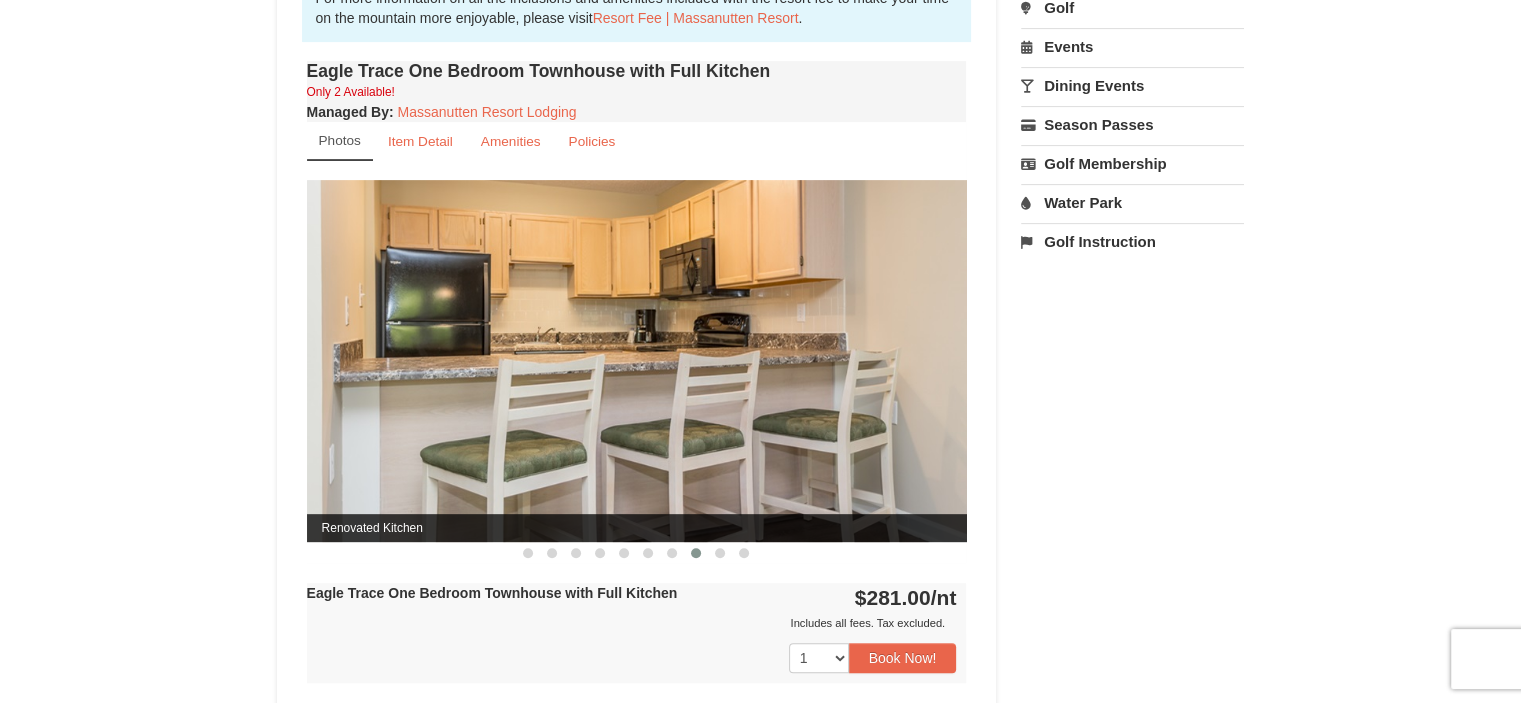 click at bounding box center (696, 553) 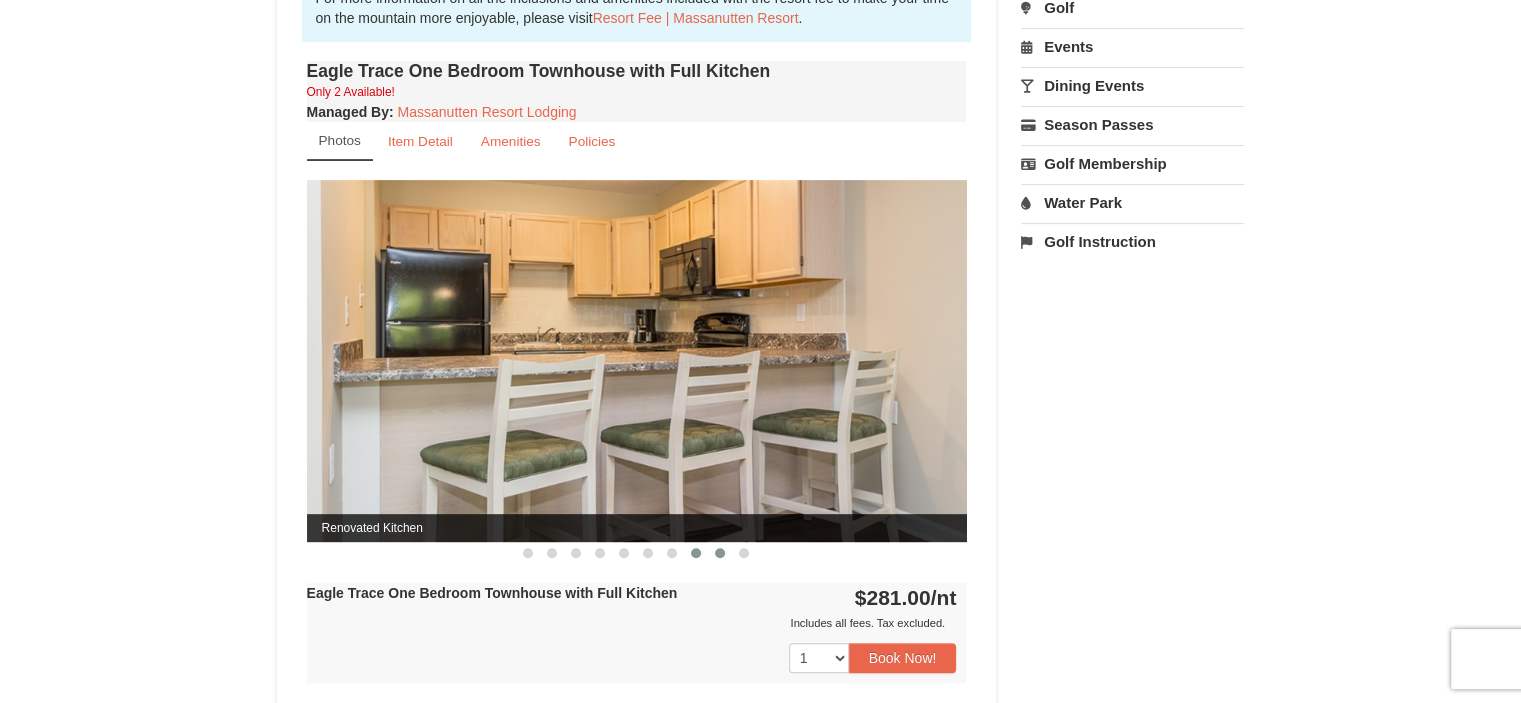 click at bounding box center (720, 553) 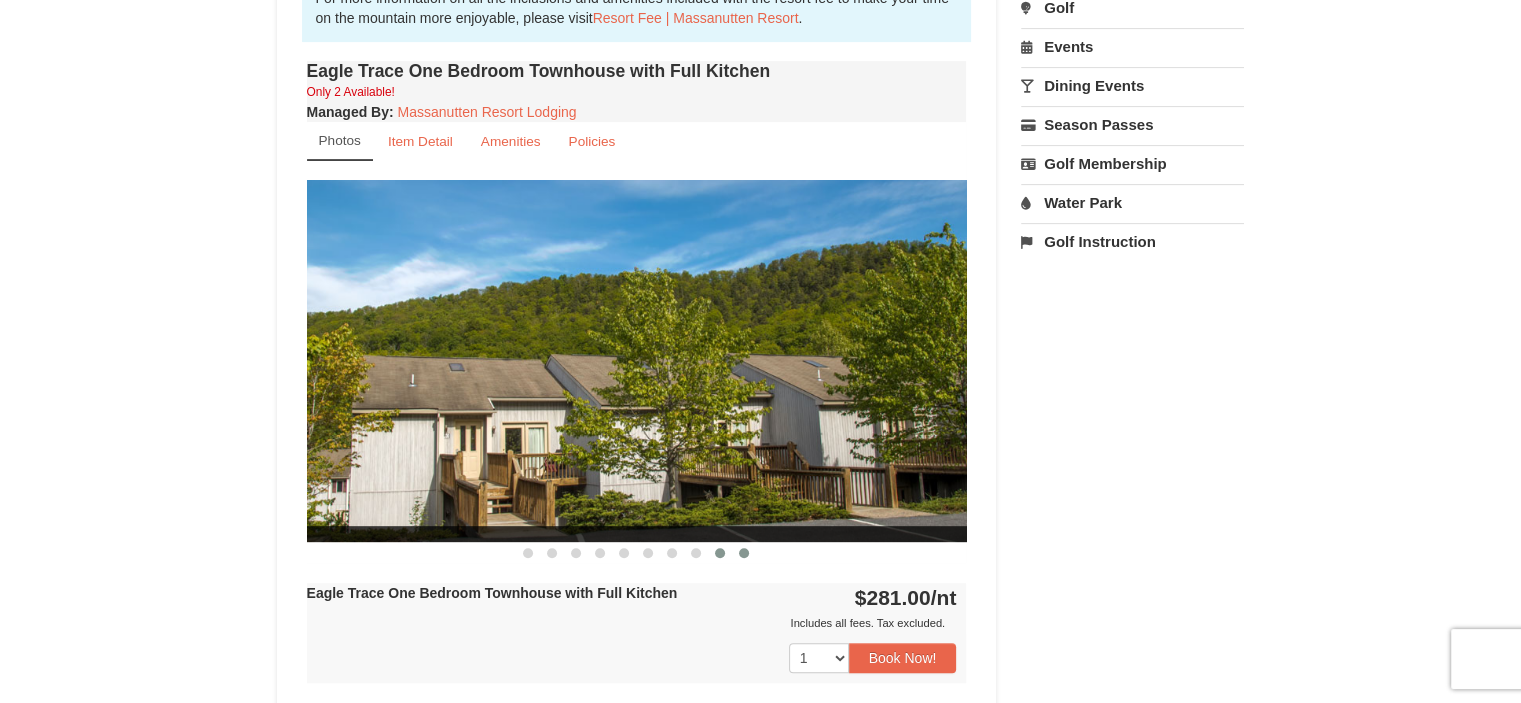 click at bounding box center [744, 553] 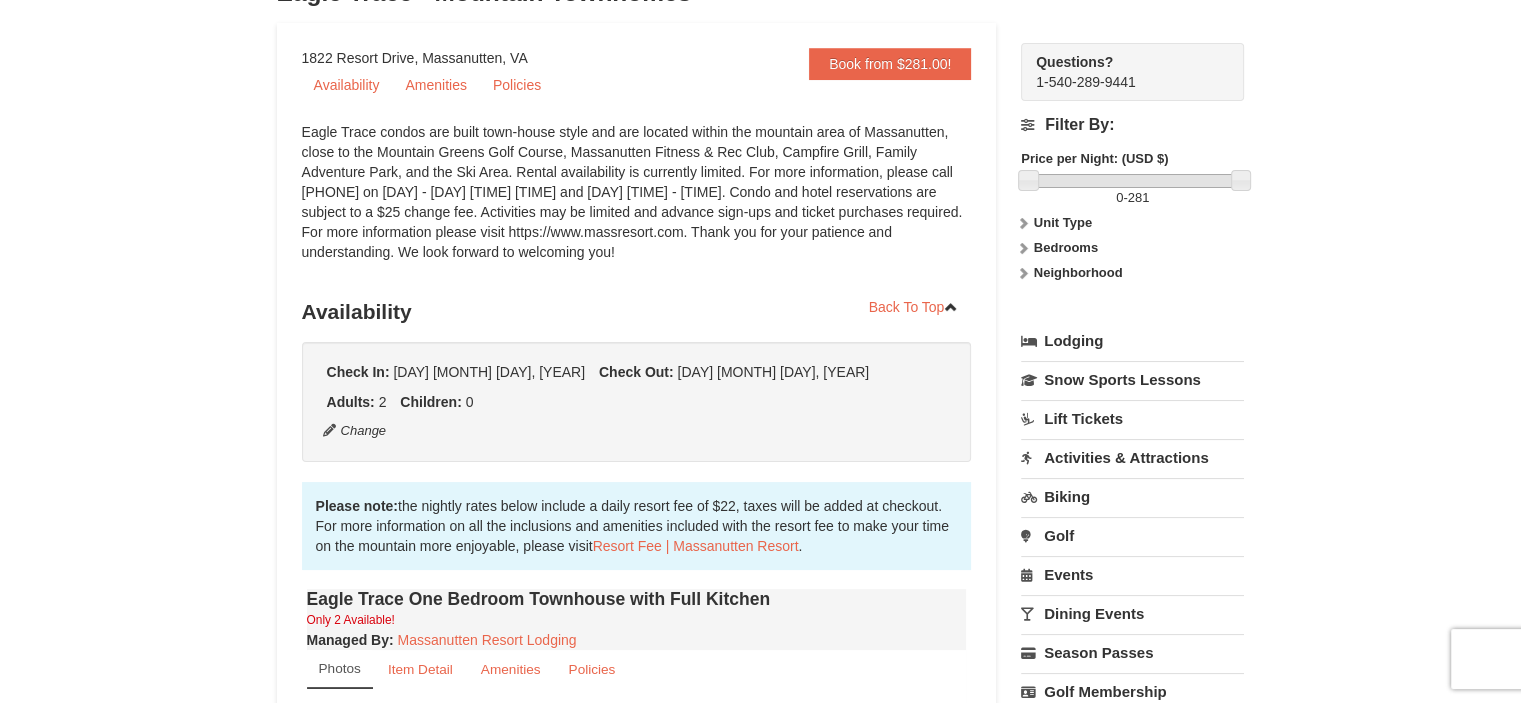 scroll, scrollTop: 0, scrollLeft: 0, axis: both 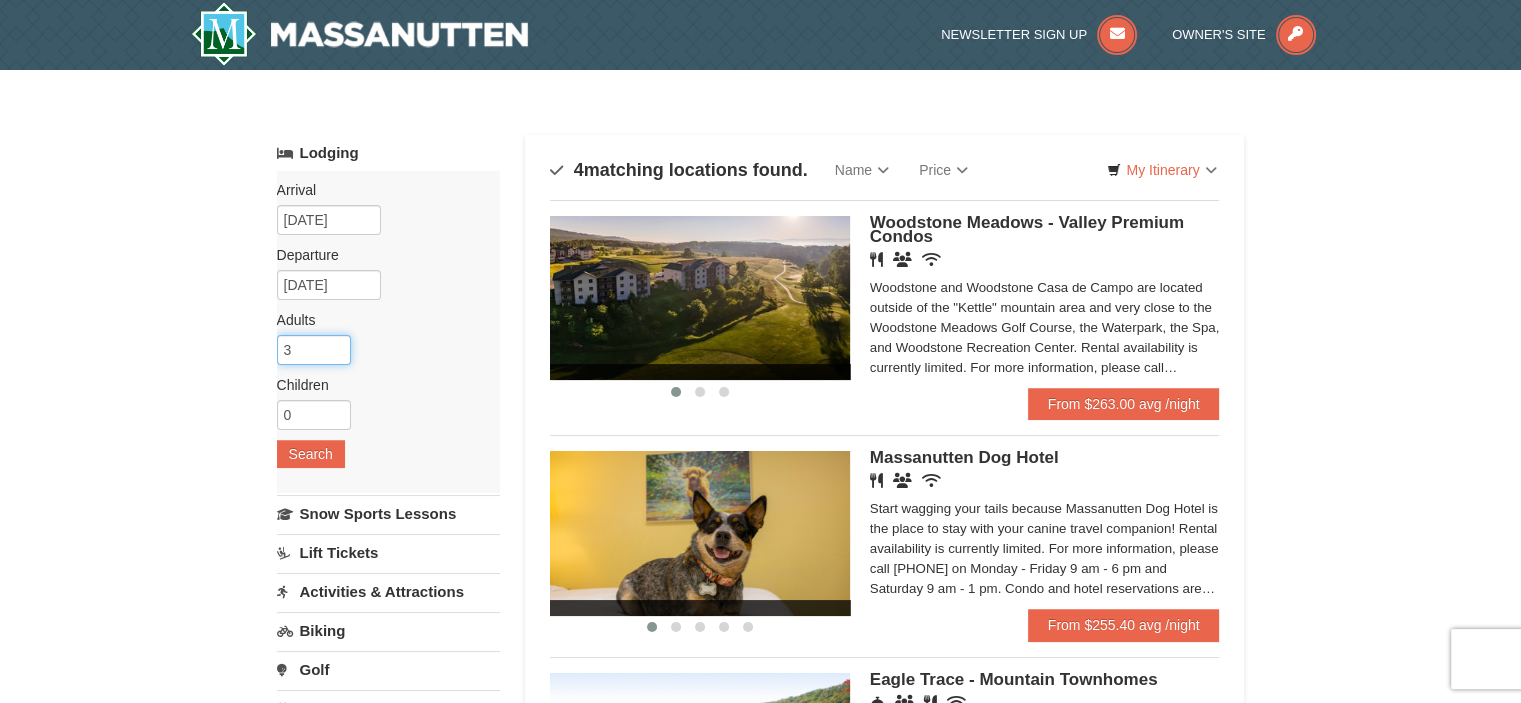 click on "3" at bounding box center (314, 350) 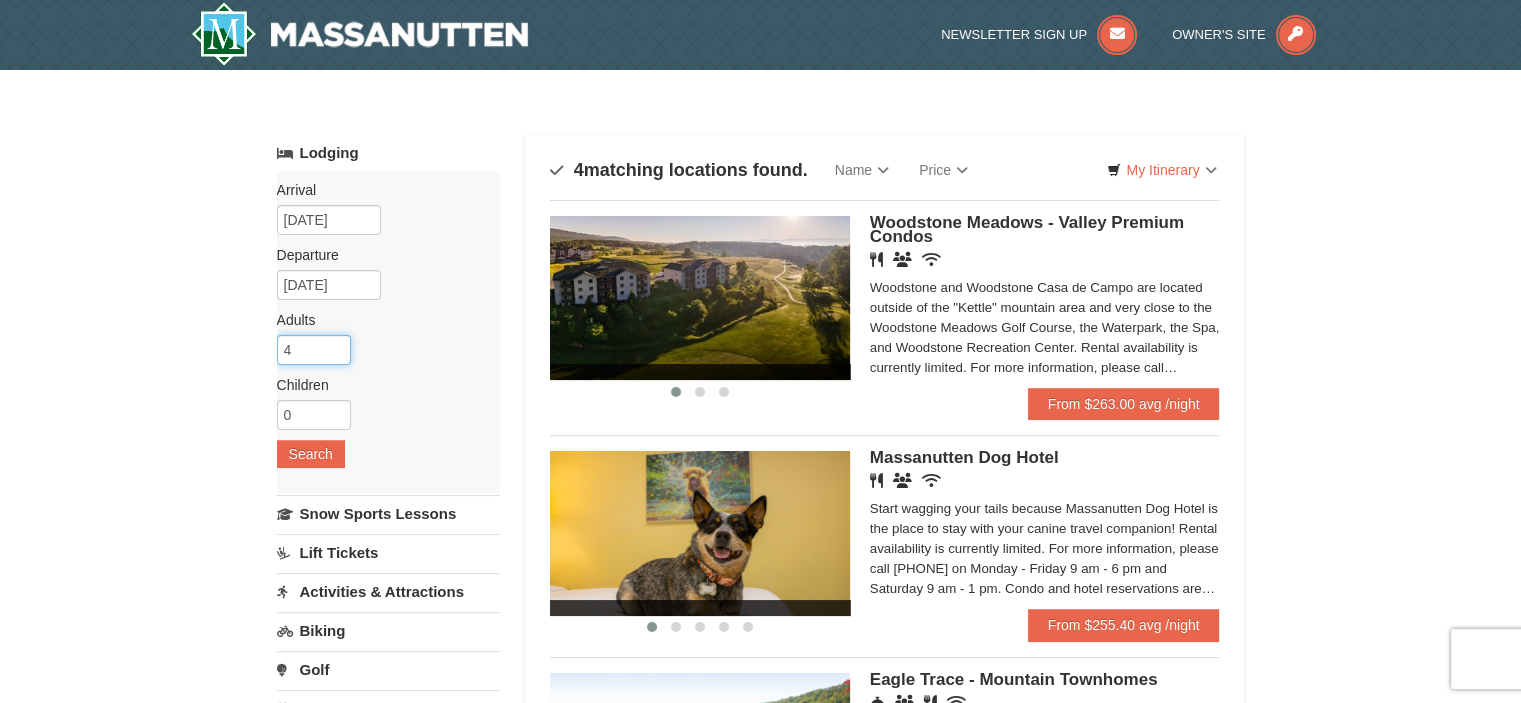 type on "4" 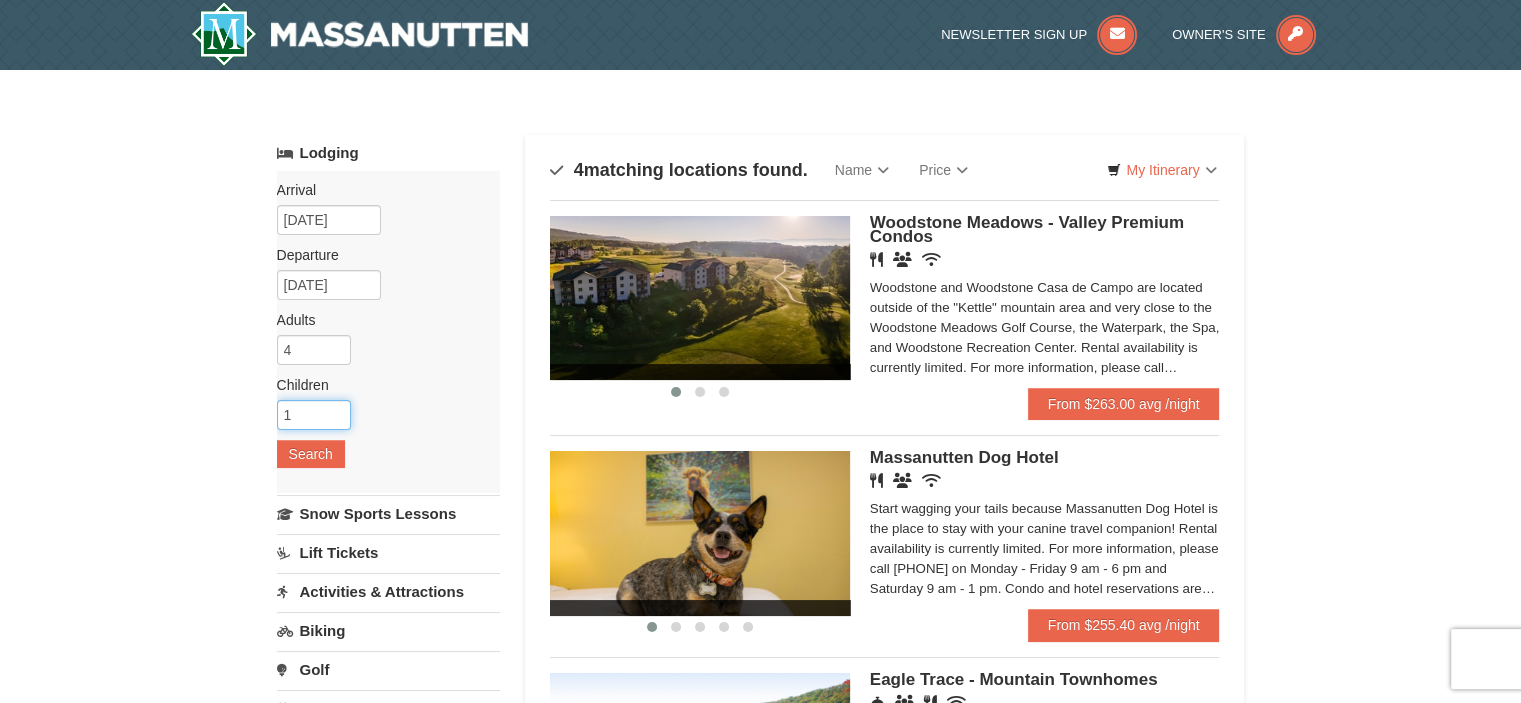 click on "1" at bounding box center [314, 415] 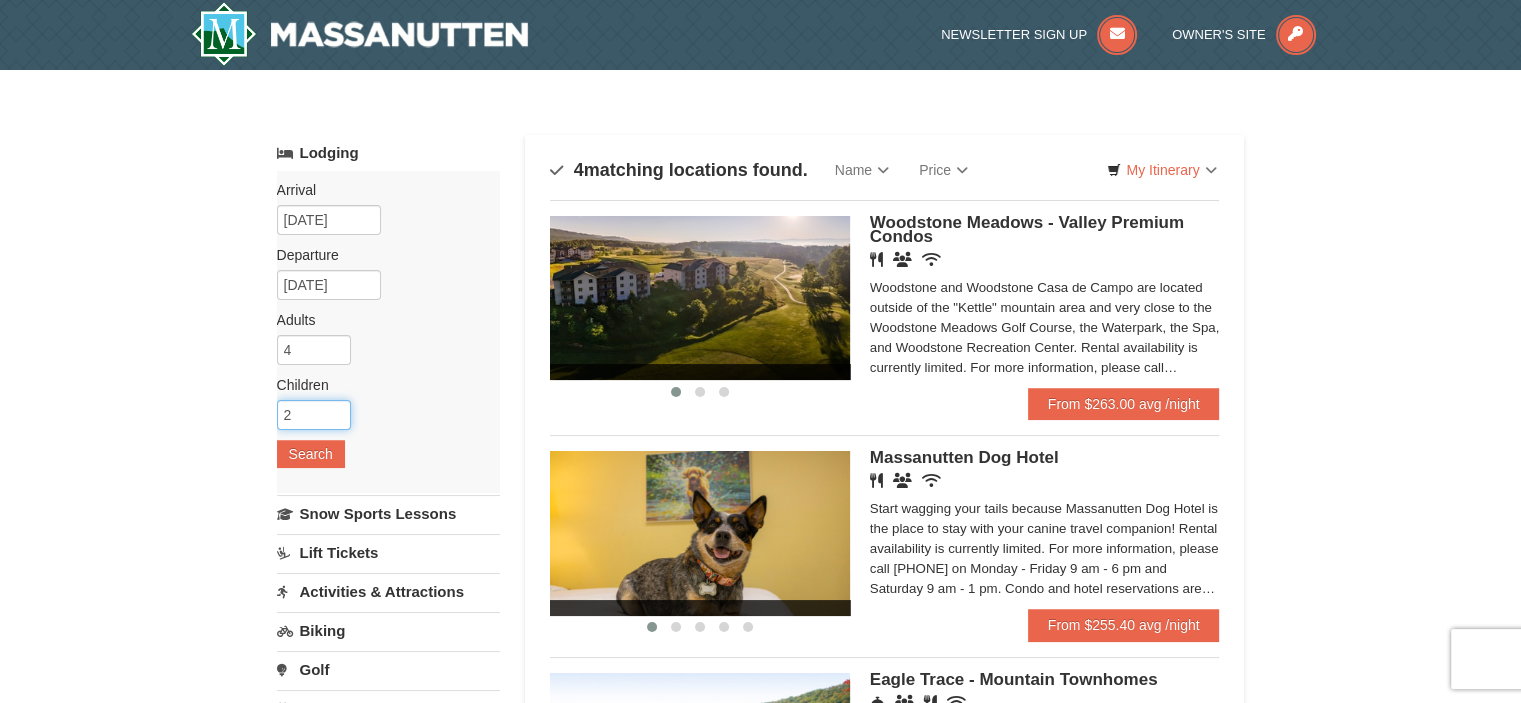 click on "2" at bounding box center [314, 415] 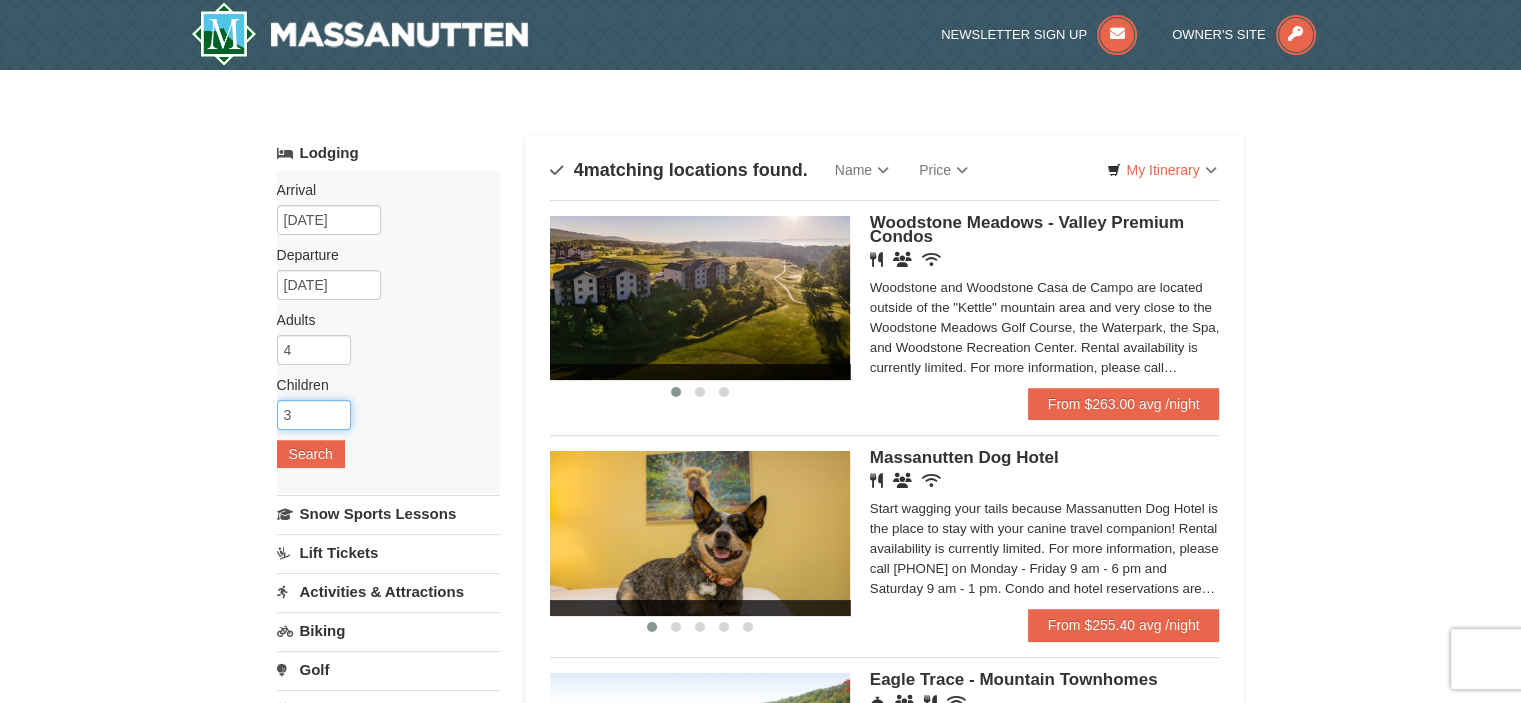 click on "3" at bounding box center [314, 415] 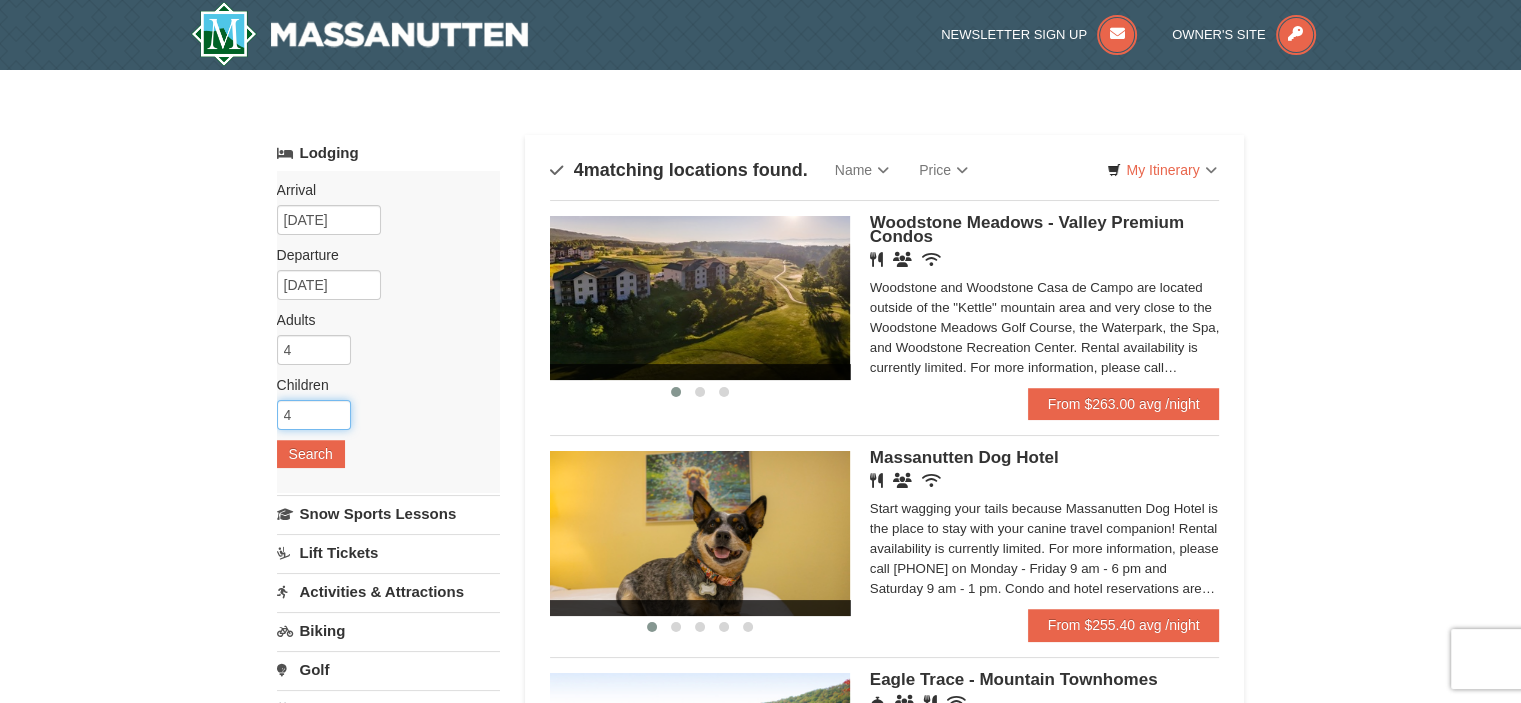 type on "4" 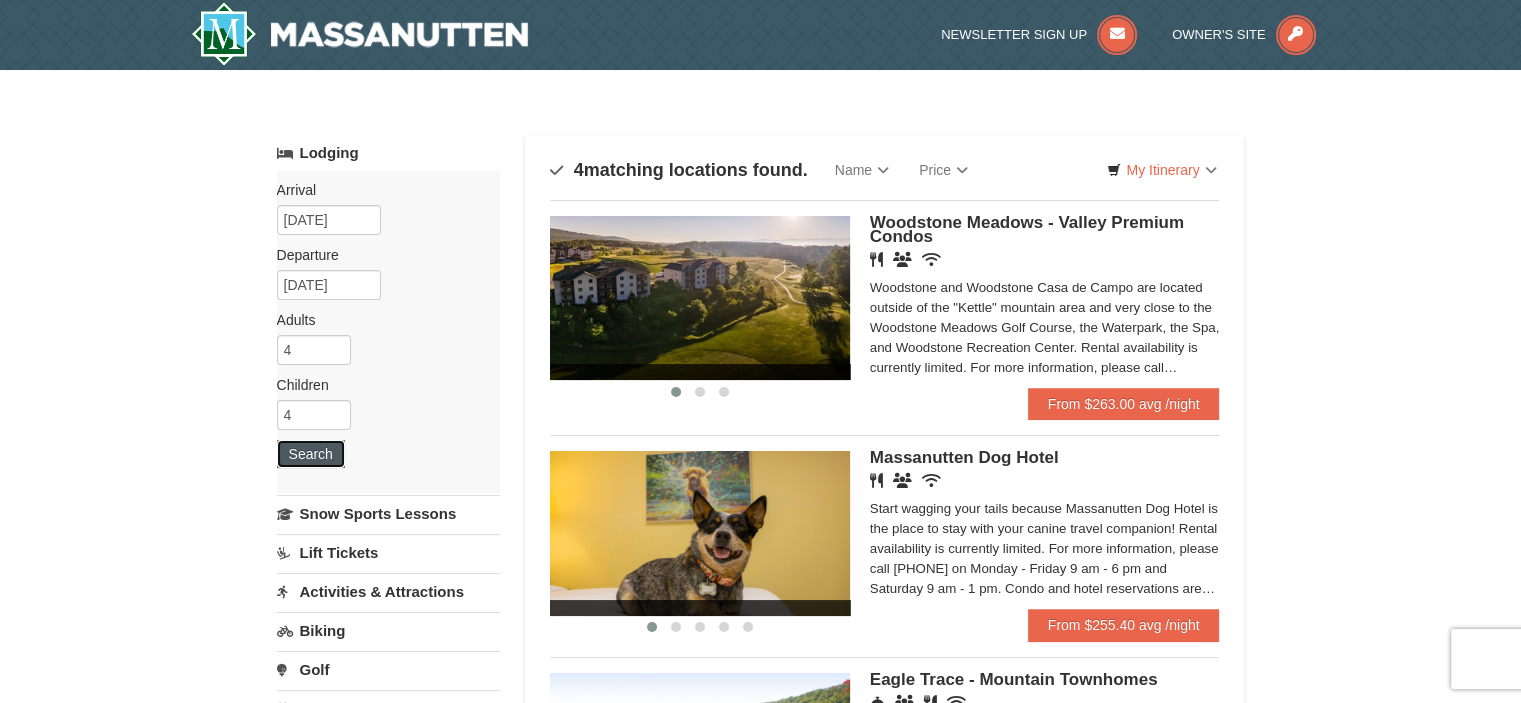 click on "Search" at bounding box center (311, 454) 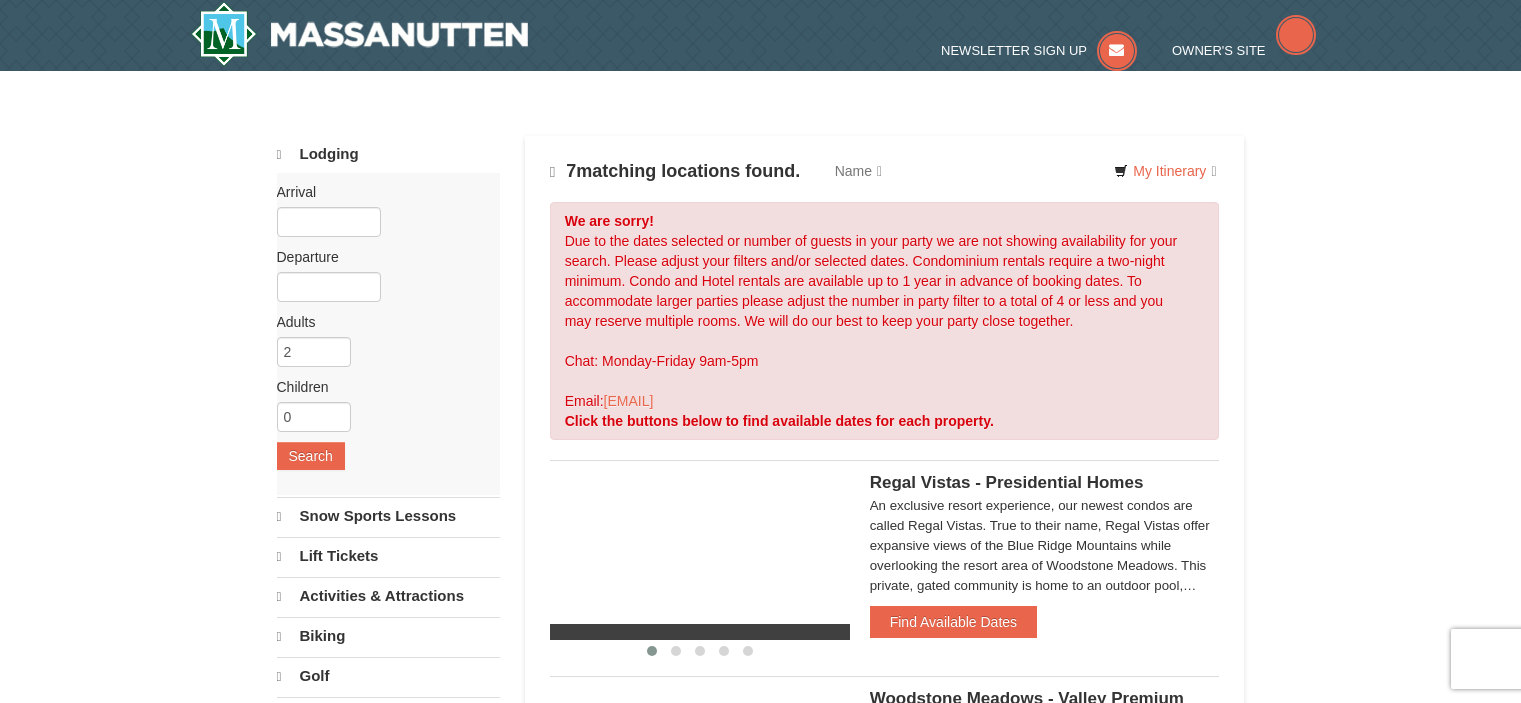 scroll, scrollTop: 0, scrollLeft: 0, axis: both 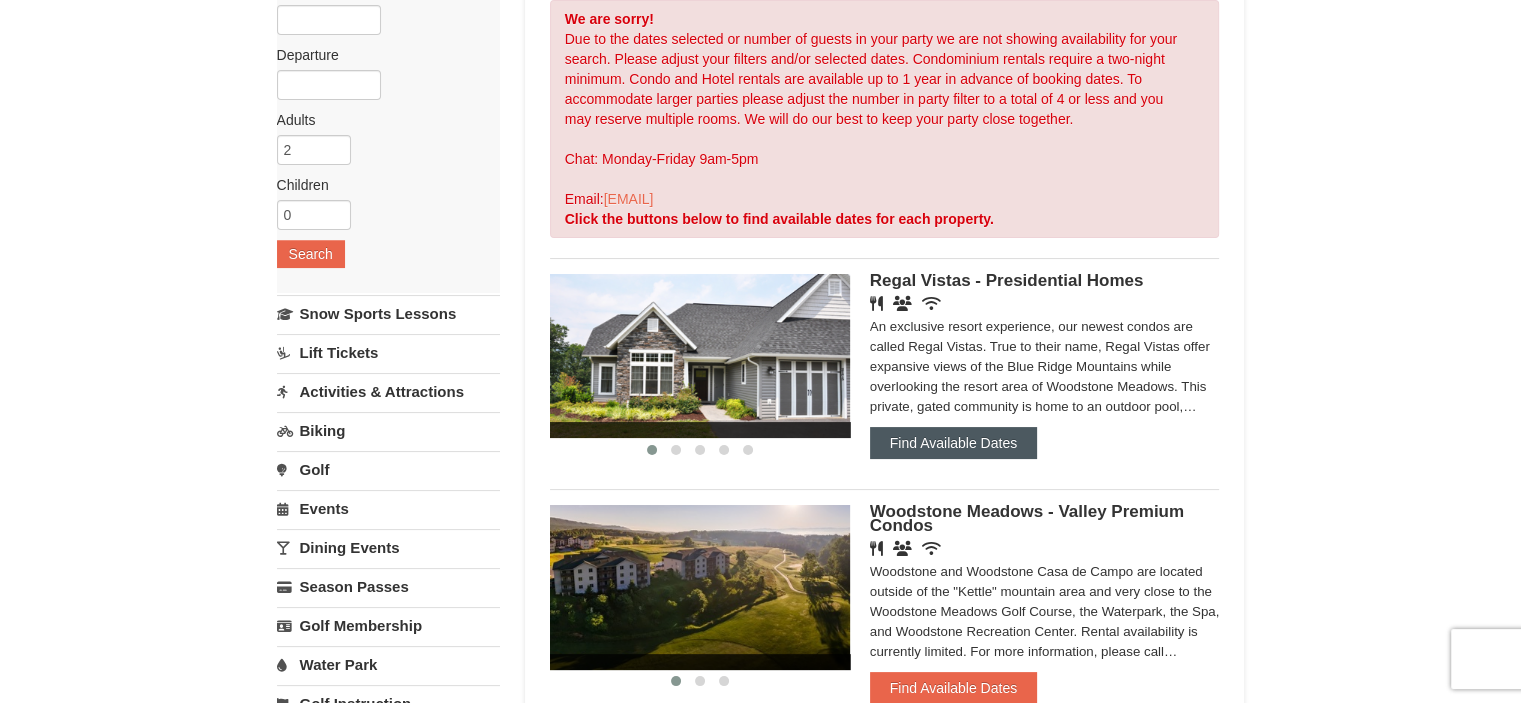 click on "Find Available Dates" at bounding box center [953, 443] 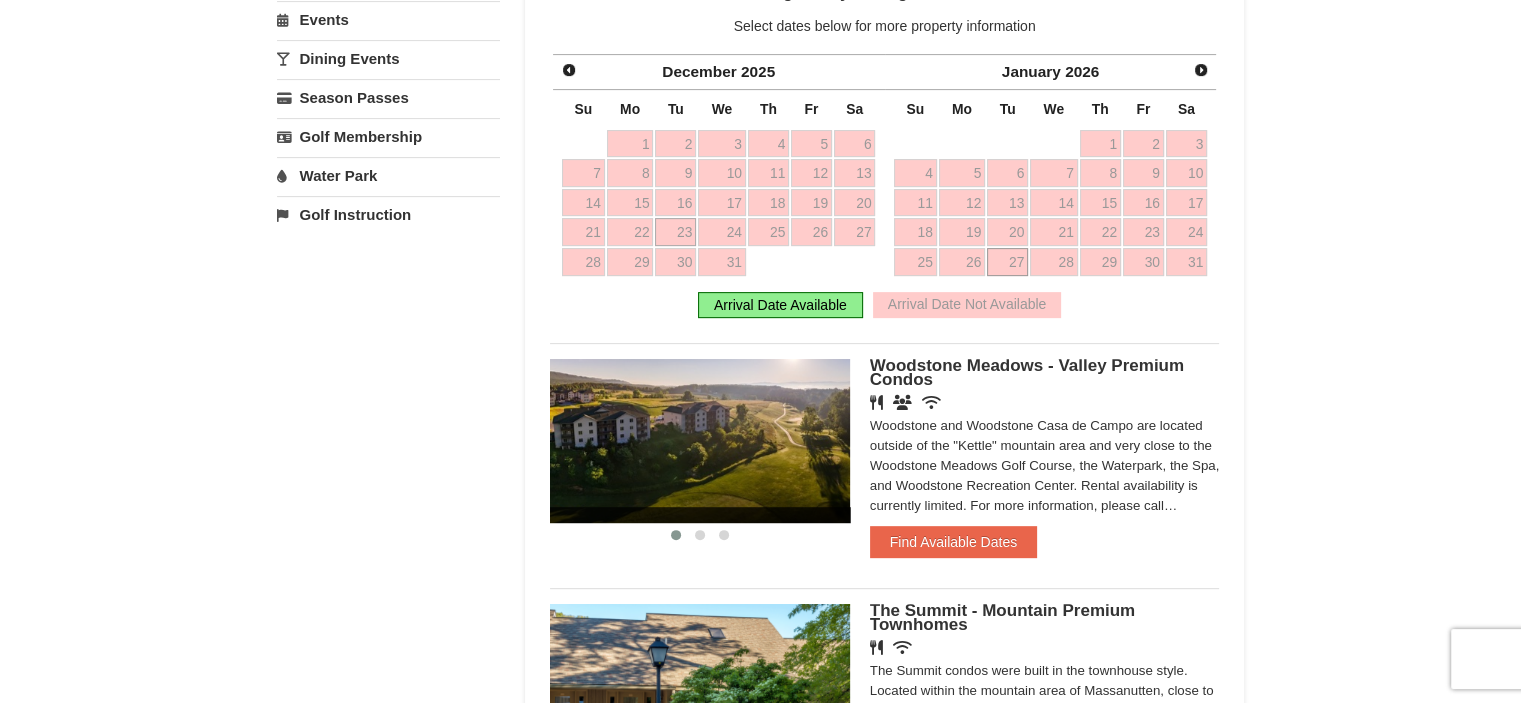 scroll, scrollTop: 700, scrollLeft: 0, axis: vertical 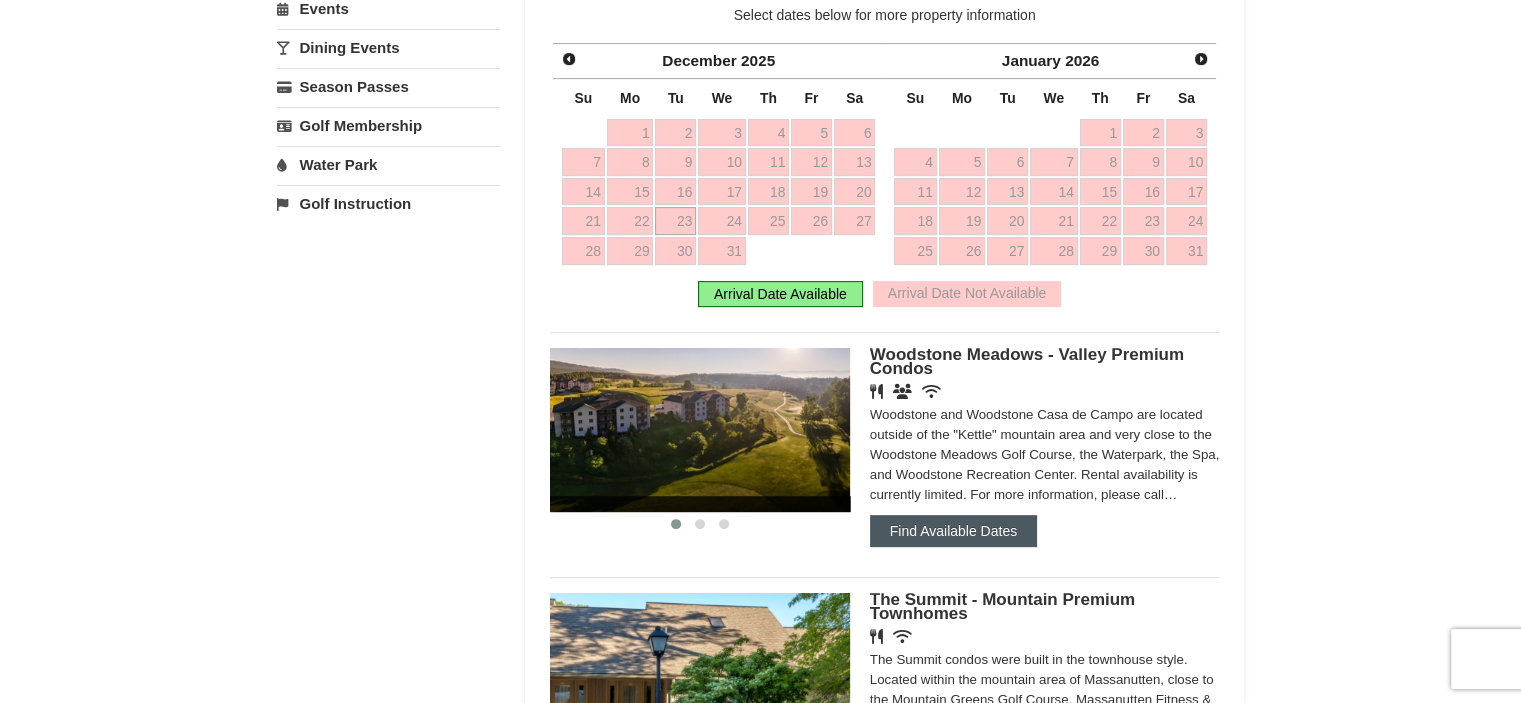 click on "Find Available Dates" at bounding box center (953, 531) 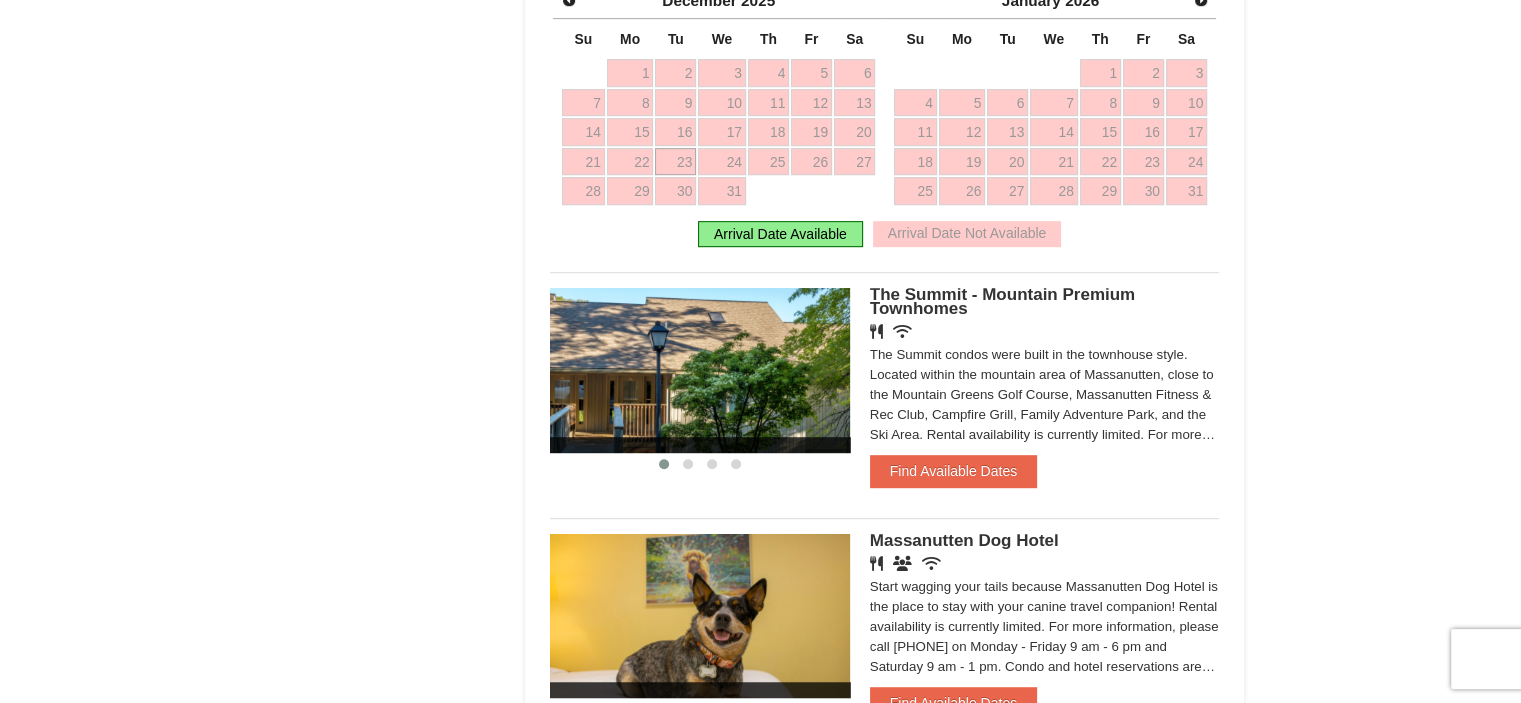 scroll, scrollTop: 1000, scrollLeft: 0, axis: vertical 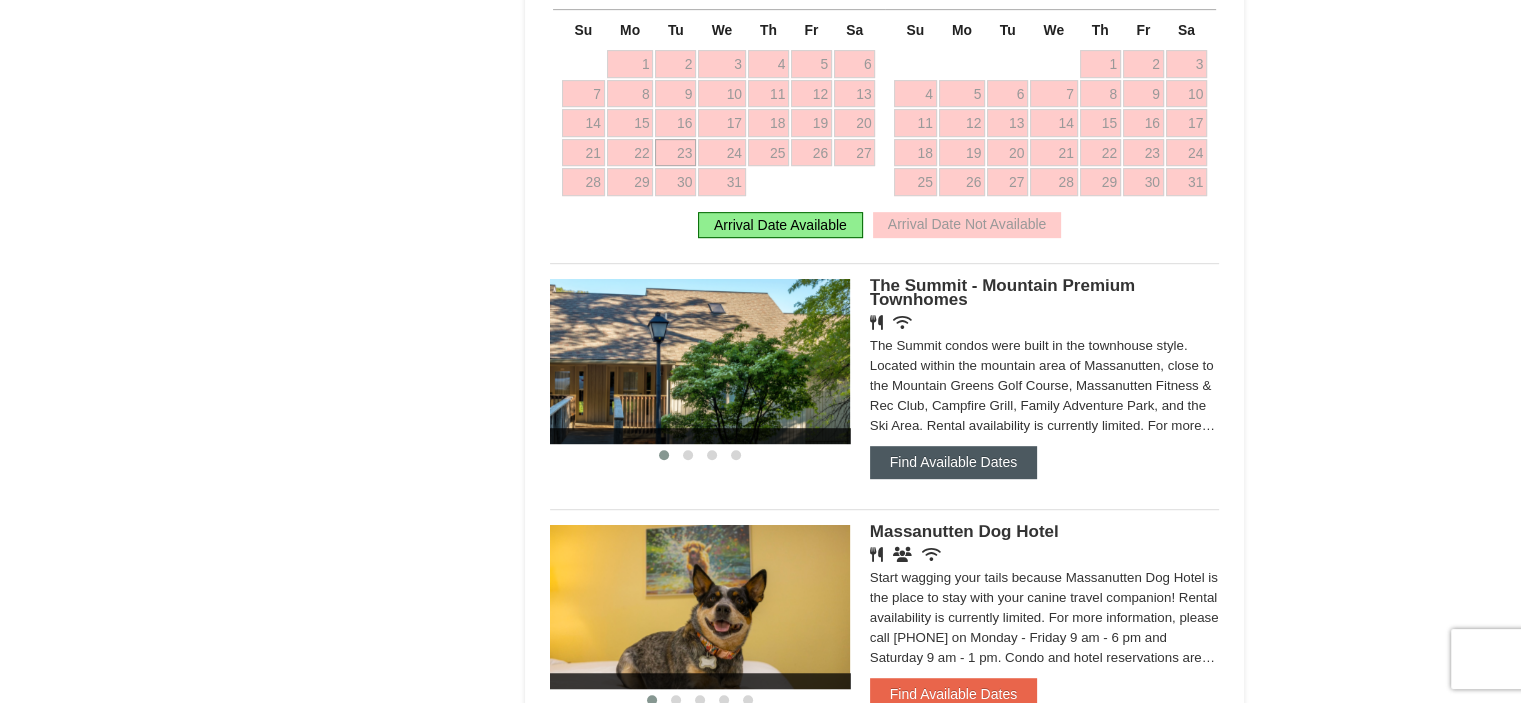 click on "Find Available Dates" at bounding box center [953, 462] 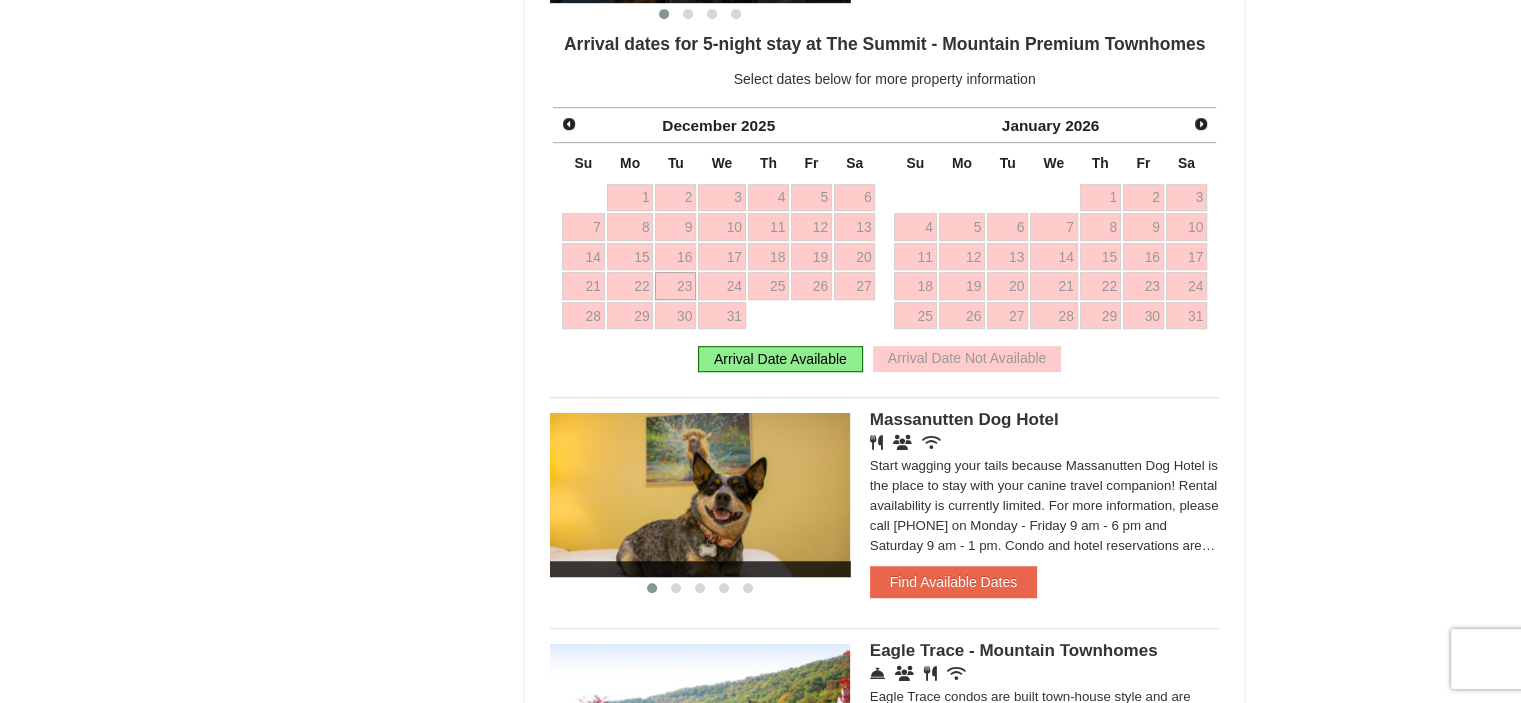 scroll, scrollTop: 1299, scrollLeft: 0, axis: vertical 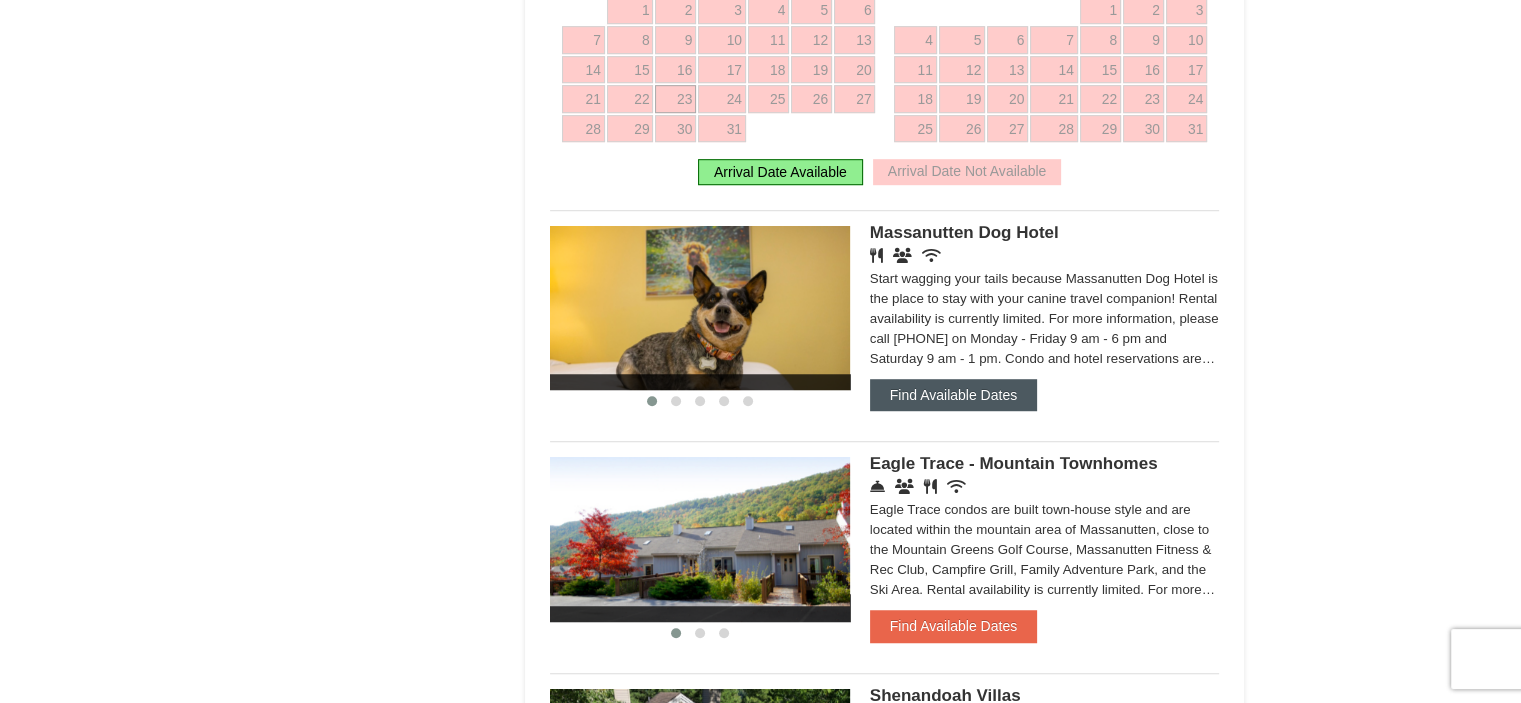 click on "Find Available Dates" at bounding box center (953, 395) 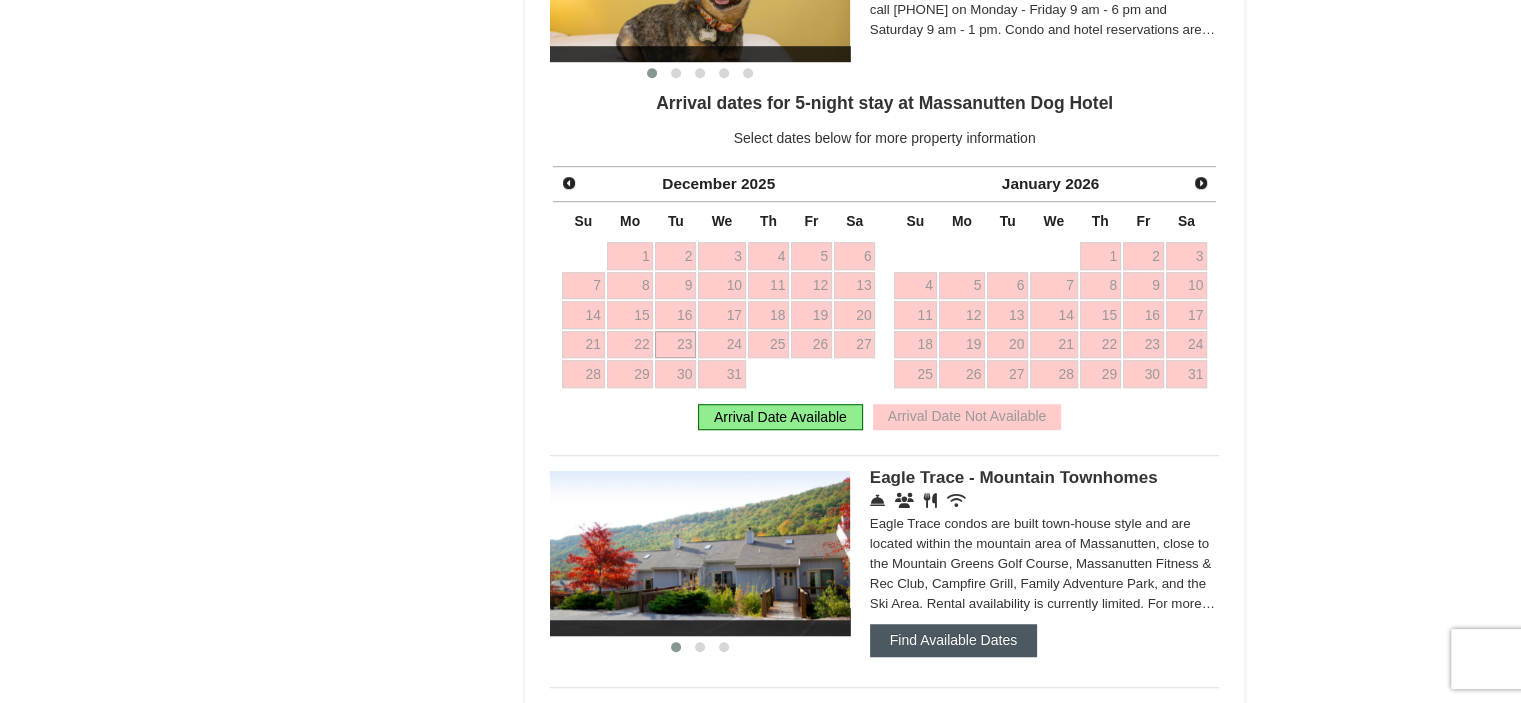 click on "Find Available Dates" at bounding box center [953, 640] 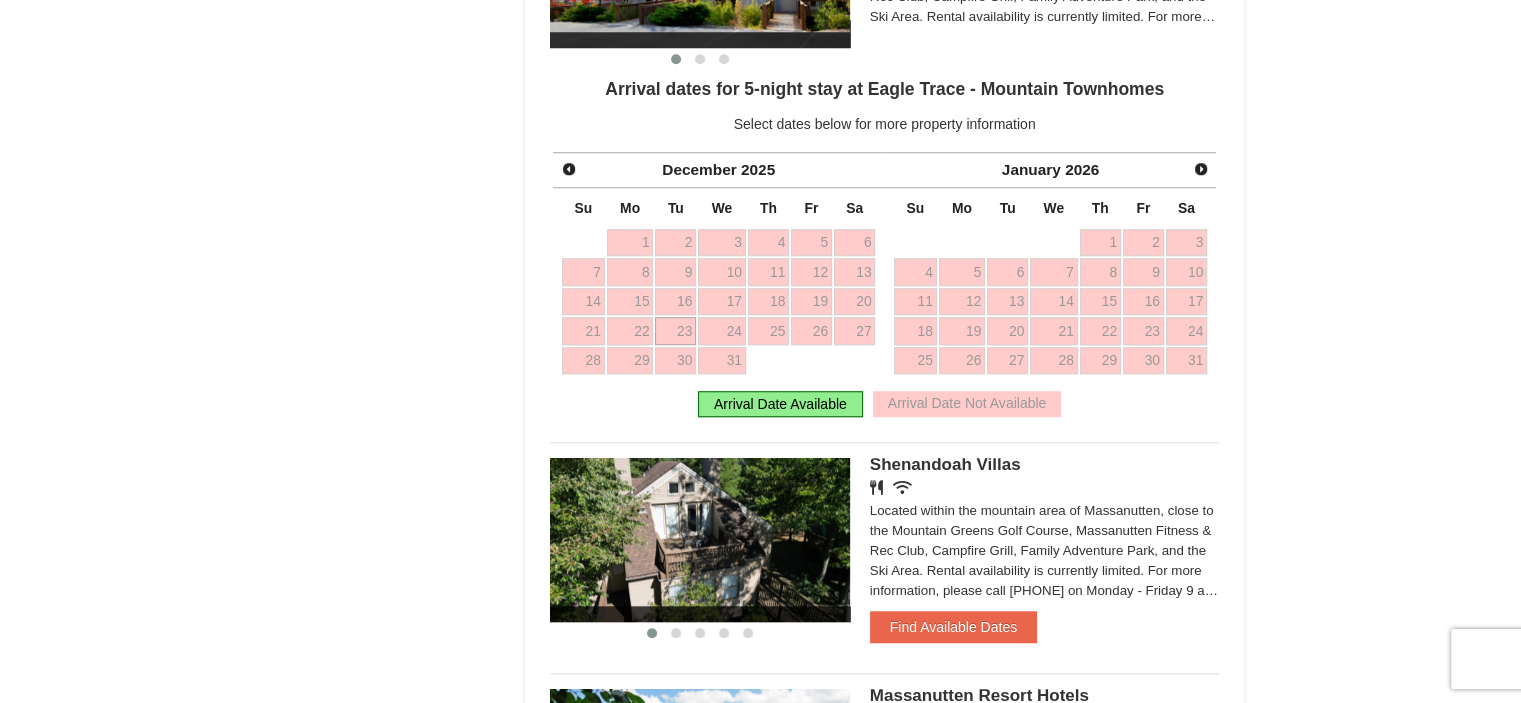 scroll, scrollTop: 1599, scrollLeft: 0, axis: vertical 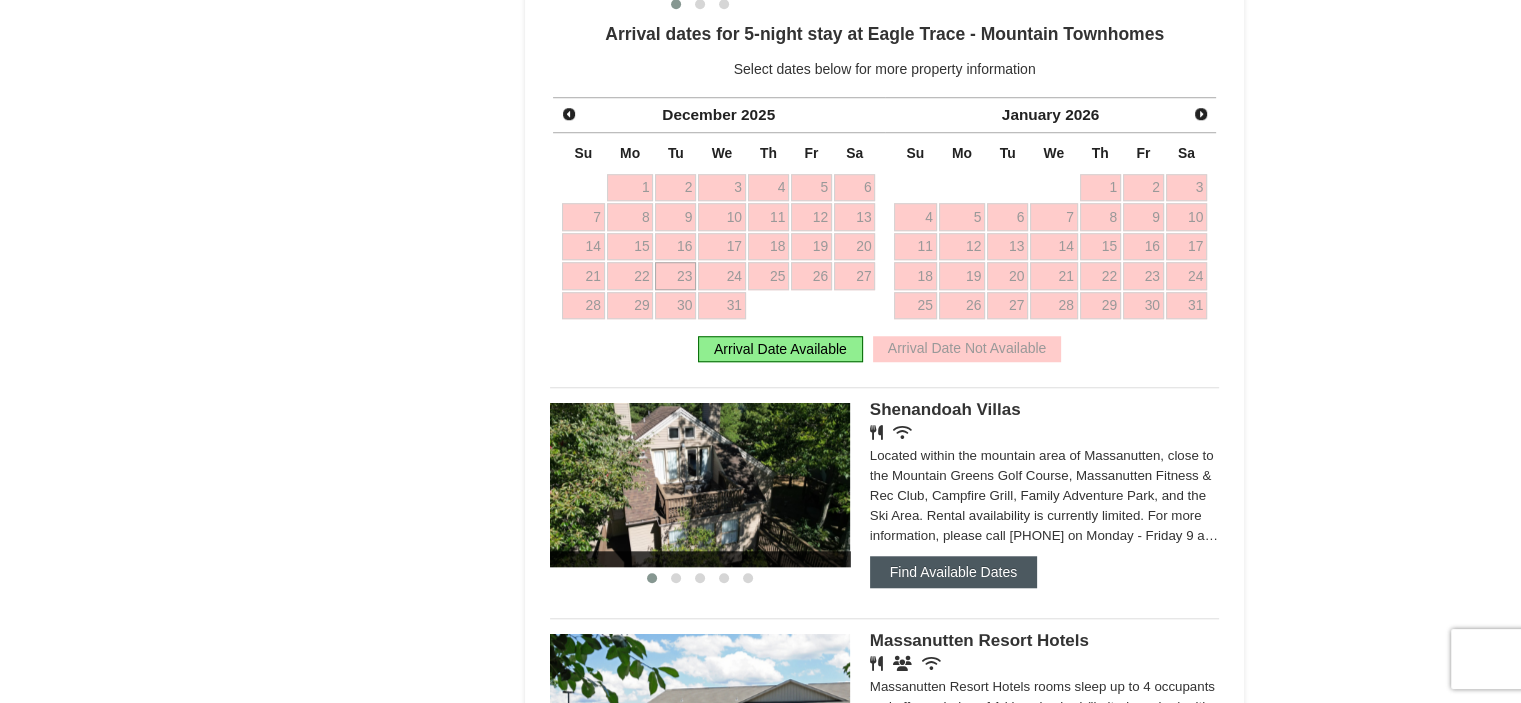 click on "Find Available Dates" at bounding box center [953, 572] 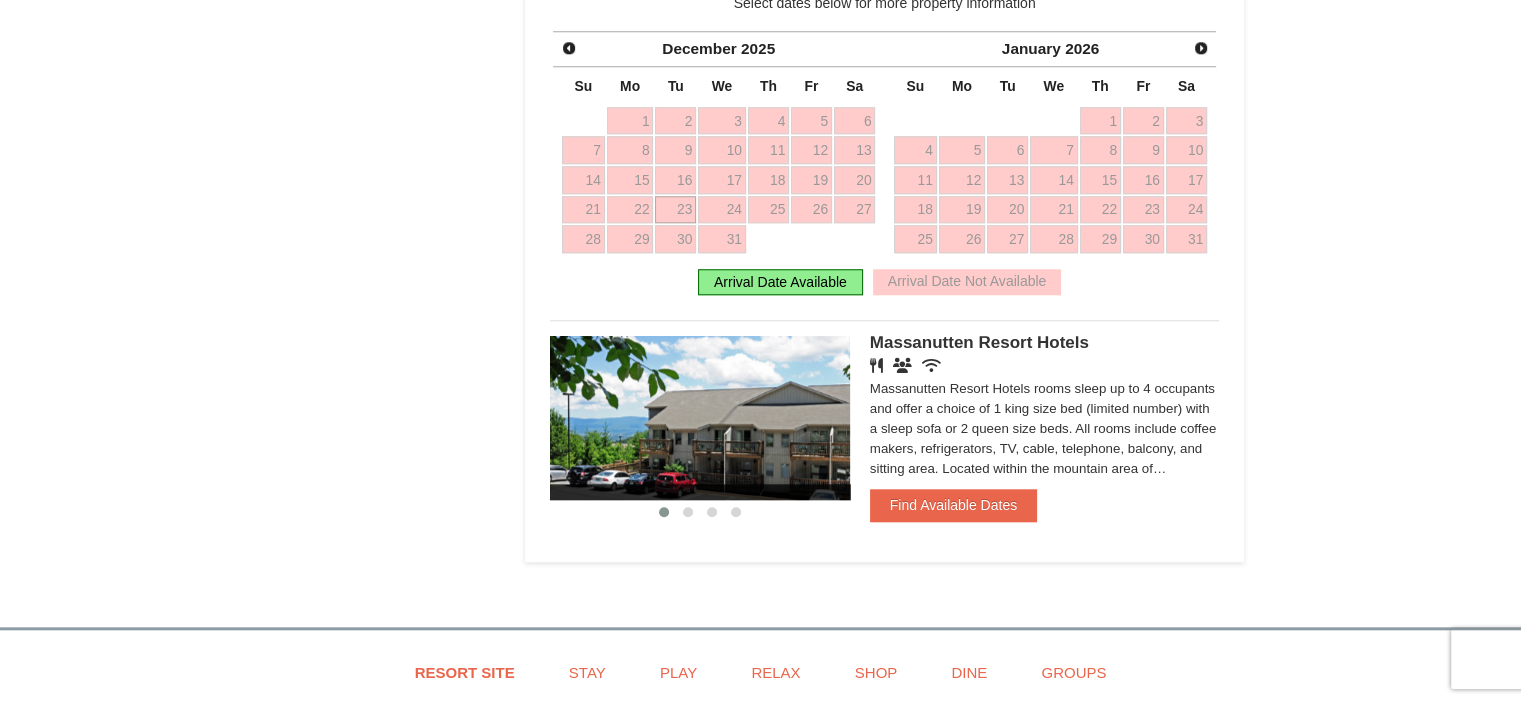 scroll, scrollTop: 1899, scrollLeft: 0, axis: vertical 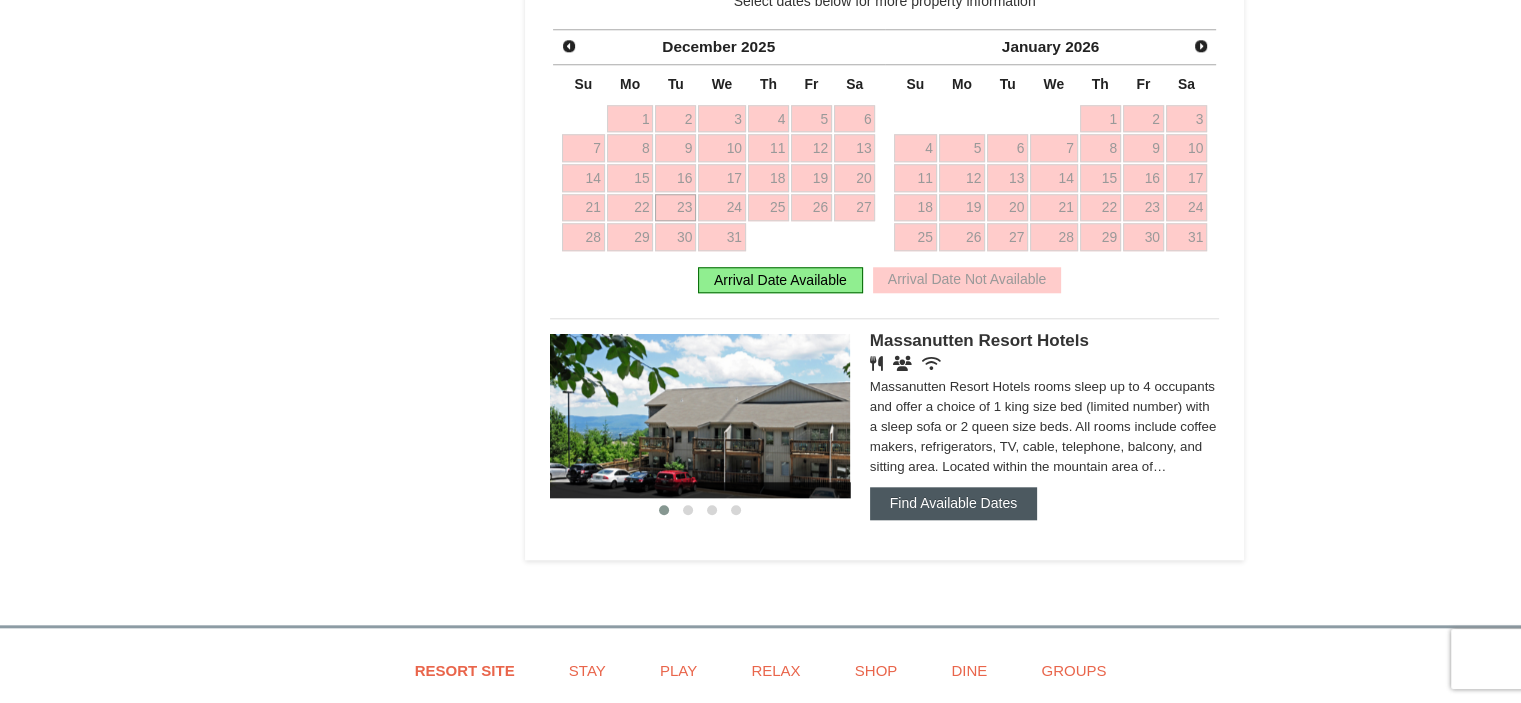 click on "Find Available Dates" at bounding box center [953, 503] 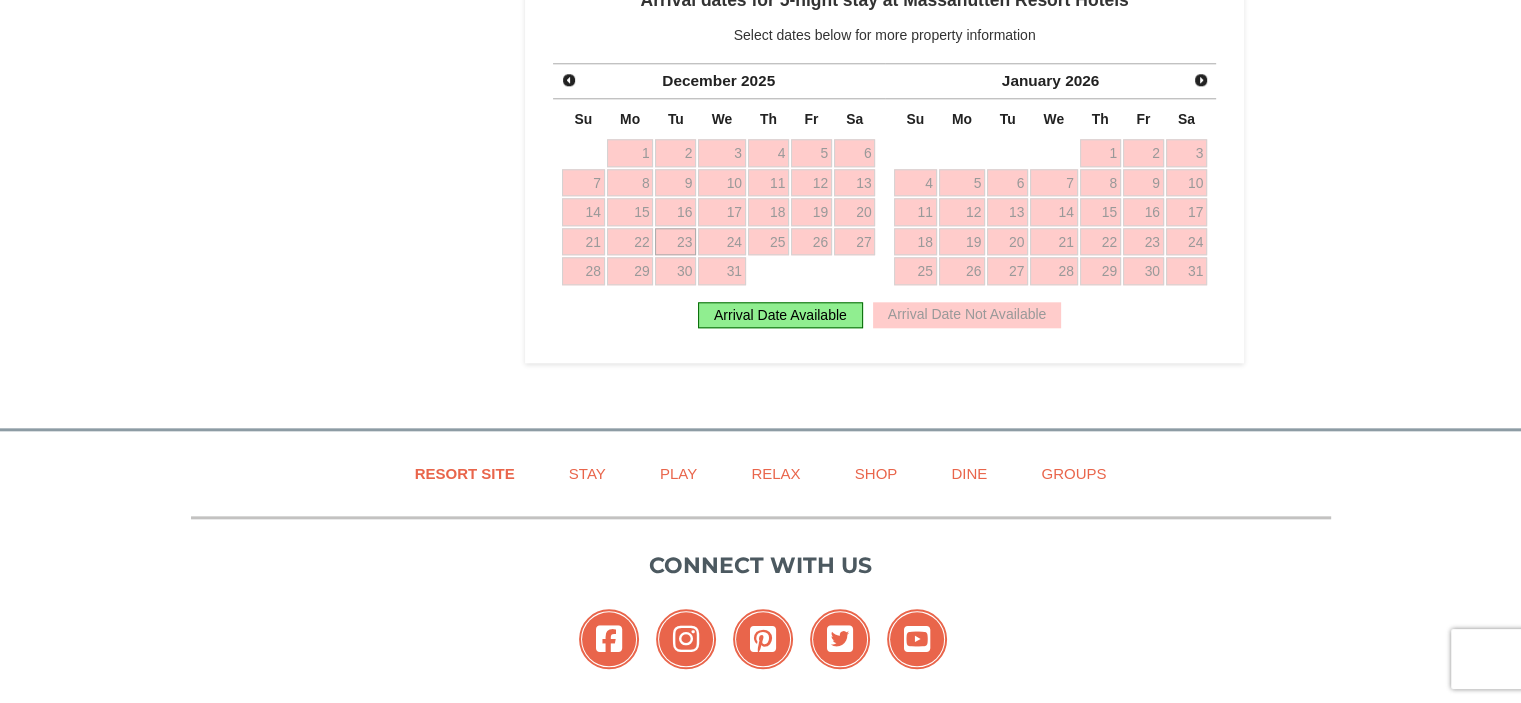 scroll, scrollTop: 2100, scrollLeft: 0, axis: vertical 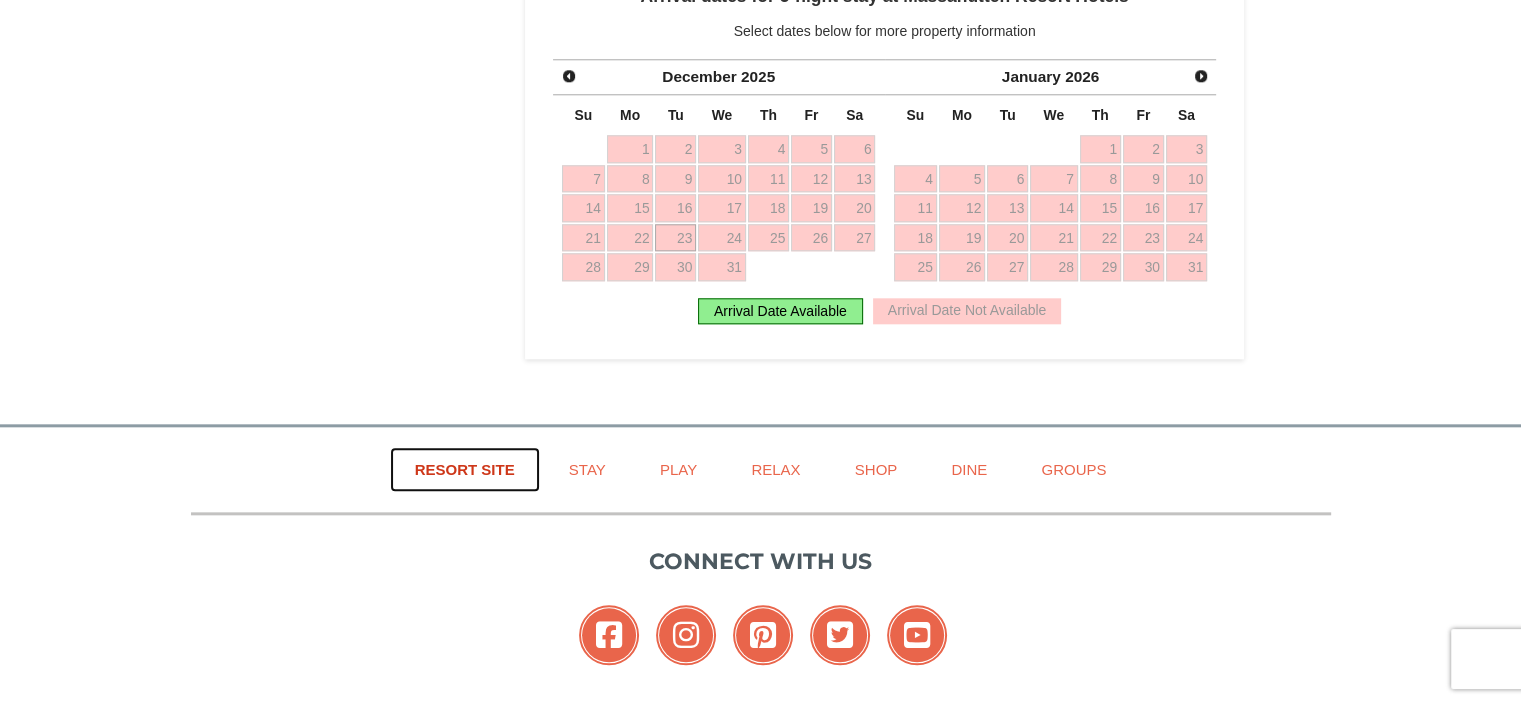 click on "Resort Site" at bounding box center (465, 469) 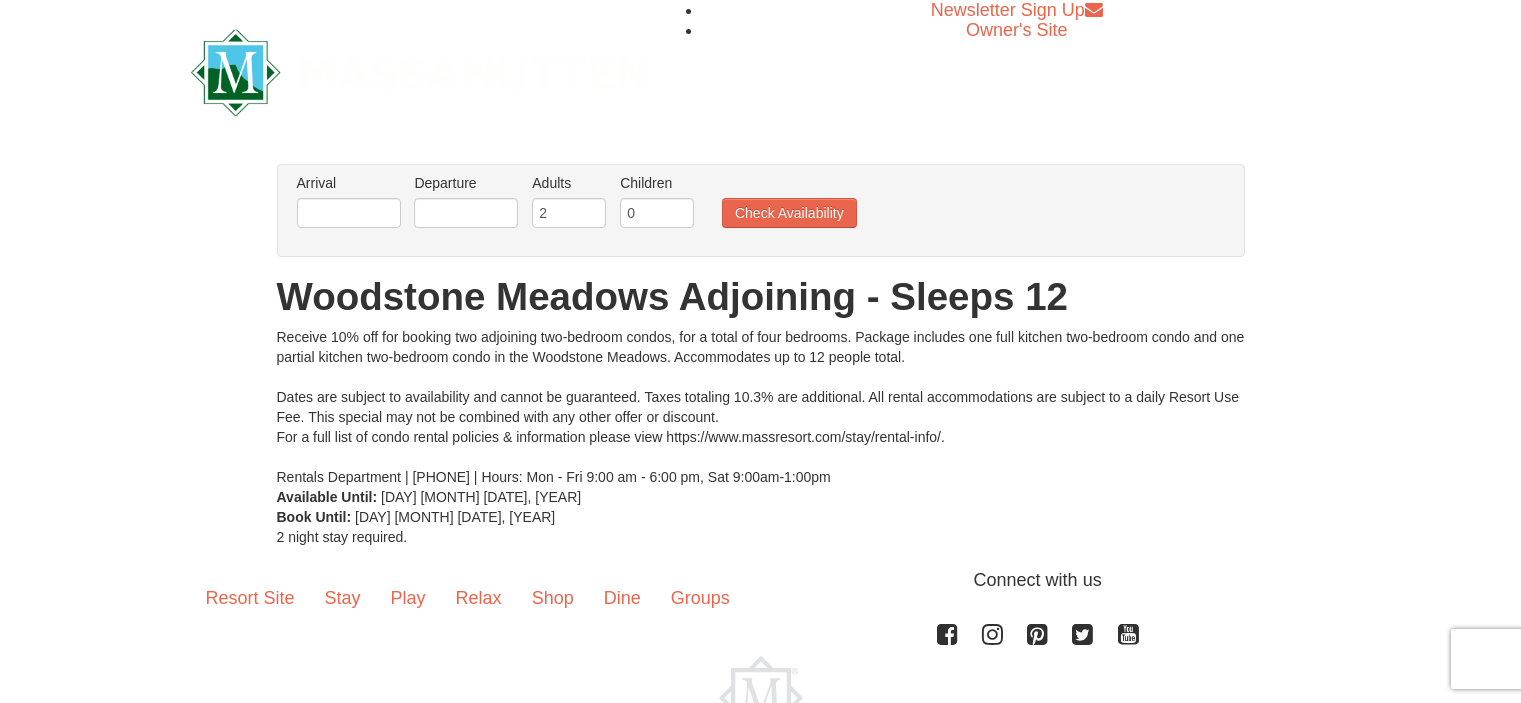 scroll, scrollTop: 0, scrollLeft: 0, axis: both 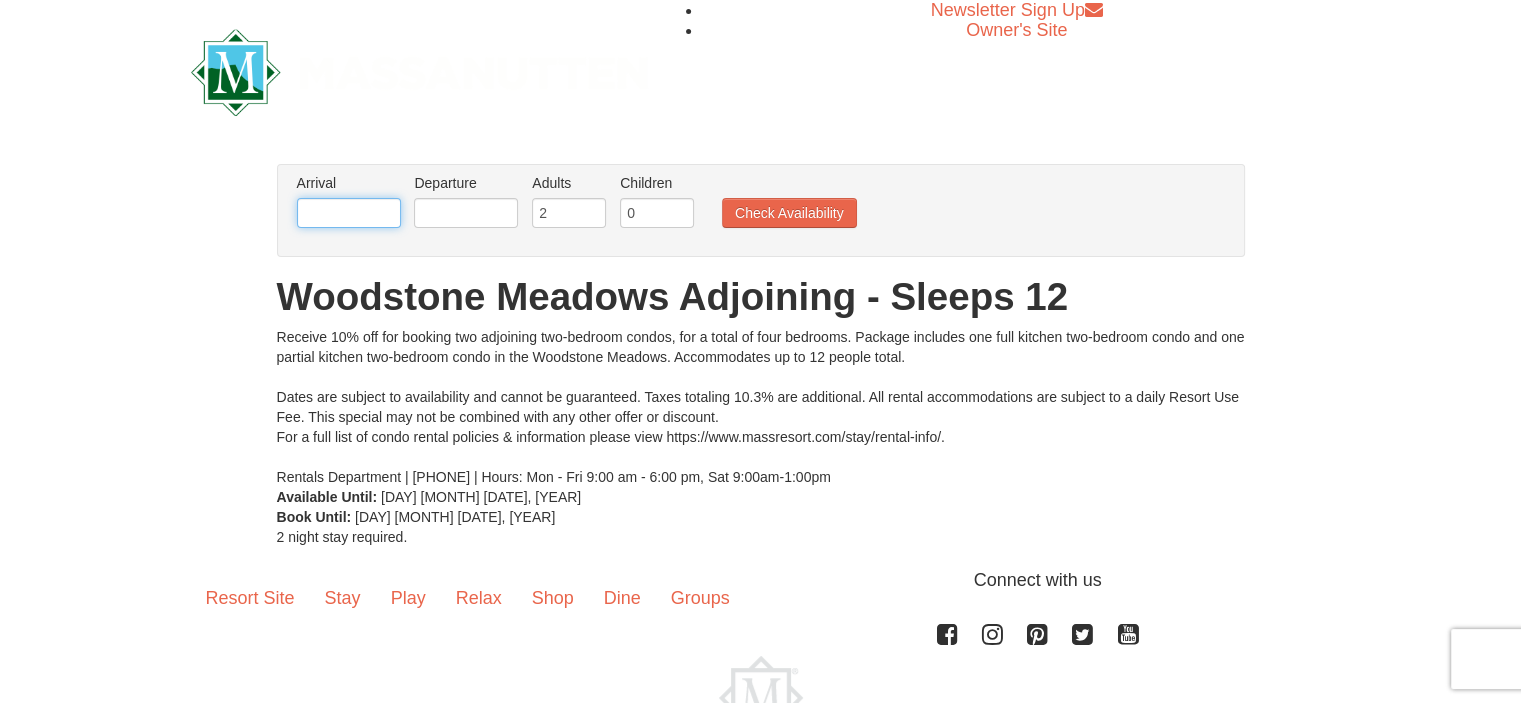 click at bounding box center (349, 213) 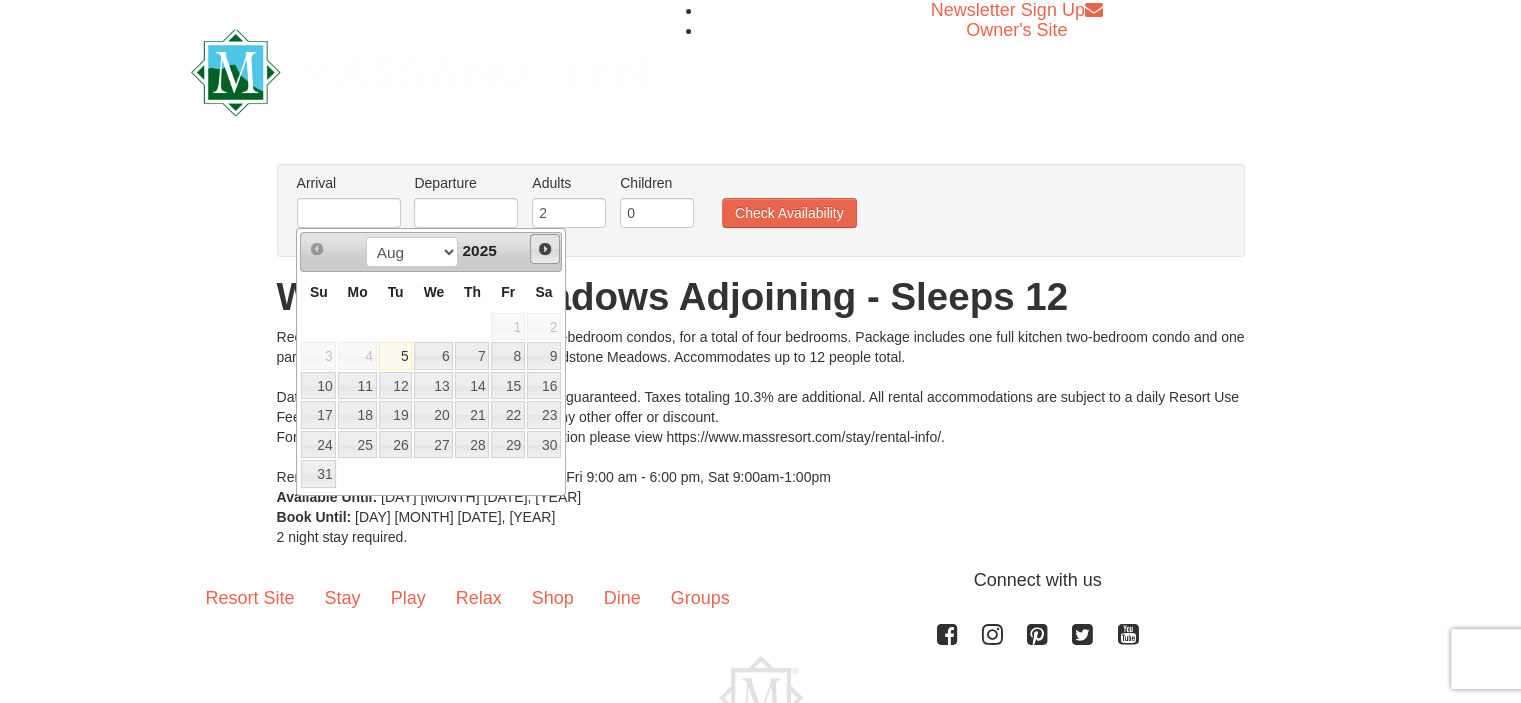 click on "Next" at bounding box center (545, 249) 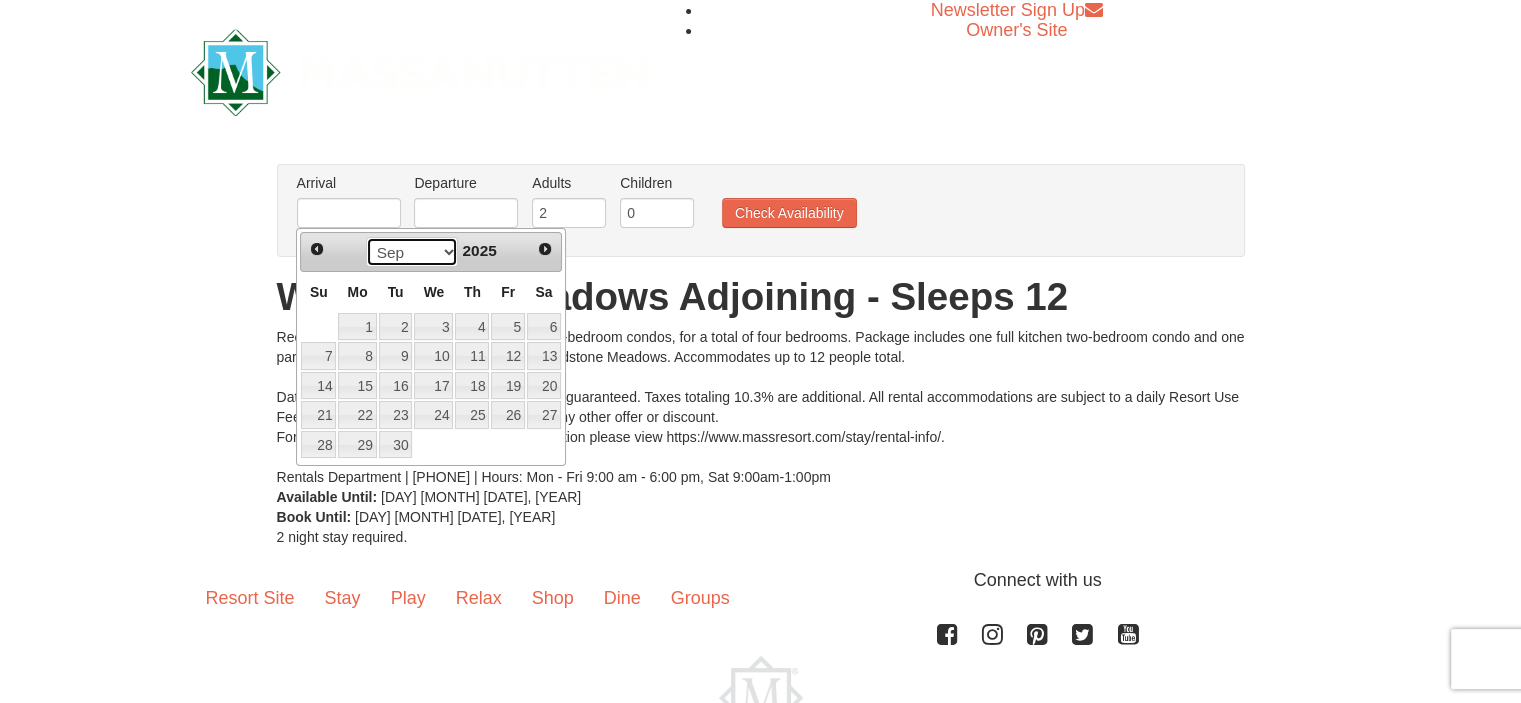 click on "Aug Sep Oct Nov Dec" at bounding box center [412, 252] 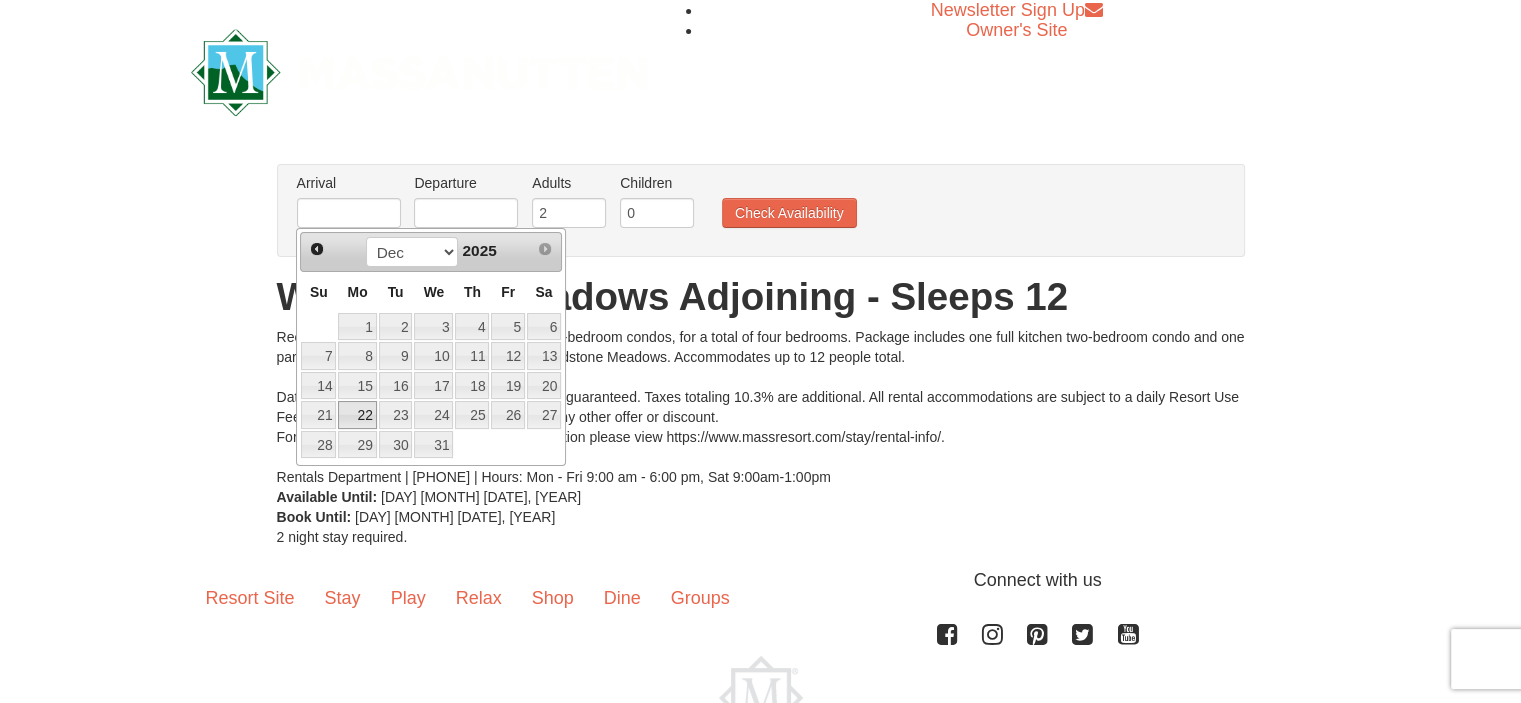 click on "22" at bounding box center [357, 415] 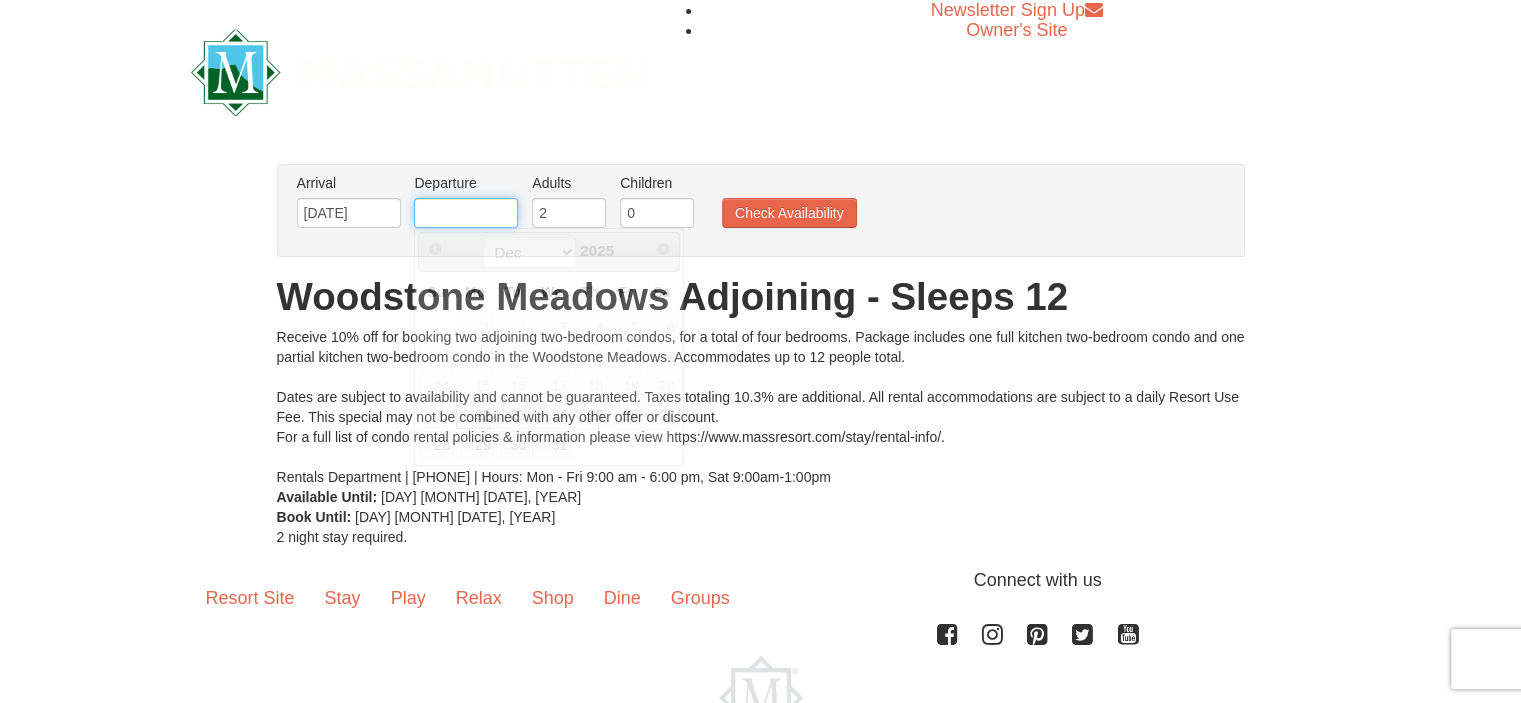 click at bounding box center [466, 213] 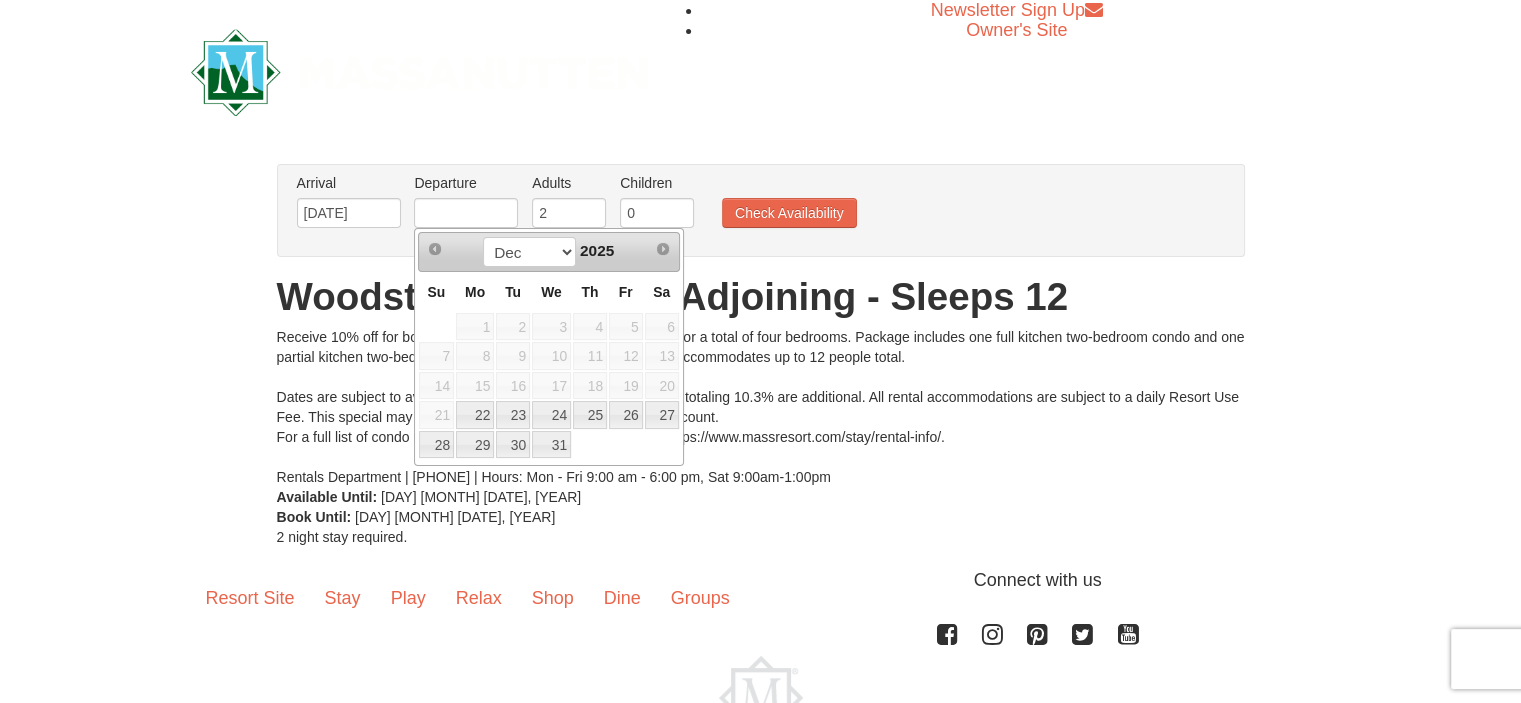 click on "Receive 10% off for booking two adjoining two-bedroom condos, for a total of four bedrooms. Package includes one full kitchen two-bedroom condo and one partial kitchen two-bedroom condo in the Woodstone Meadows.  Accommodates up to 12 people total. Dates are subject to availability and cannot be guaranteed. Taxes totaling 10.3% are additional. All rental accommodations are subject to a daily Resort Use Fee. This special may not be combined with any other offer or discount.  For a full list of condo rental policies & information please view https://www.massresort.com/stay/rental-info/. Rentals Department | 540.289.4952 | Hours: Mon - Fri 9:00 am - 6:00 pm,  Sat 9:00am-1:00pm" at bounding box center [761, 407] 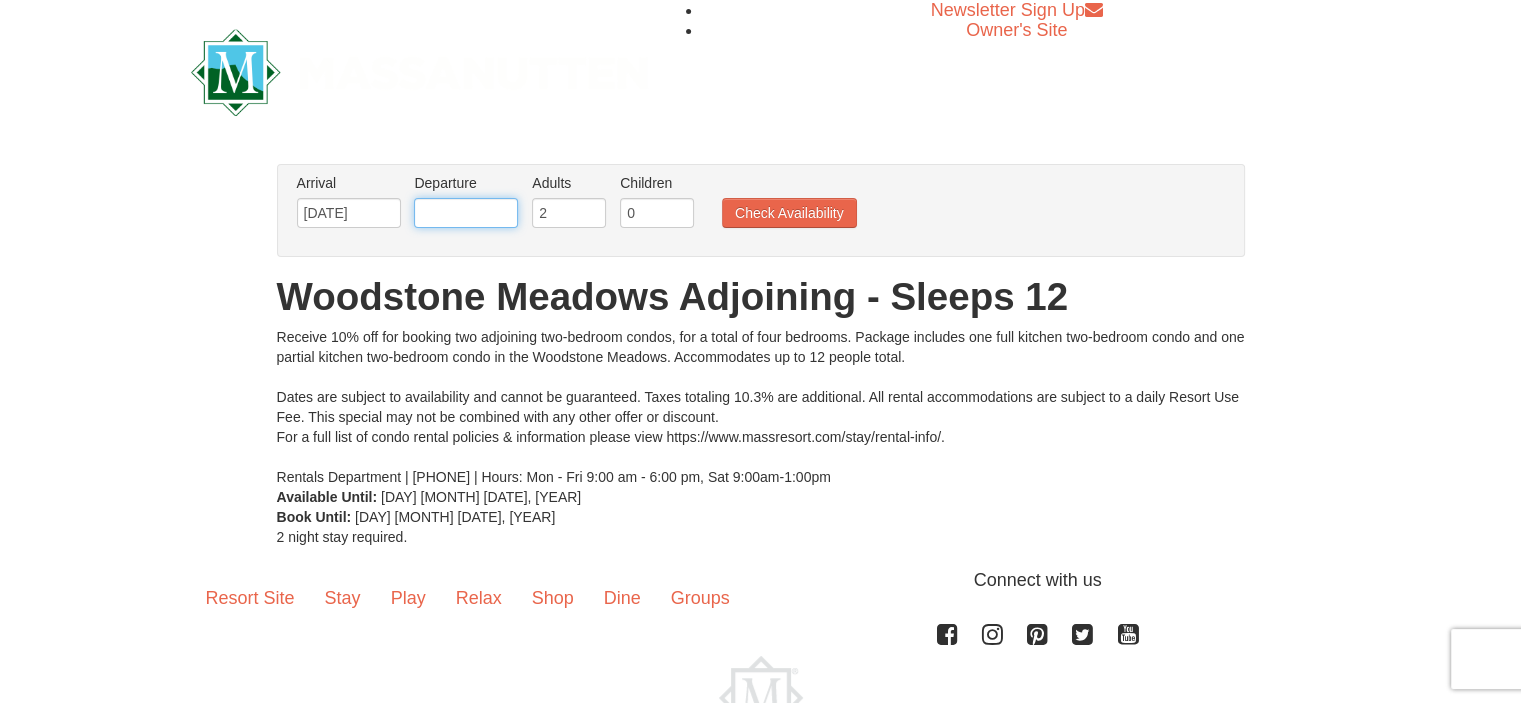 click at bounding box center (466, 213) 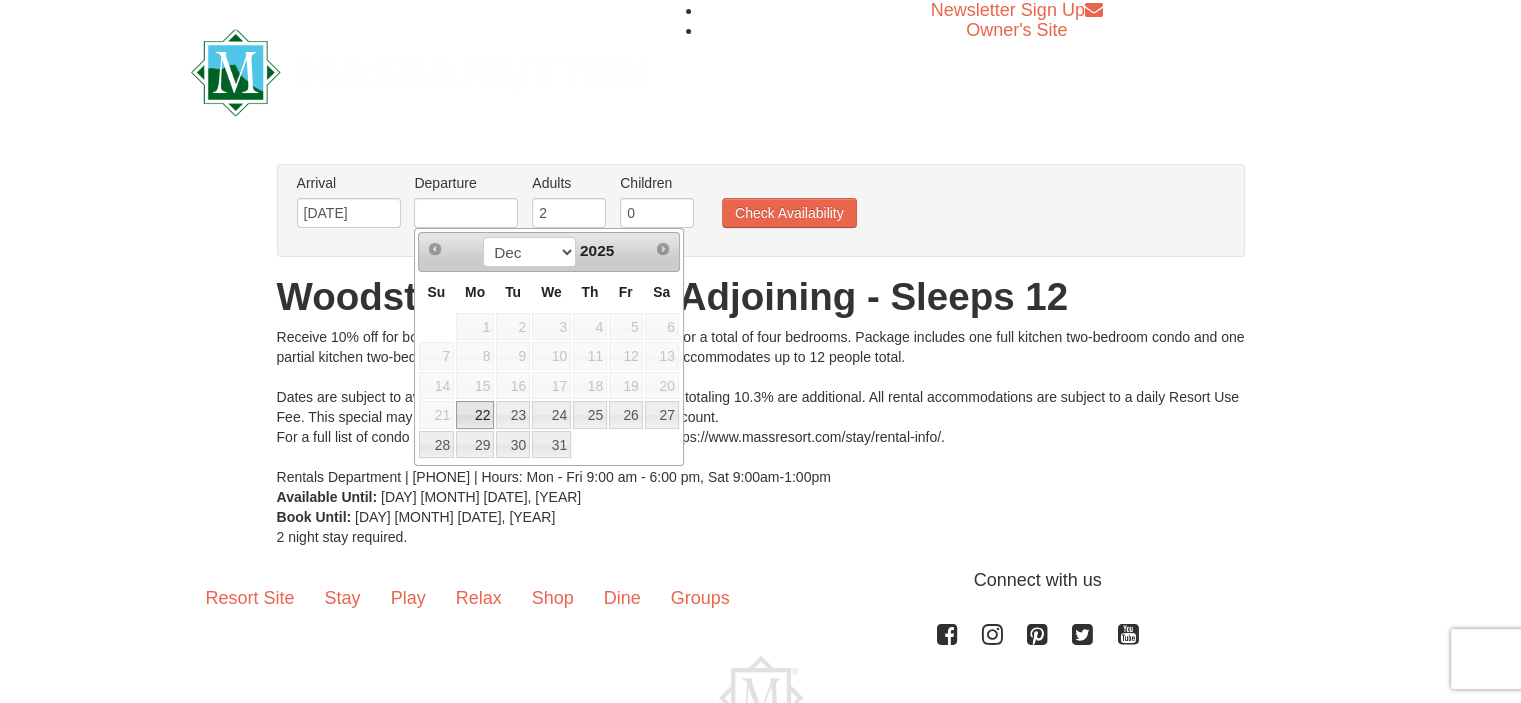 click on "Dec   2025" at bounding box center (548, 252) 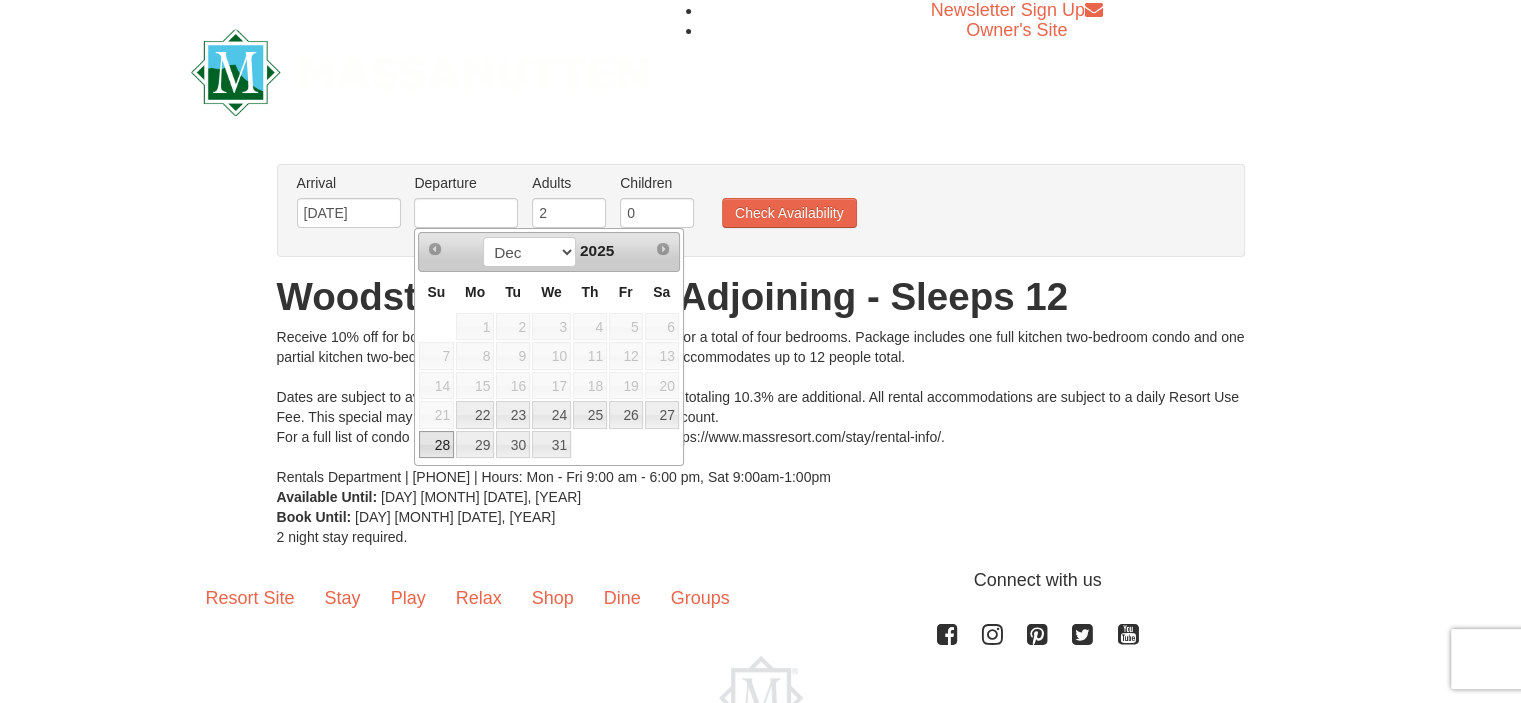 click on "28" at bounding box center (436, 445) 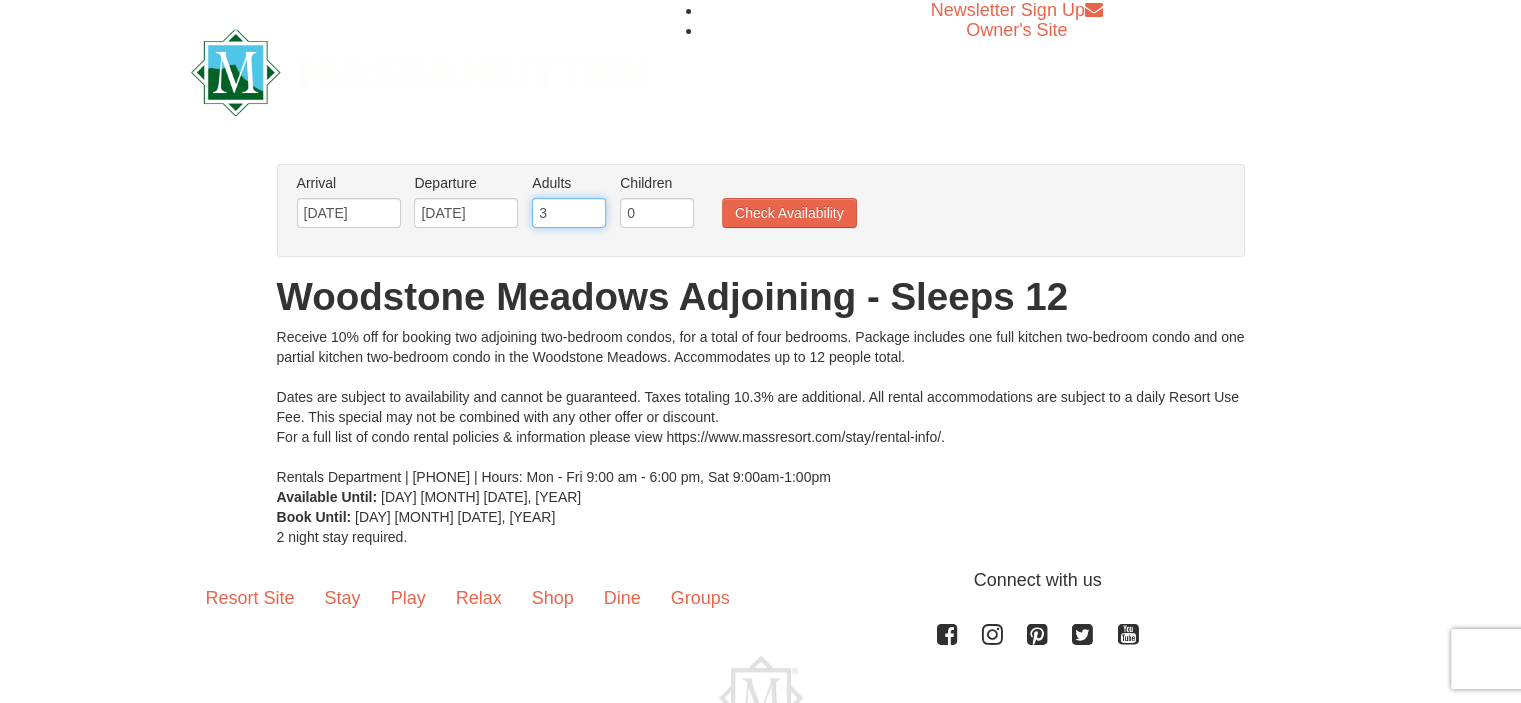 click on "3" at bounding box center (569, 213) 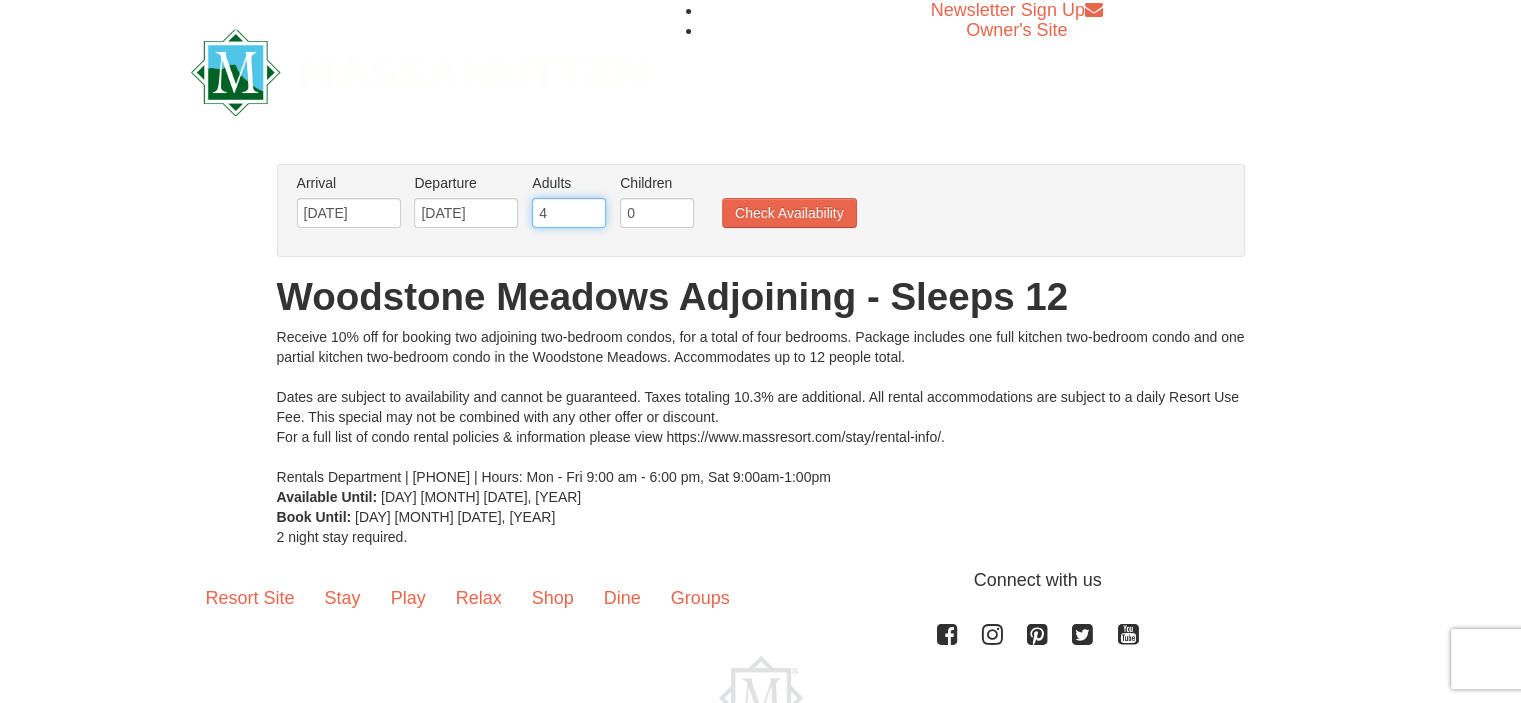 click on "4" at bounding box center (569, 213) 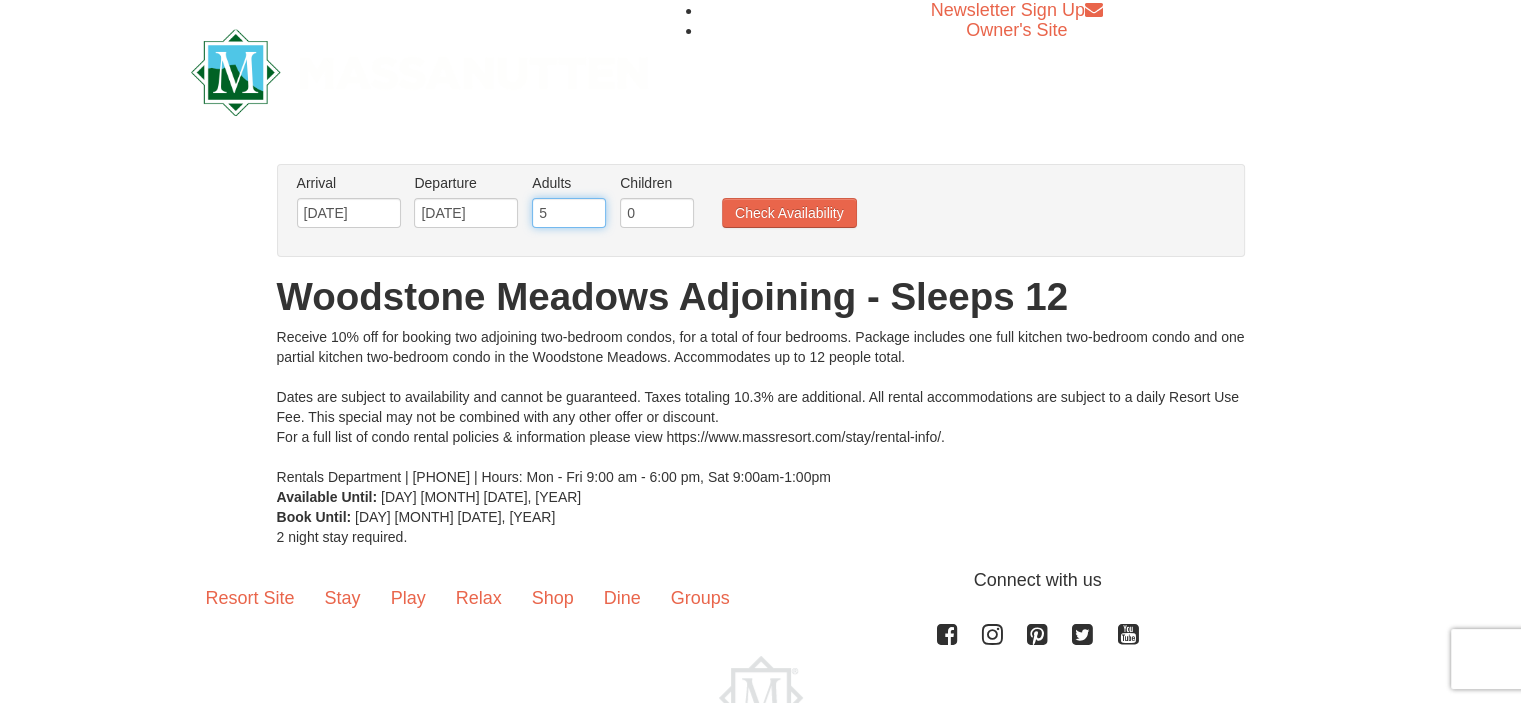 click on "5" at bounding box center [569, 213] 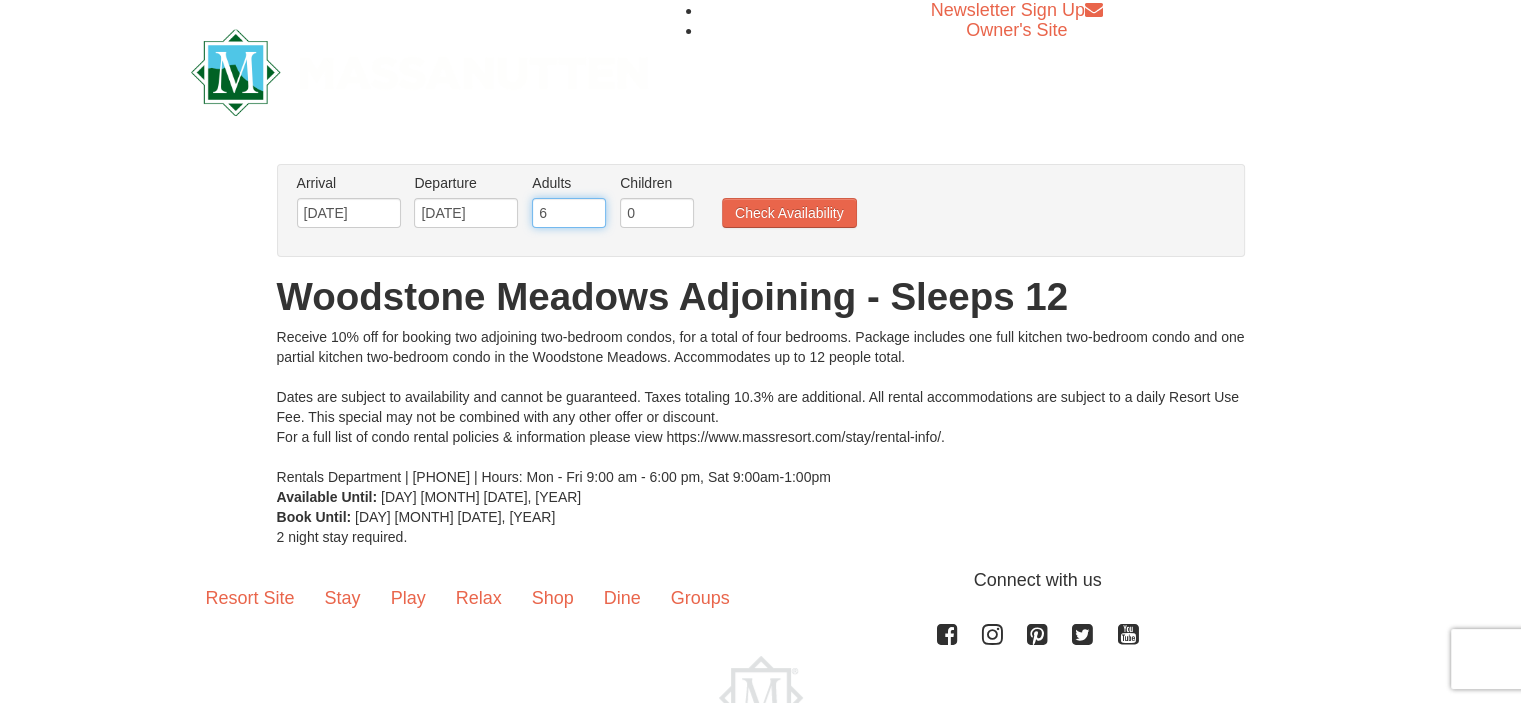 type on "6" 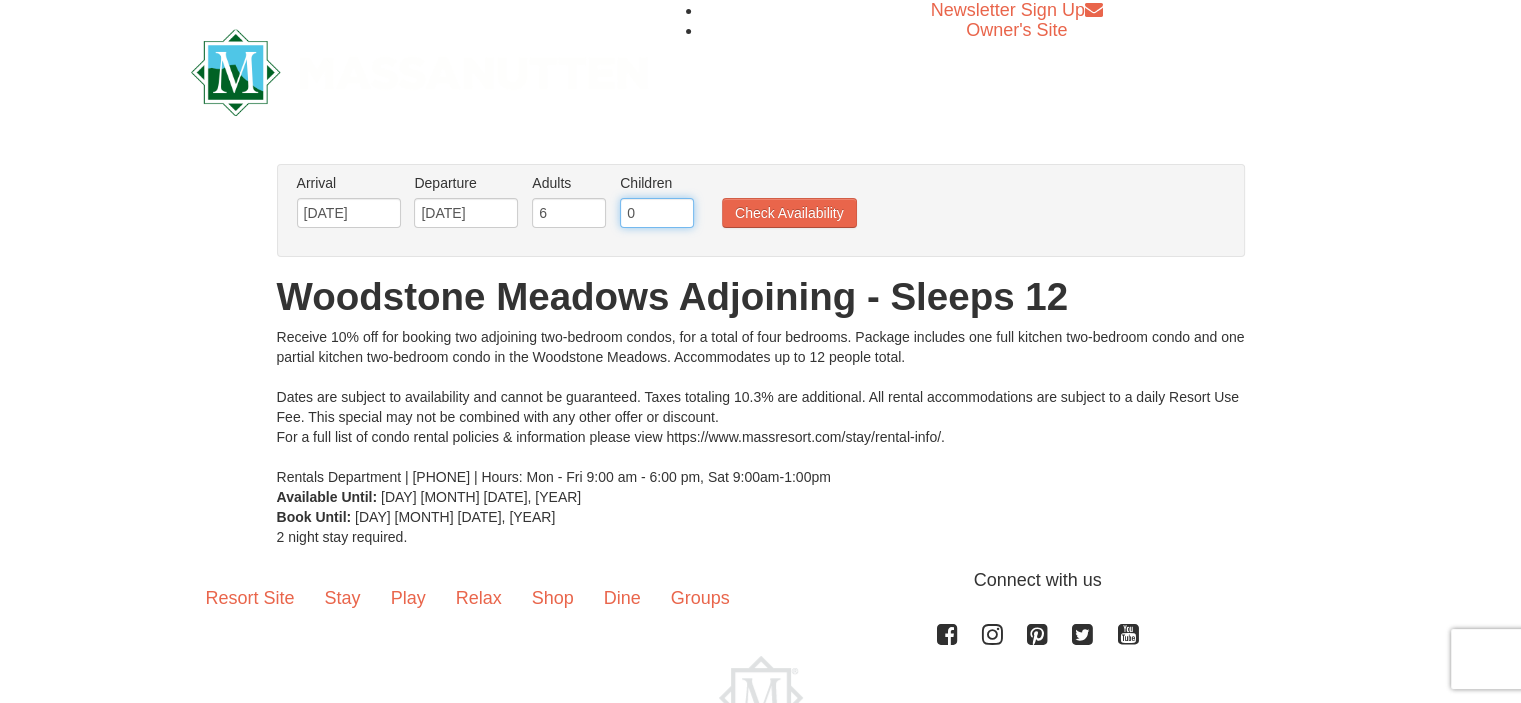 click on "0" at bounding box center (657, 213) 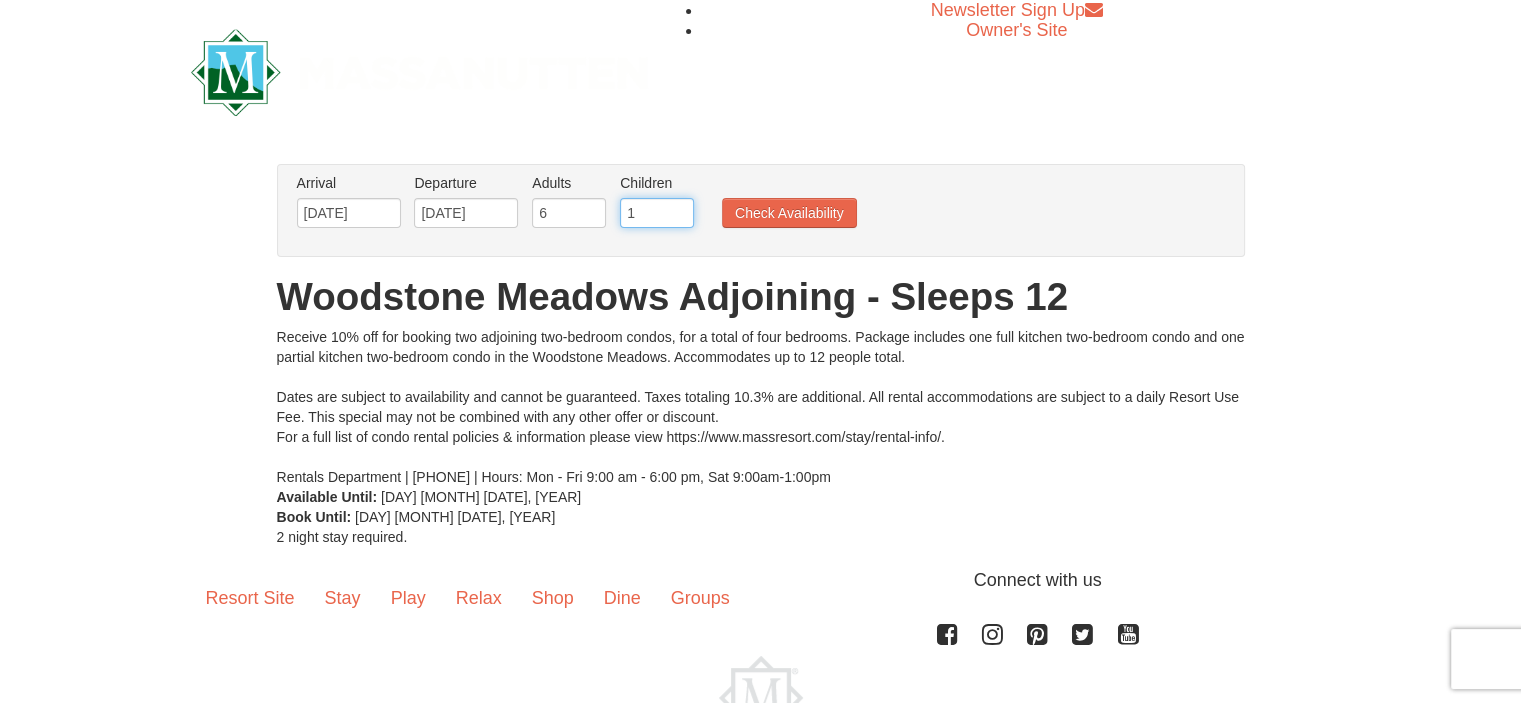 click on "1" at bounding box center (657, 213) 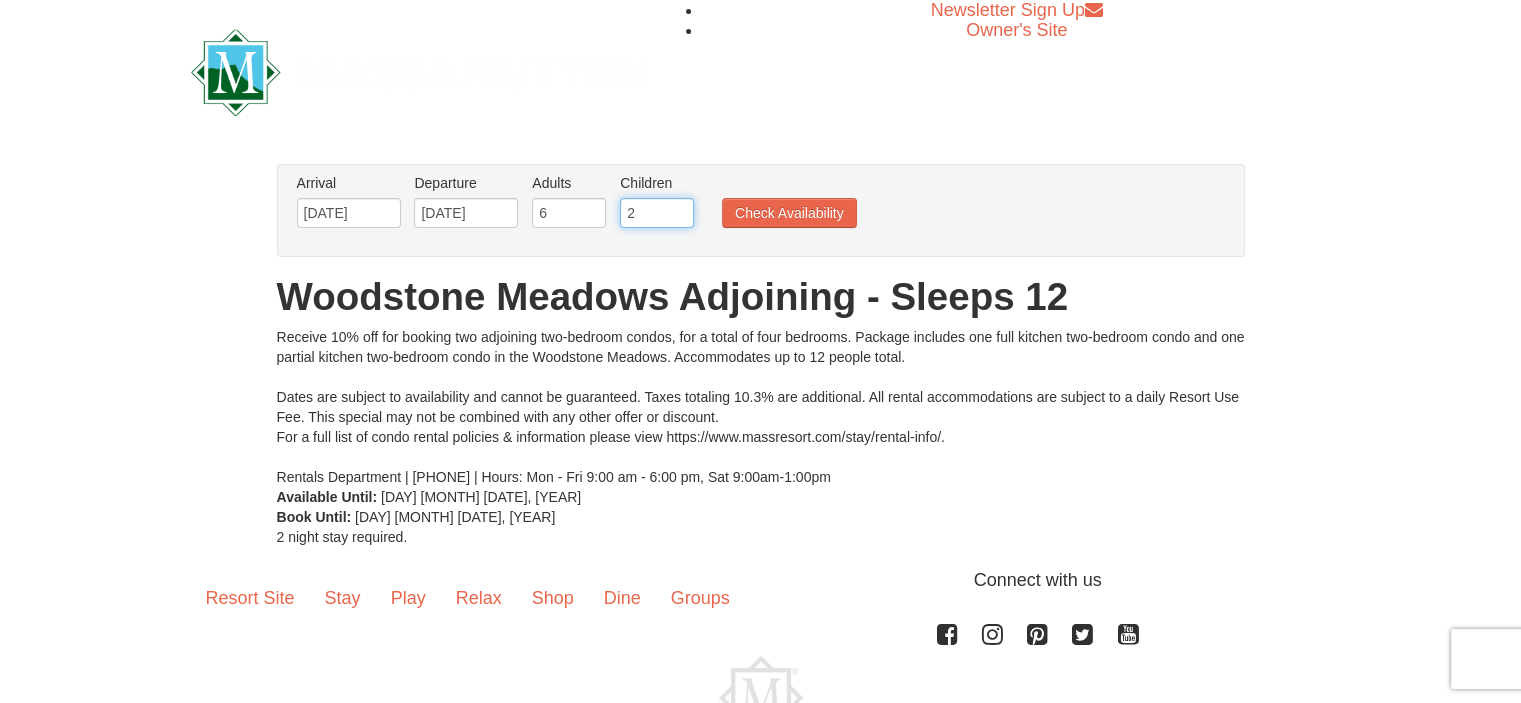 type on "2" 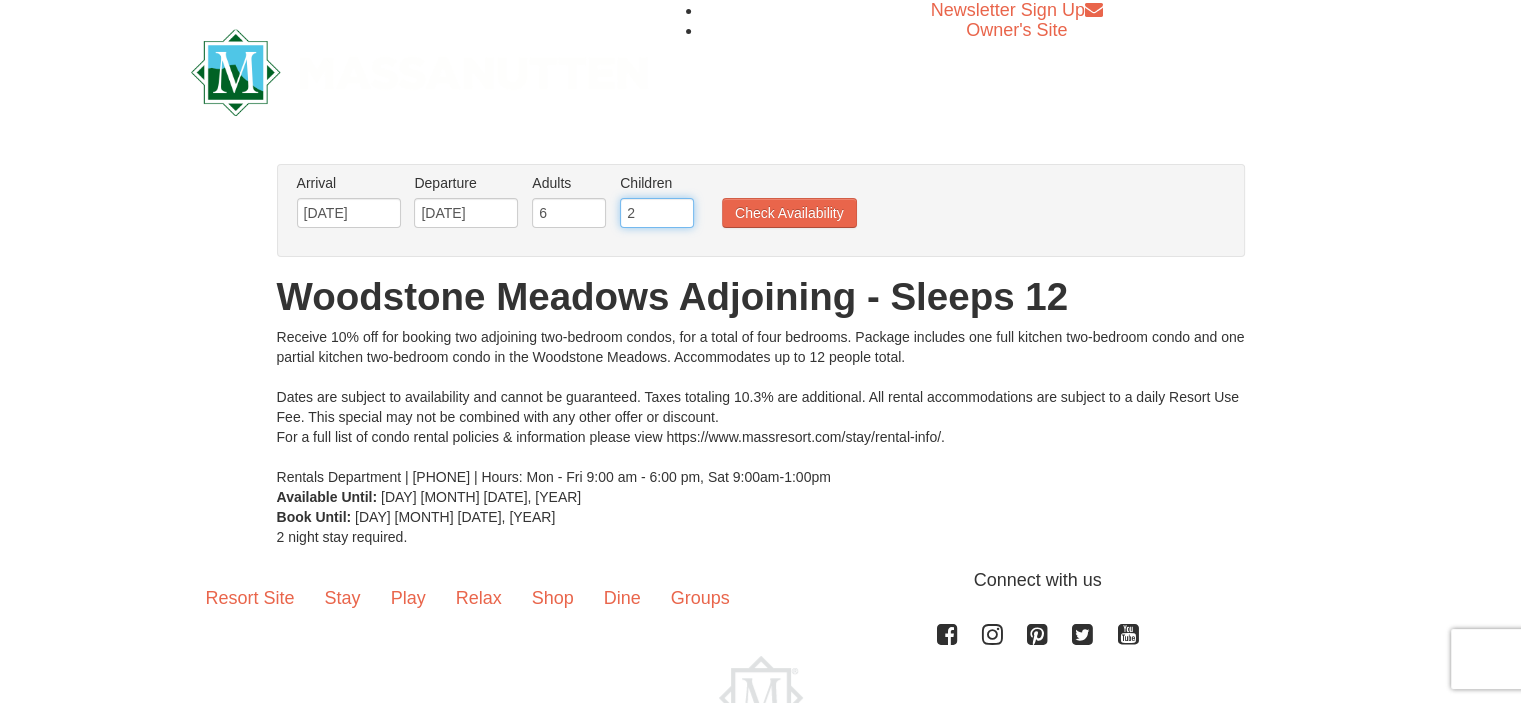 click on "2" at bounding box center (657, 213) 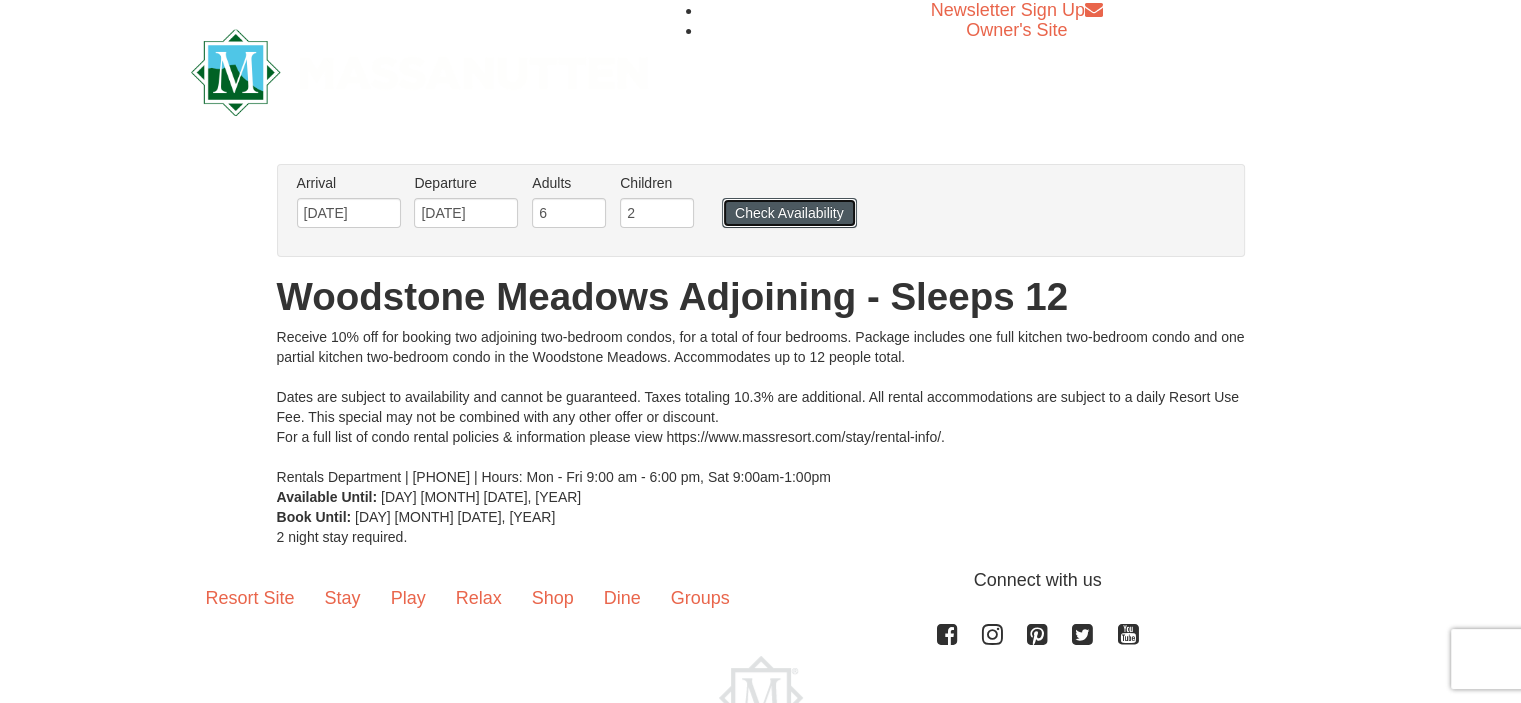 click on "Check Availability" at bounding box center [789, 213] 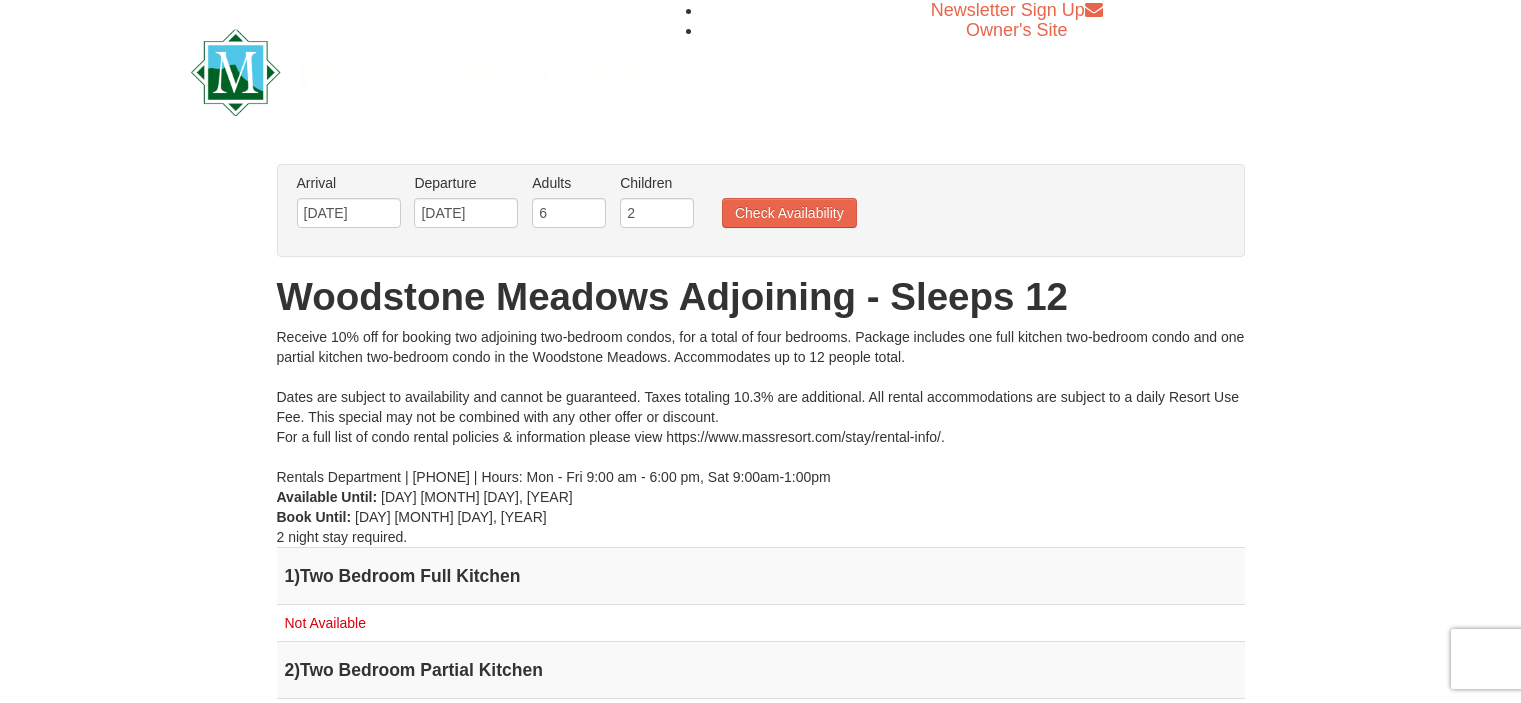scroll, scrollTop: 0, scrollLeft: 0, axis: both 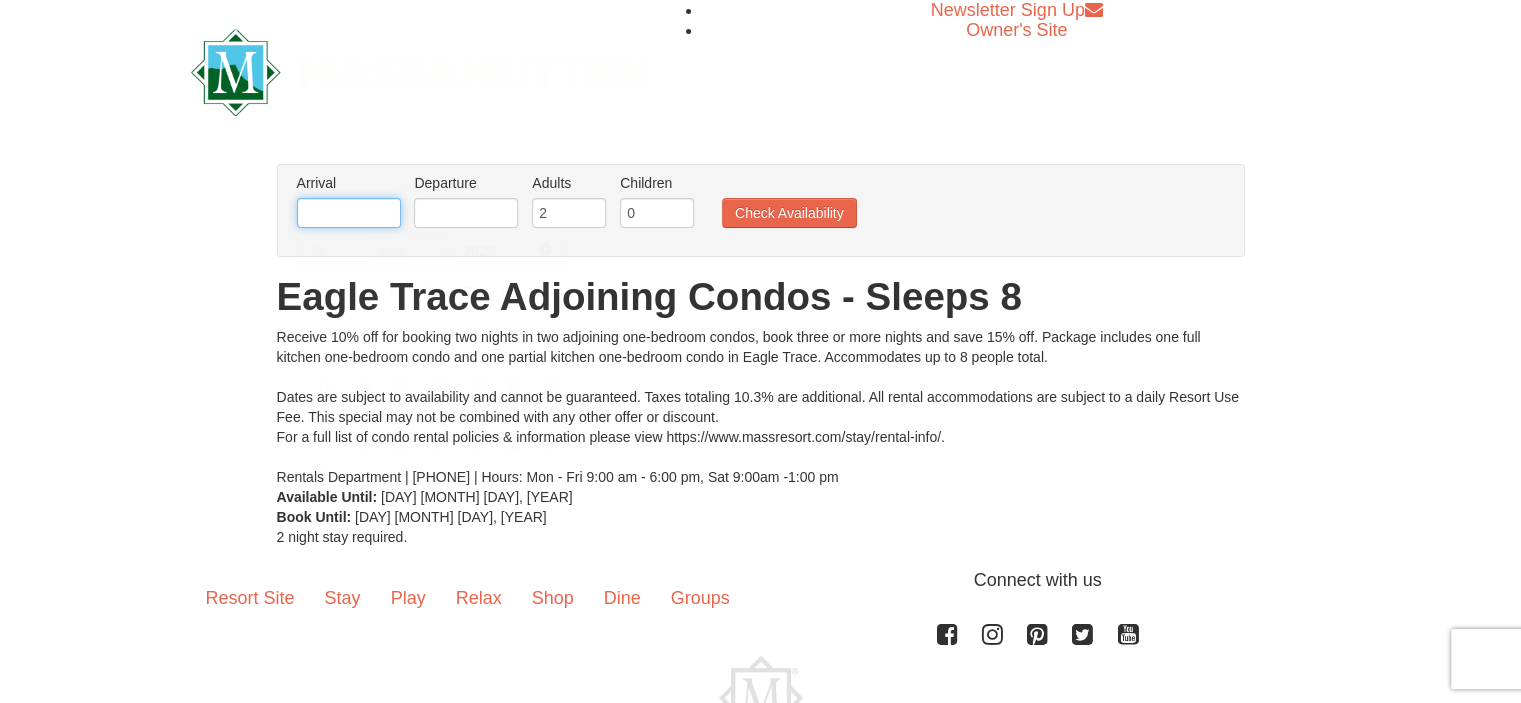 click at bounding box center (349, 213) 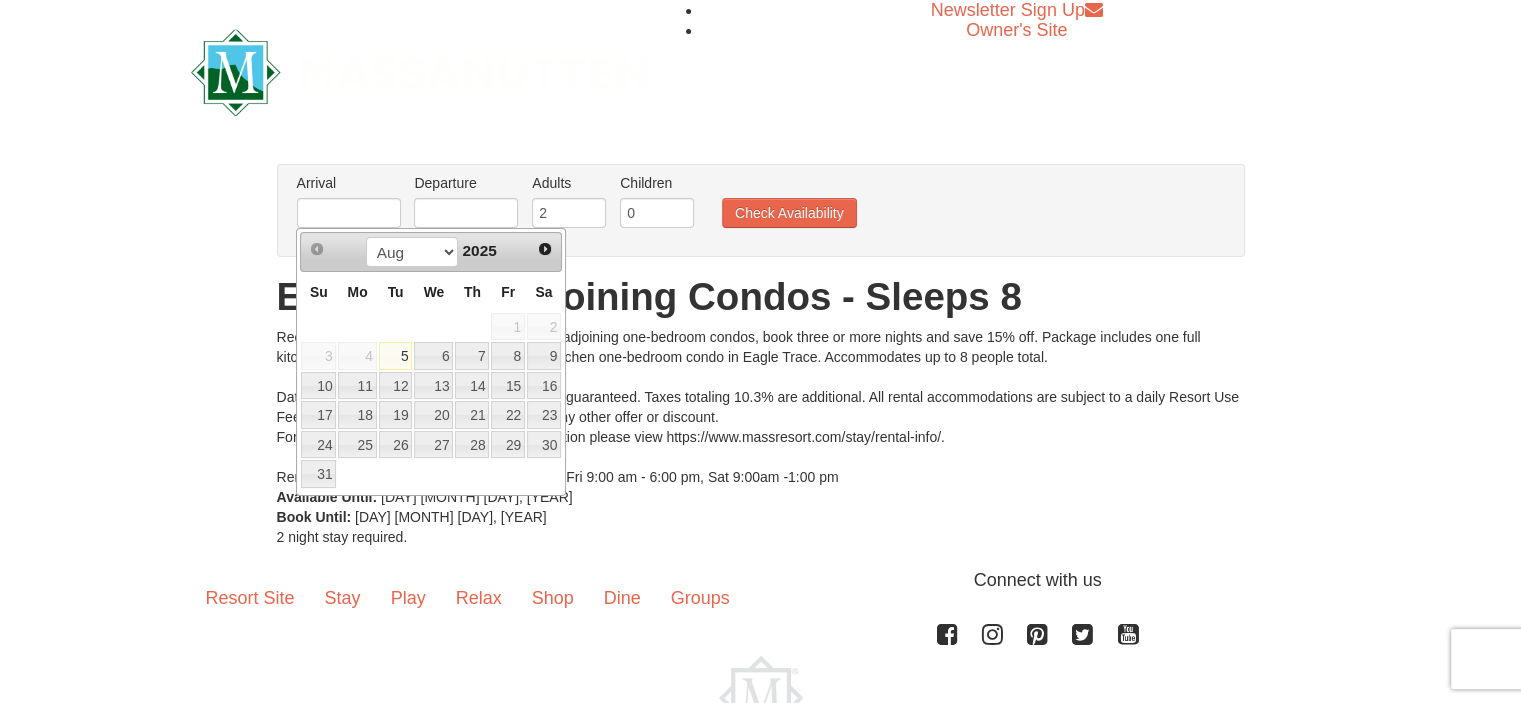click on "Prev Next Aug Sep Oct Nov Dec   2025" at bounding box center [431, 252] 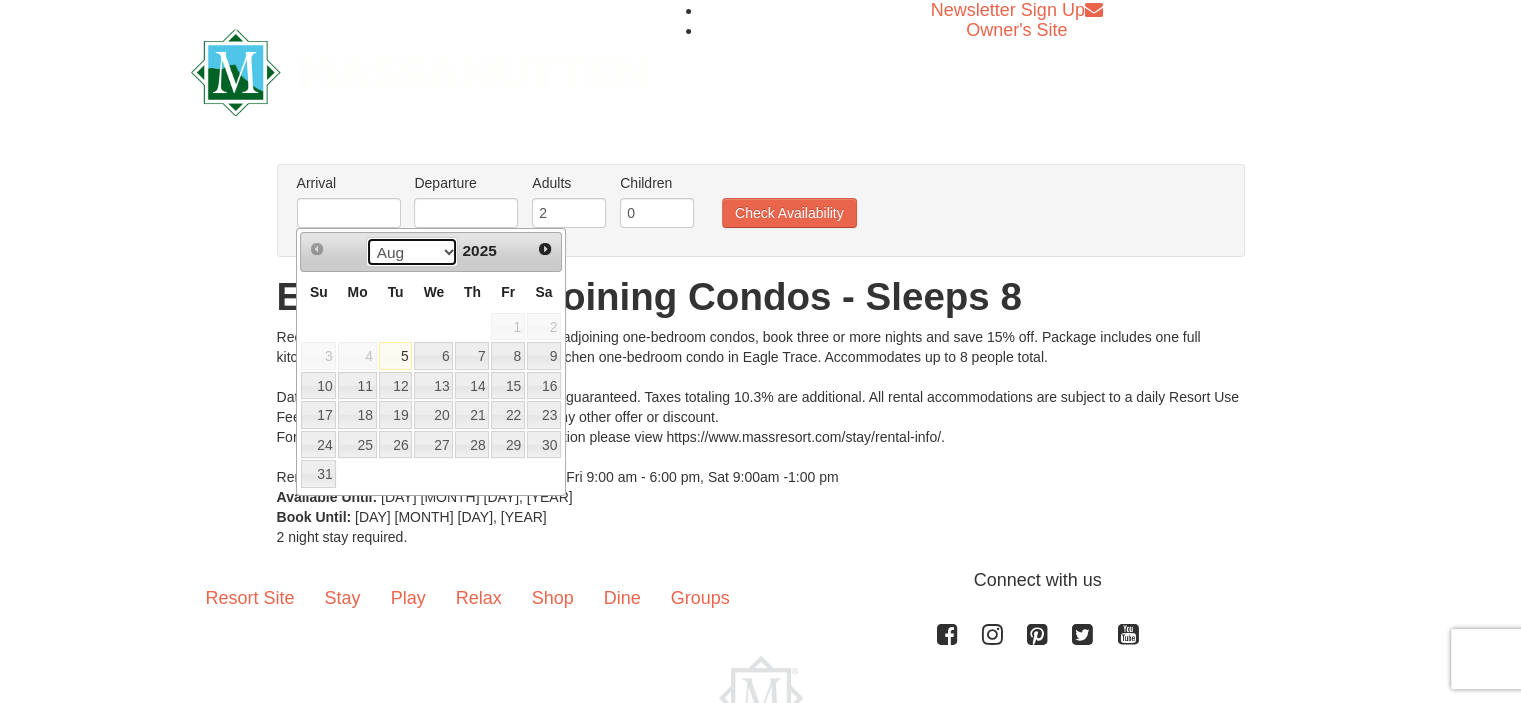 click on "Aug Sep Oct Nov Dec" at bounding box center [412, 252] 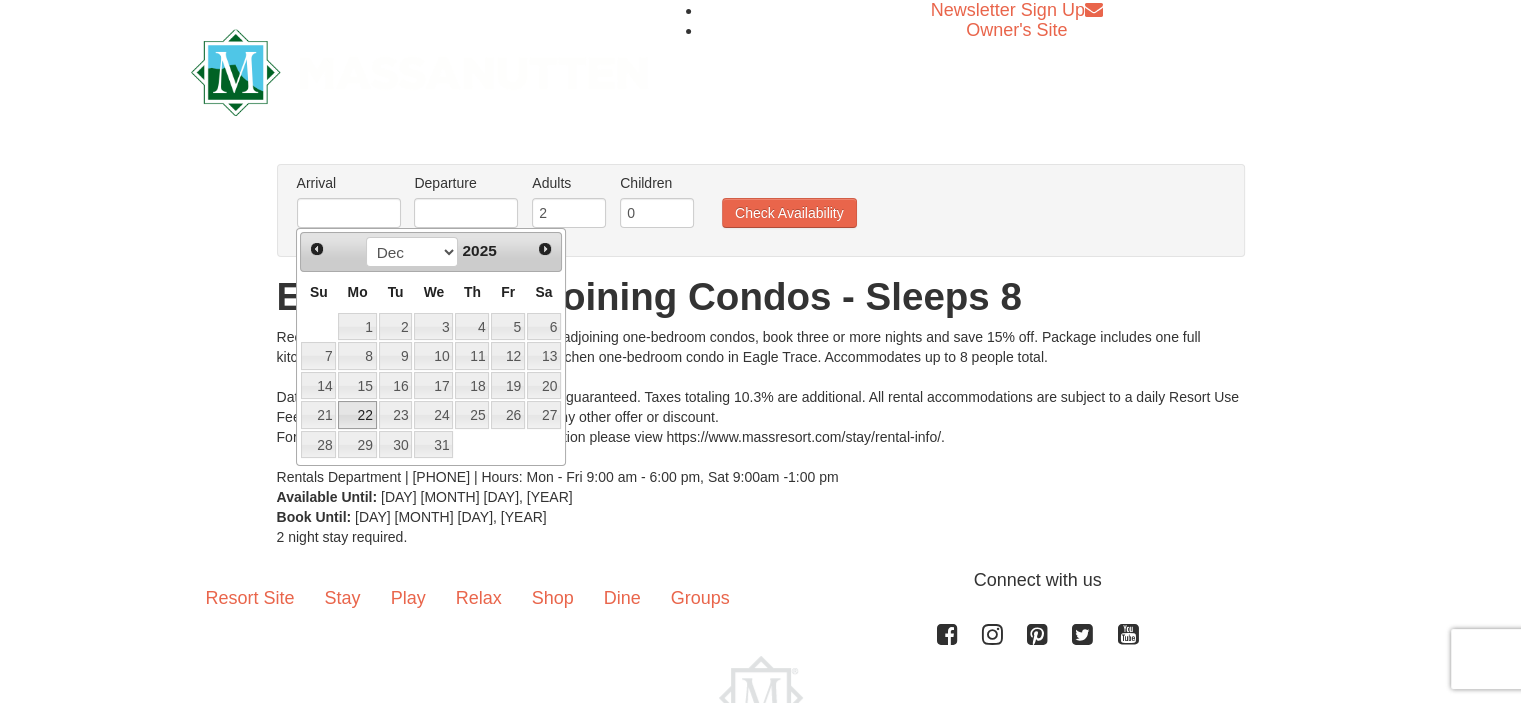 click on "22" at bounding box center [357, 415] 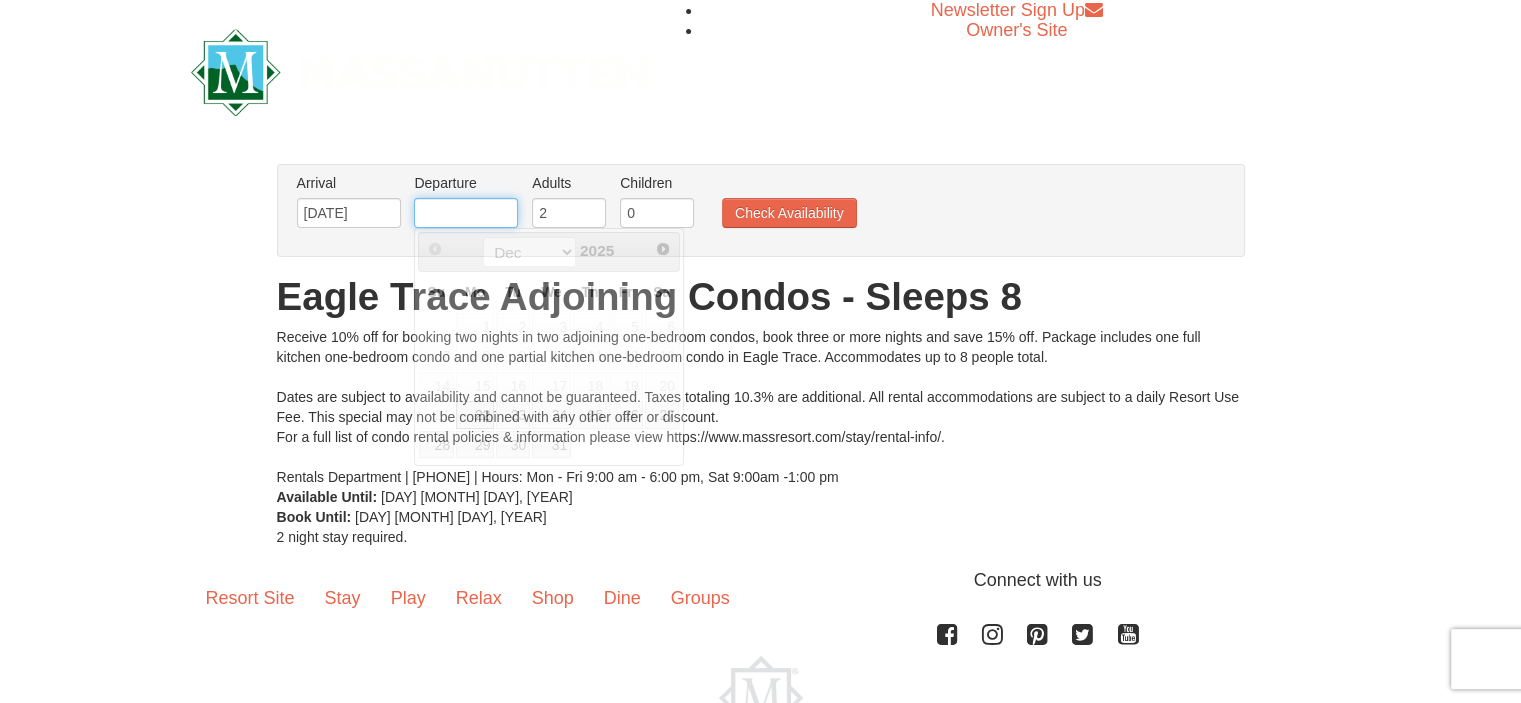 click at bounding box center [466, 213] 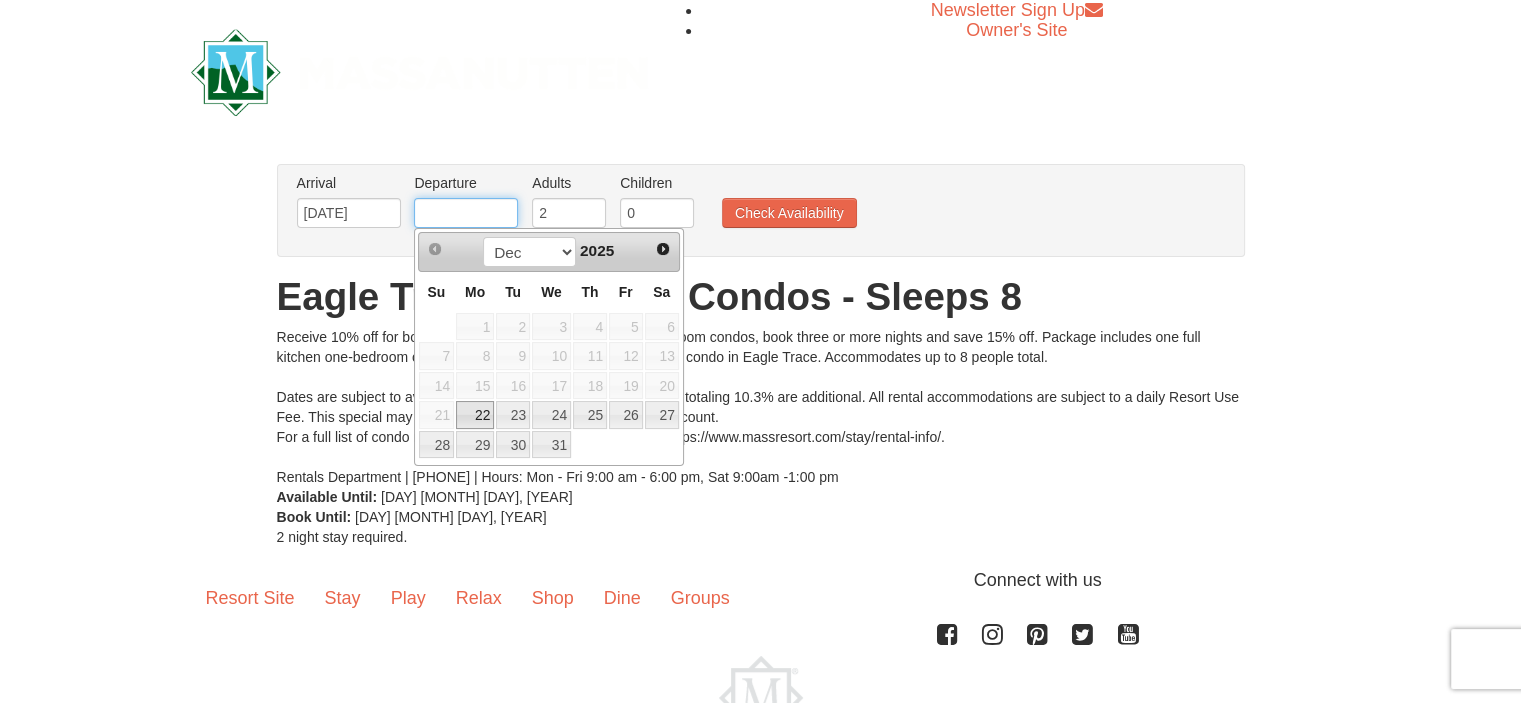 type on "[DATE]" 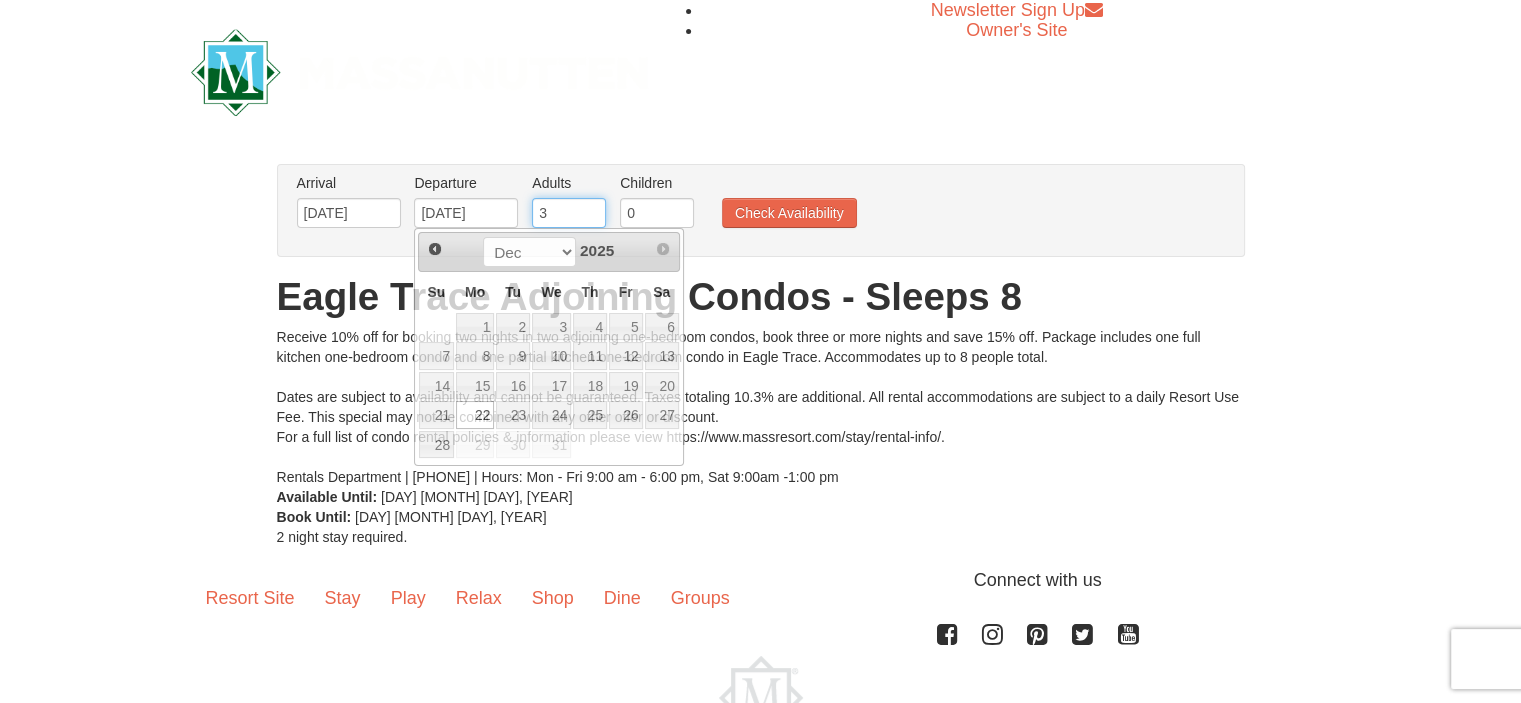 click on "3" at bounding box center [569, 213] 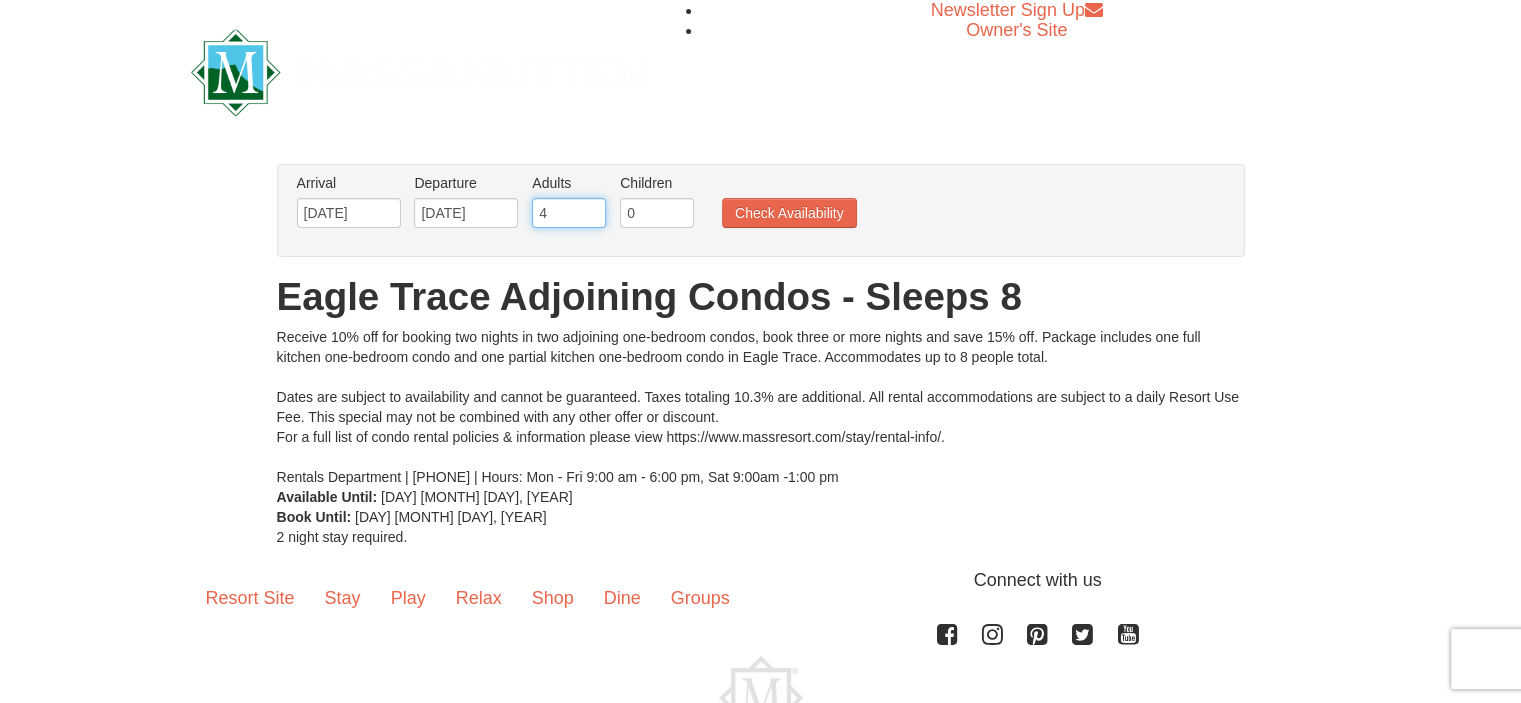 type on "4" 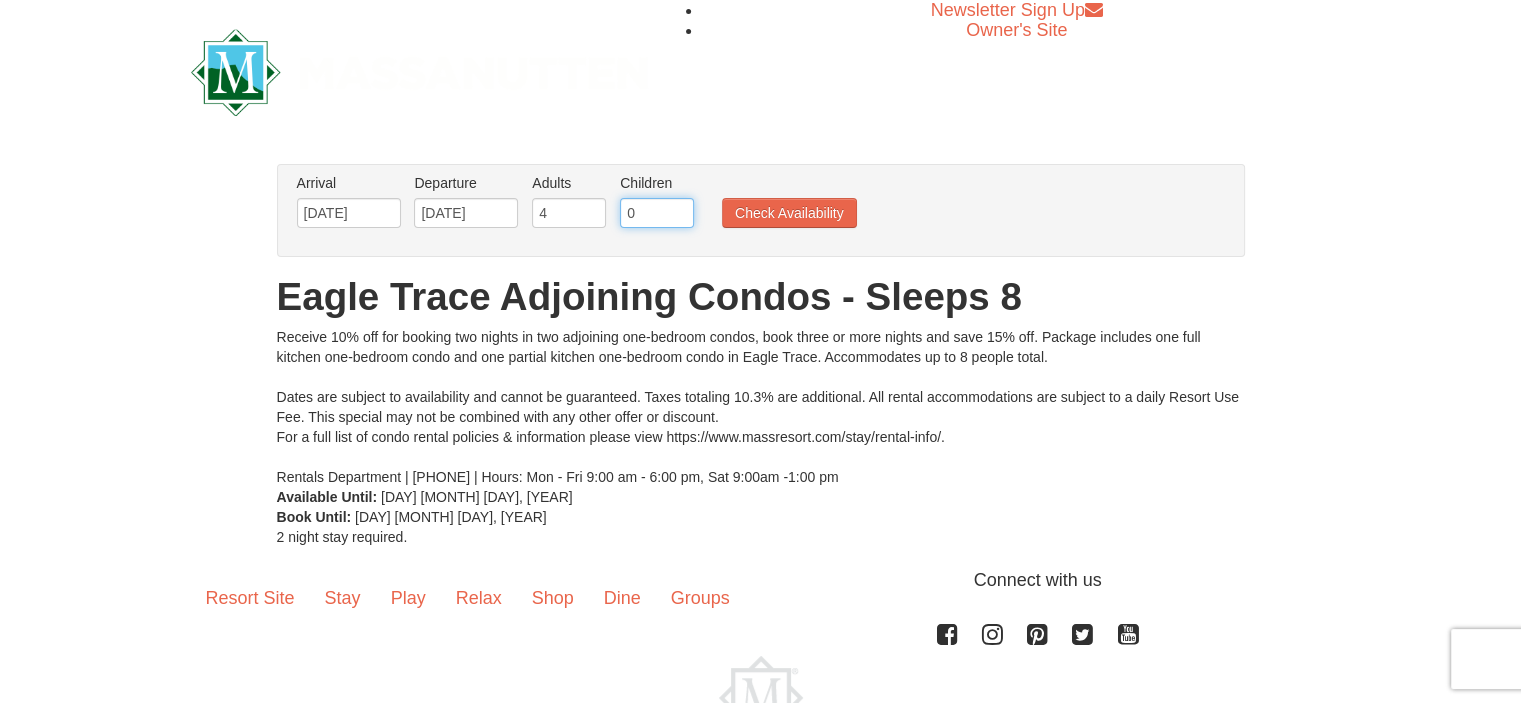 drag, startPoint x: 646, startPoint y: 212, endPoint x: 660, endPoint y: 212, distance: 14 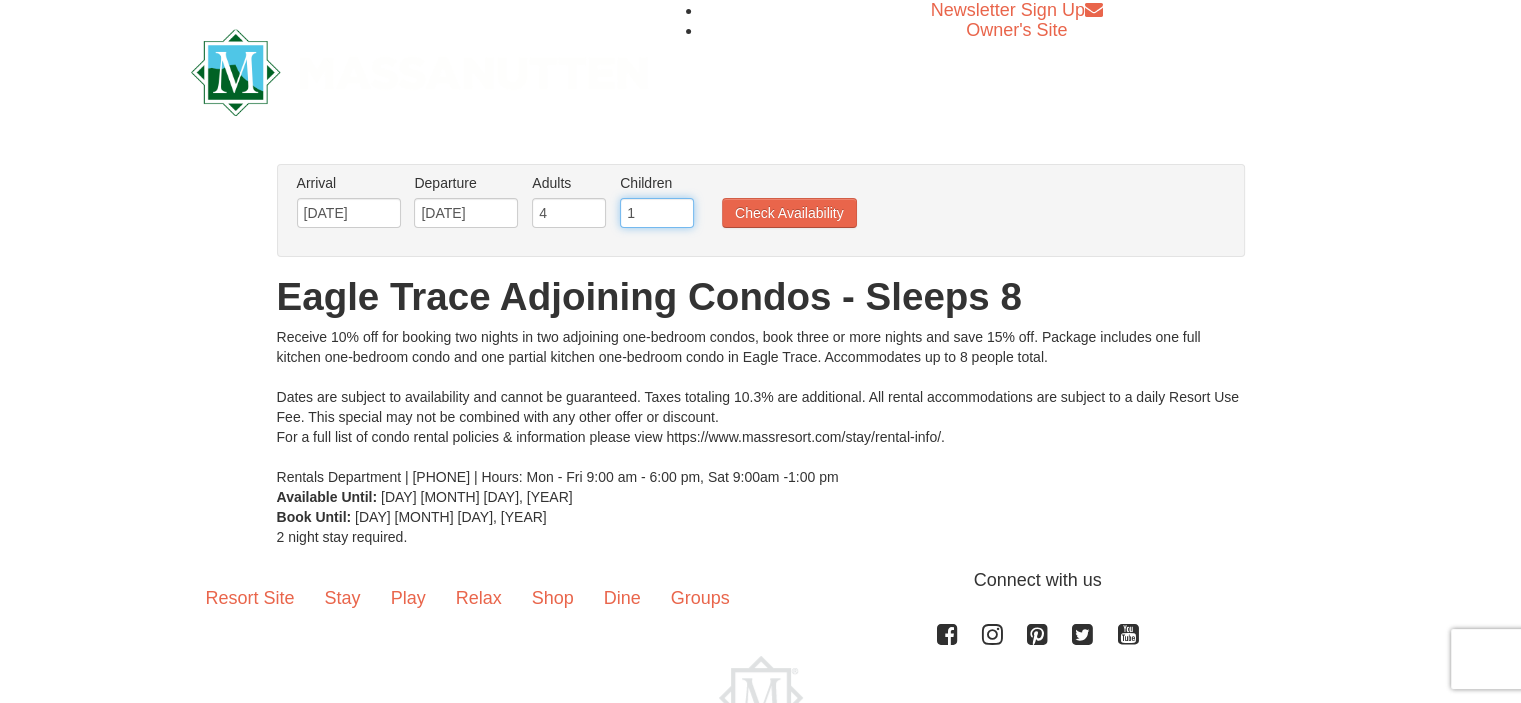 click on "1" at bounding box center [657, 213] 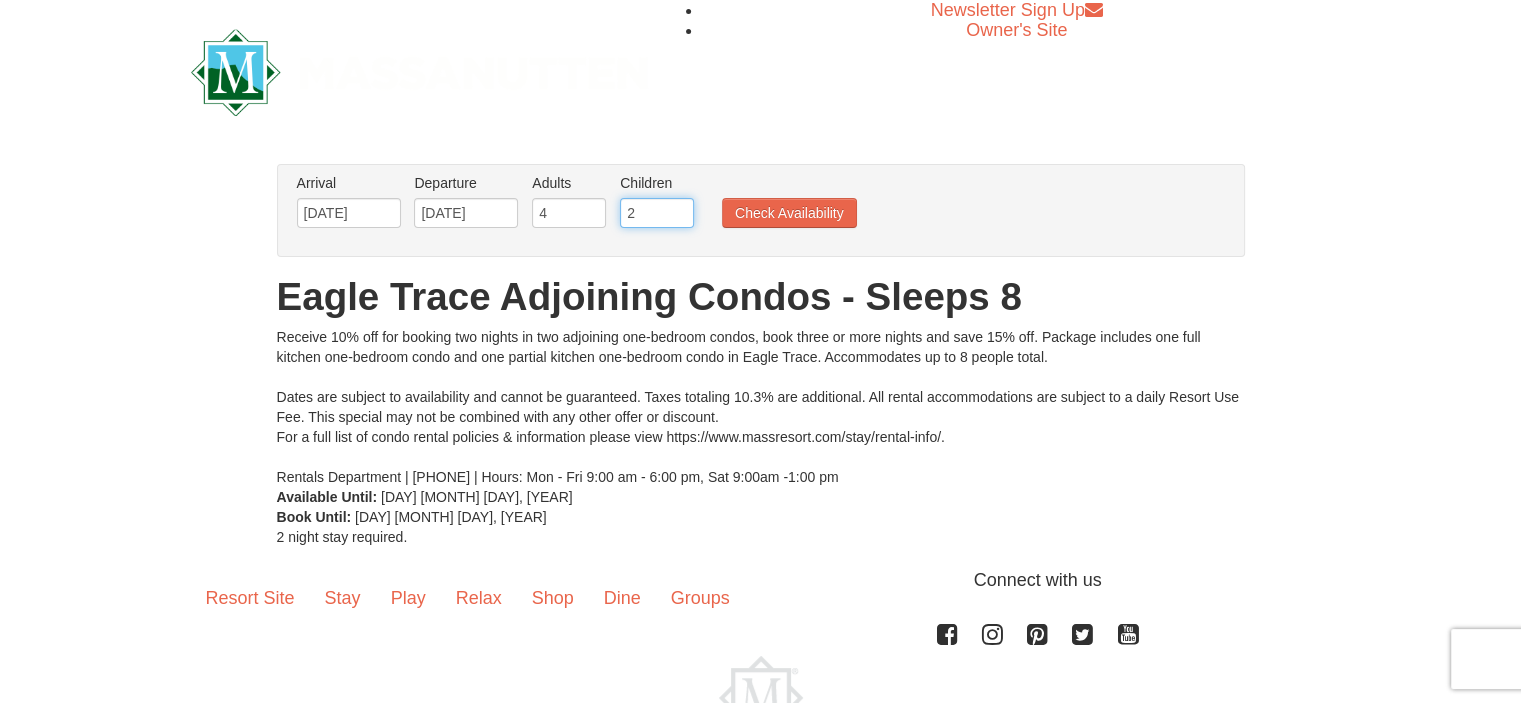 type on "2" 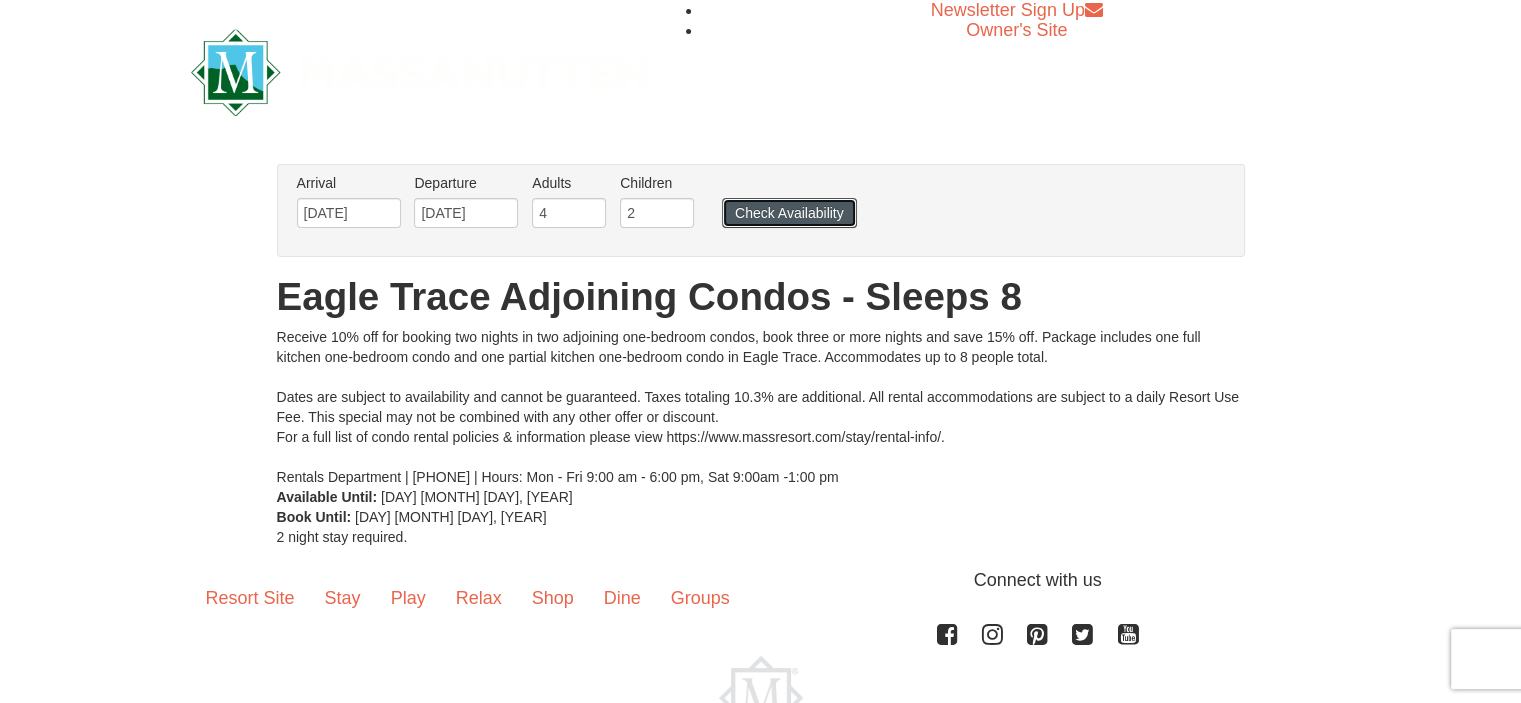 click on "Check Availability" at bounding box center (789, 213) 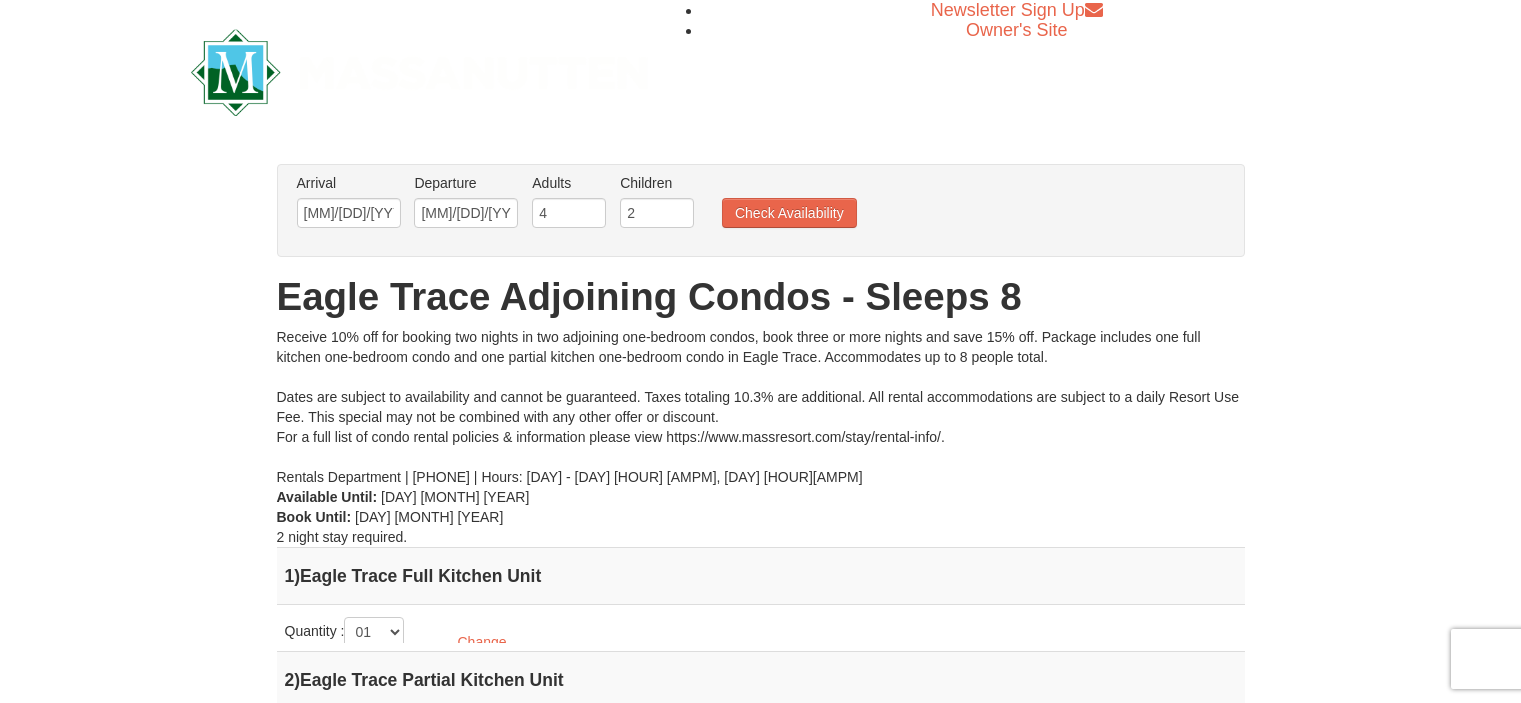 scroll, scrollTop: 0, scrollLeft: 0, axis: both 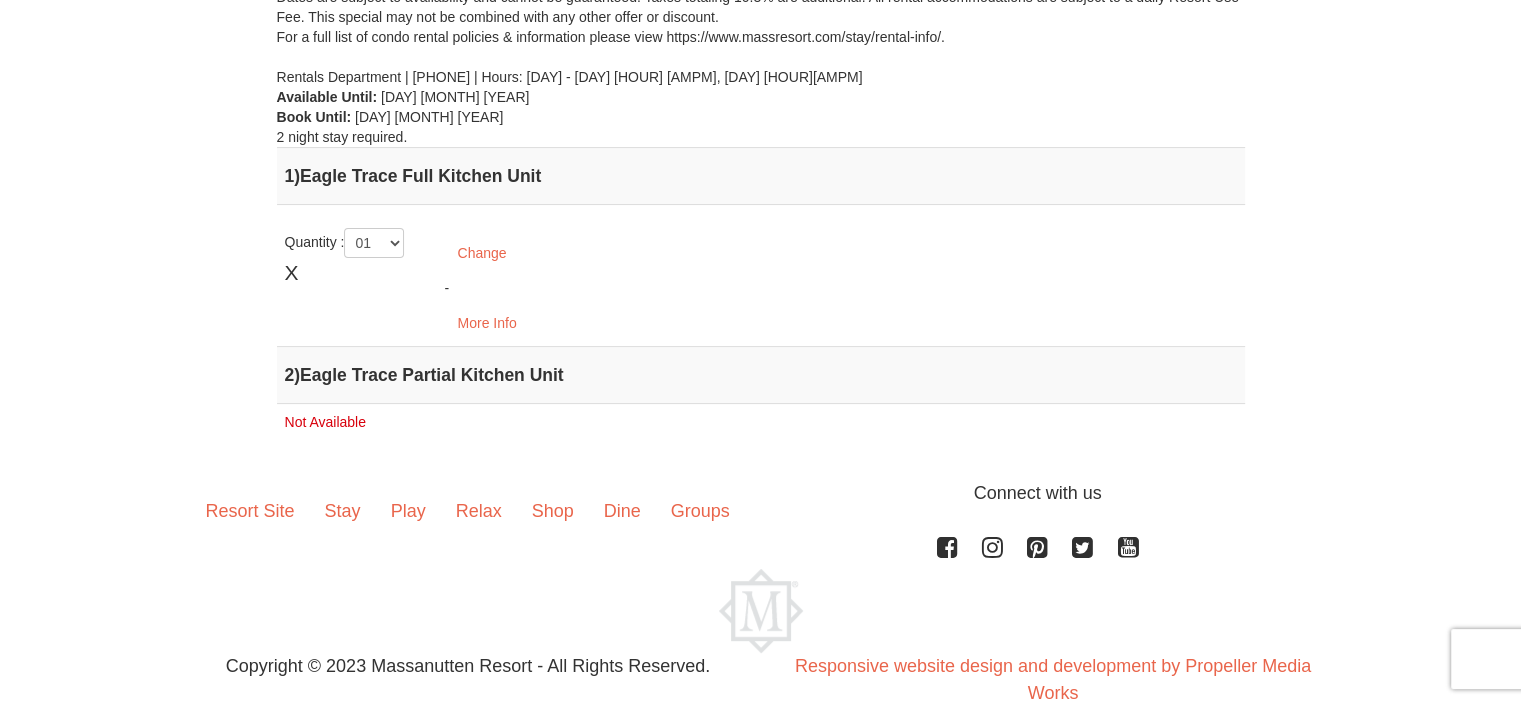 click on "1 )
[CONDO_NAME] Full Kitchen Unit" at bounding box center [761, 176] 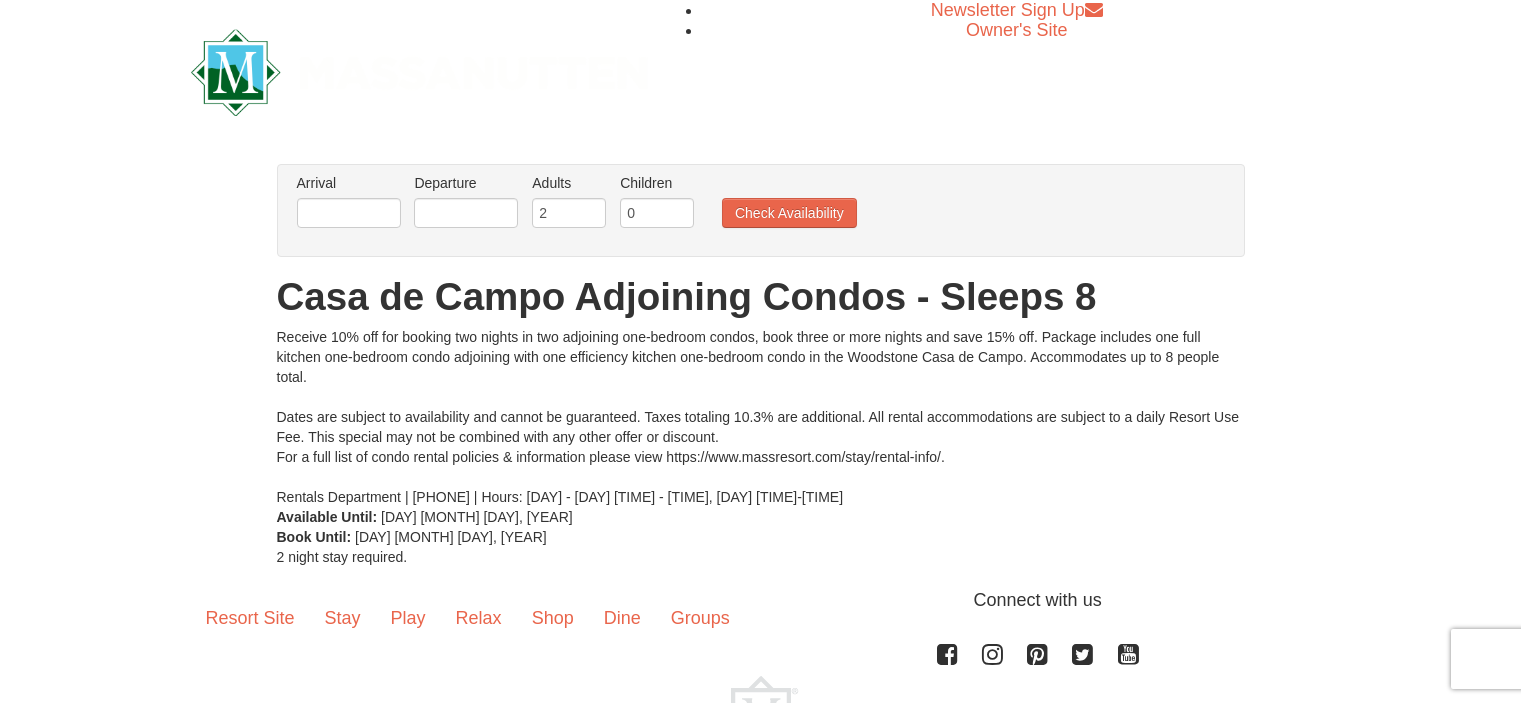 scroll, scrollTop: 0, scrollLeft: 0, axis: both 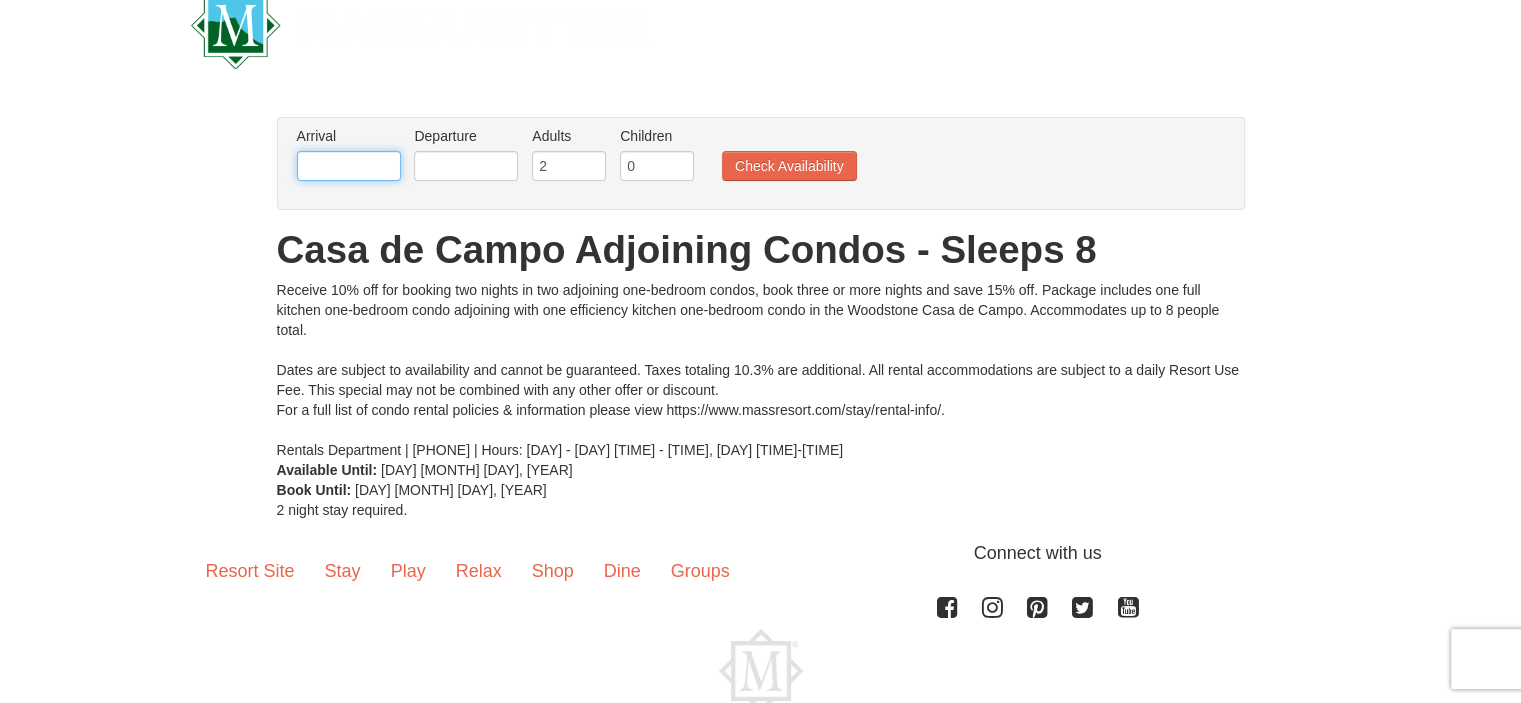 click at bounding box center (349, 166) 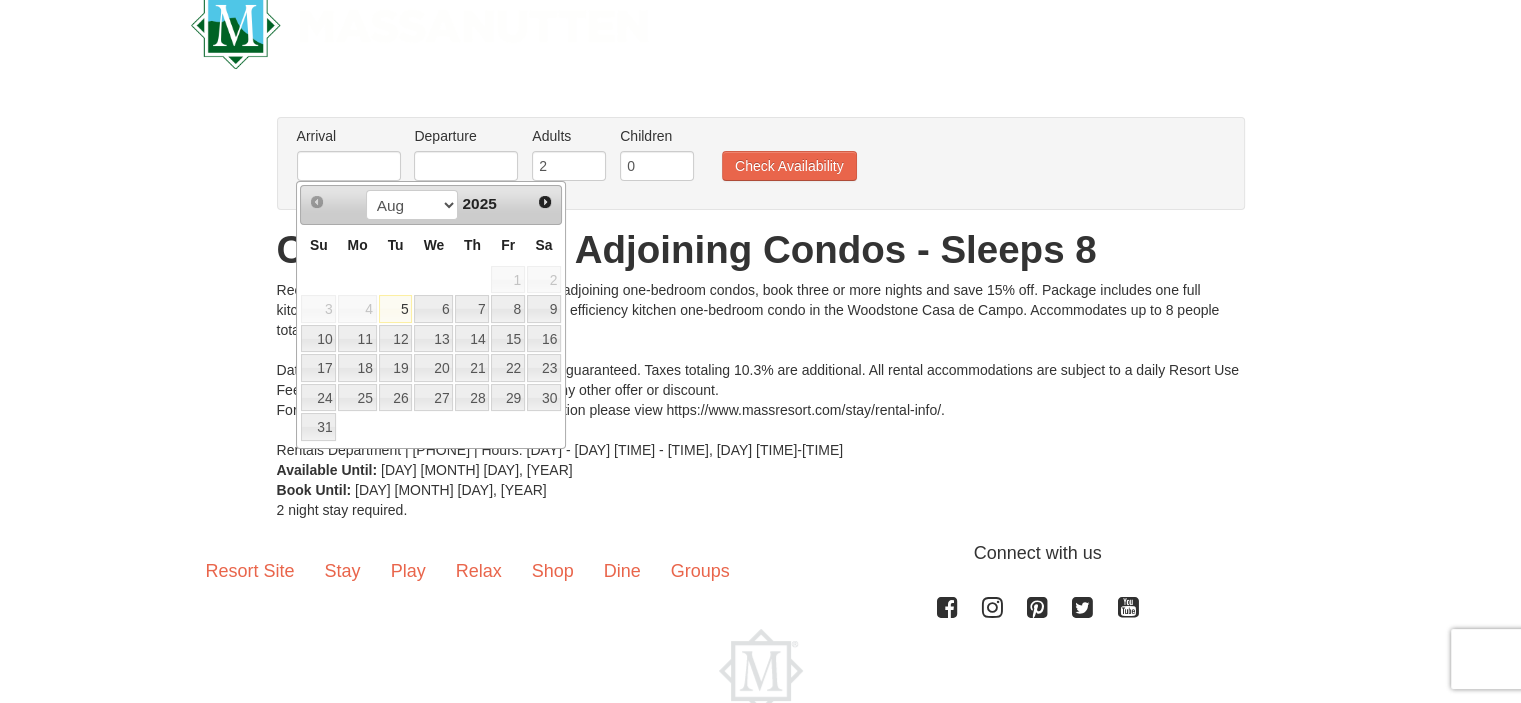 click on "Aug Sep Oct Nov Dec   2025" at bounding box center [431, 205] 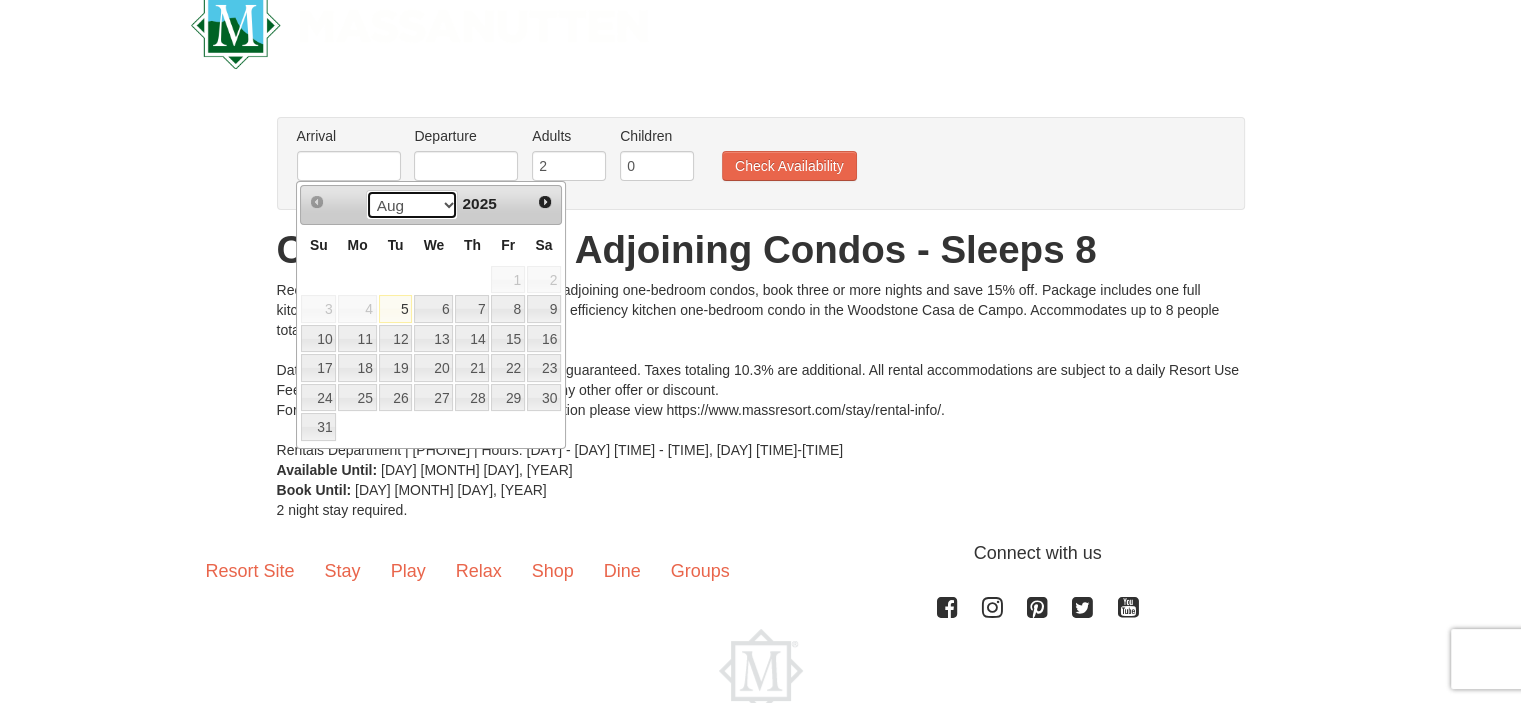 click on "Aug Sep Oct Nov Dec" at bounding box center [412, 205] 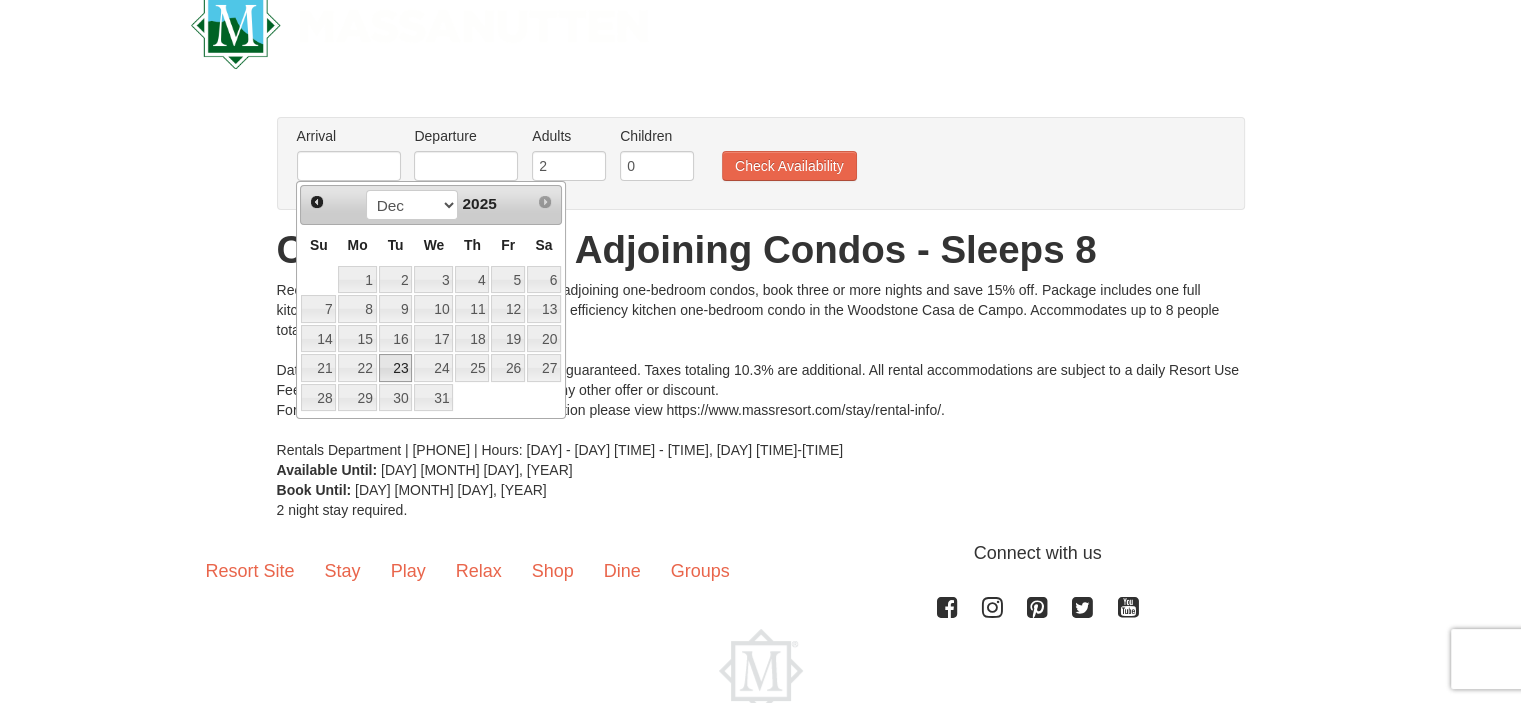 click on "23" at bounding box center (396, 368) 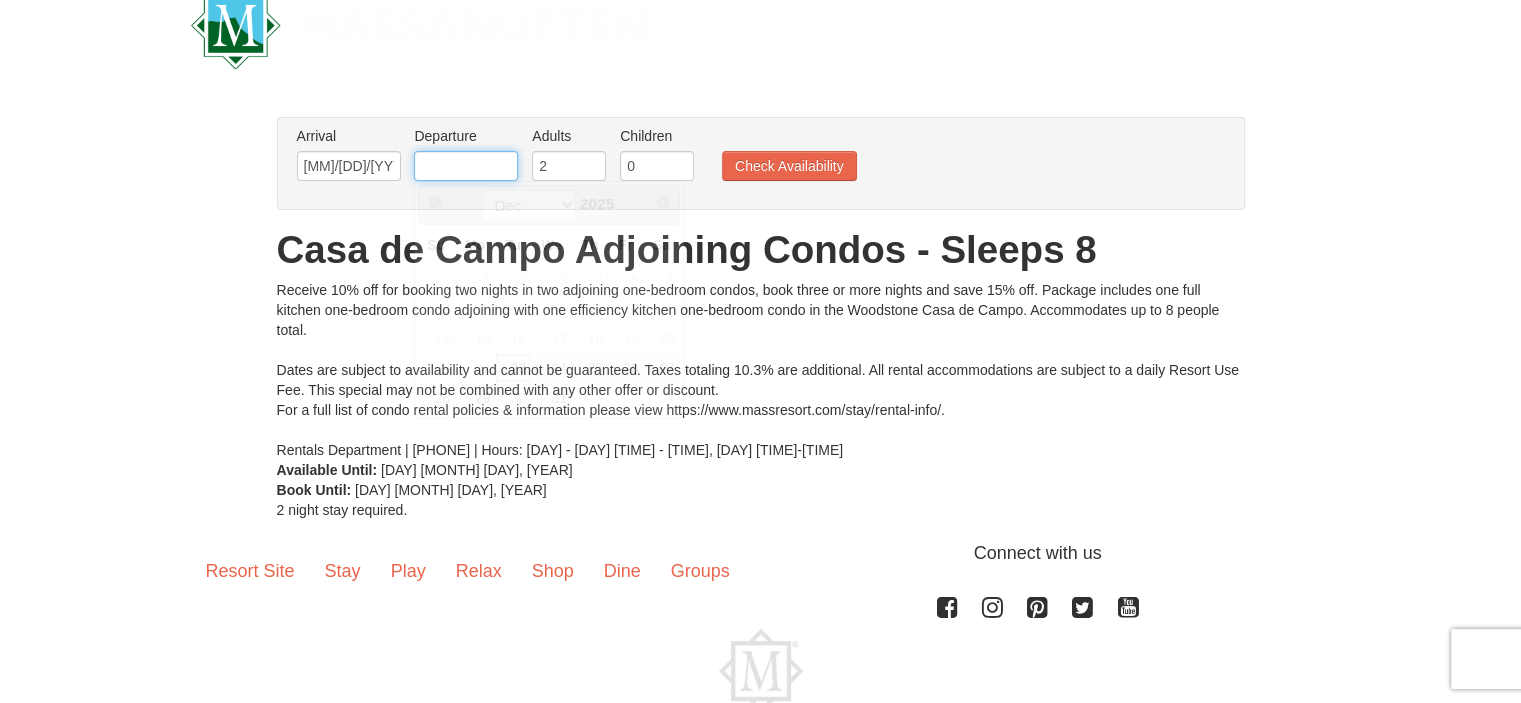 drag, startPoint x: 478, startPoint y: 156, endPoint x: 476, endPoint y: 166, distance: 10.198039 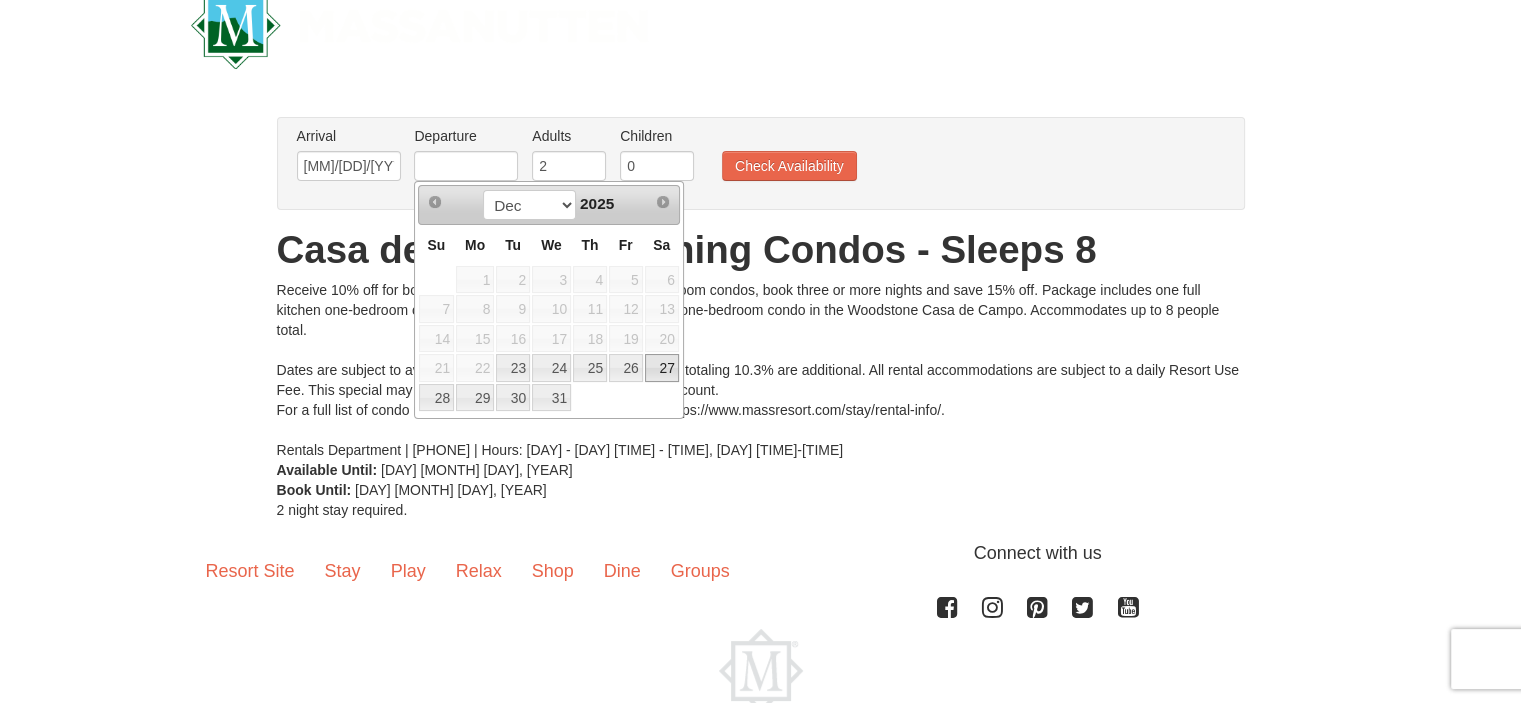 click on "27" at bounding box center [662, 368] 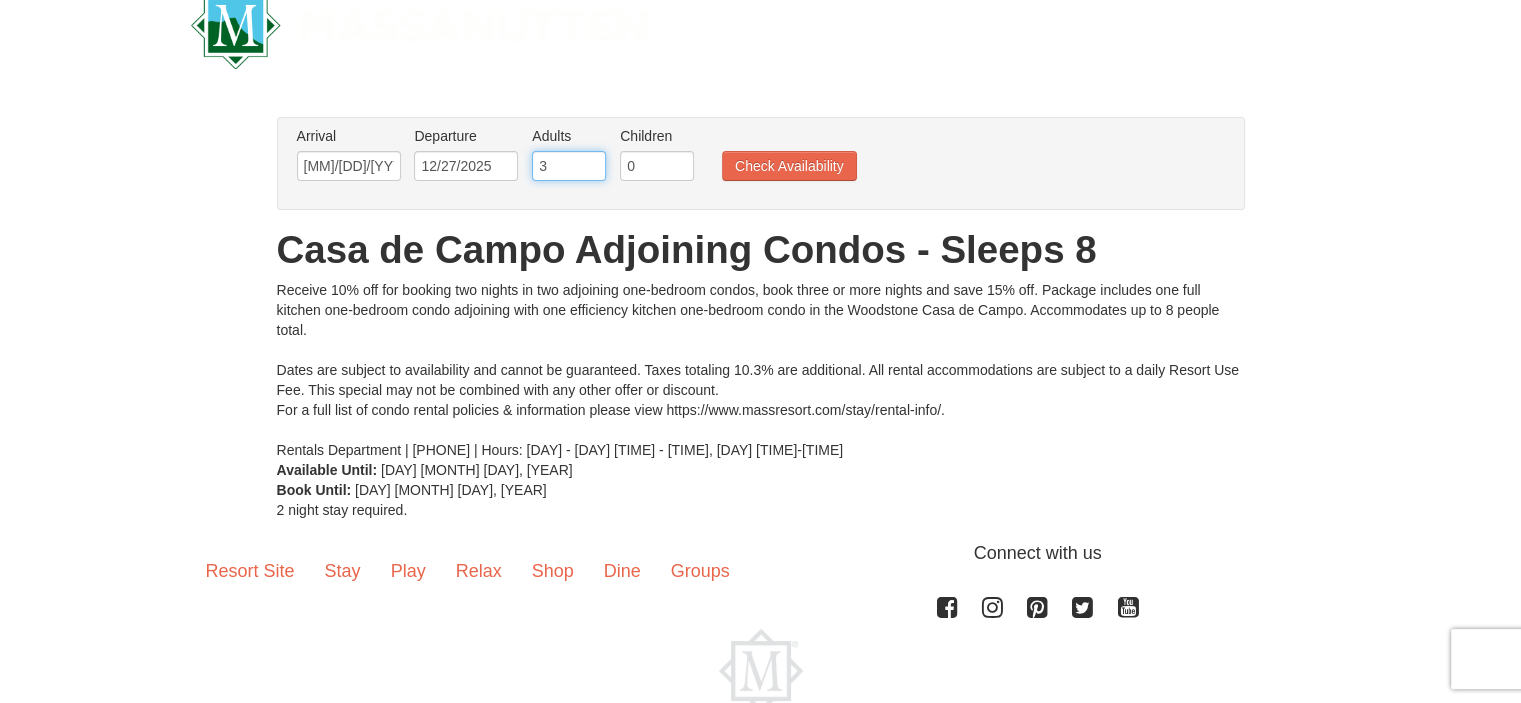 type on "3" 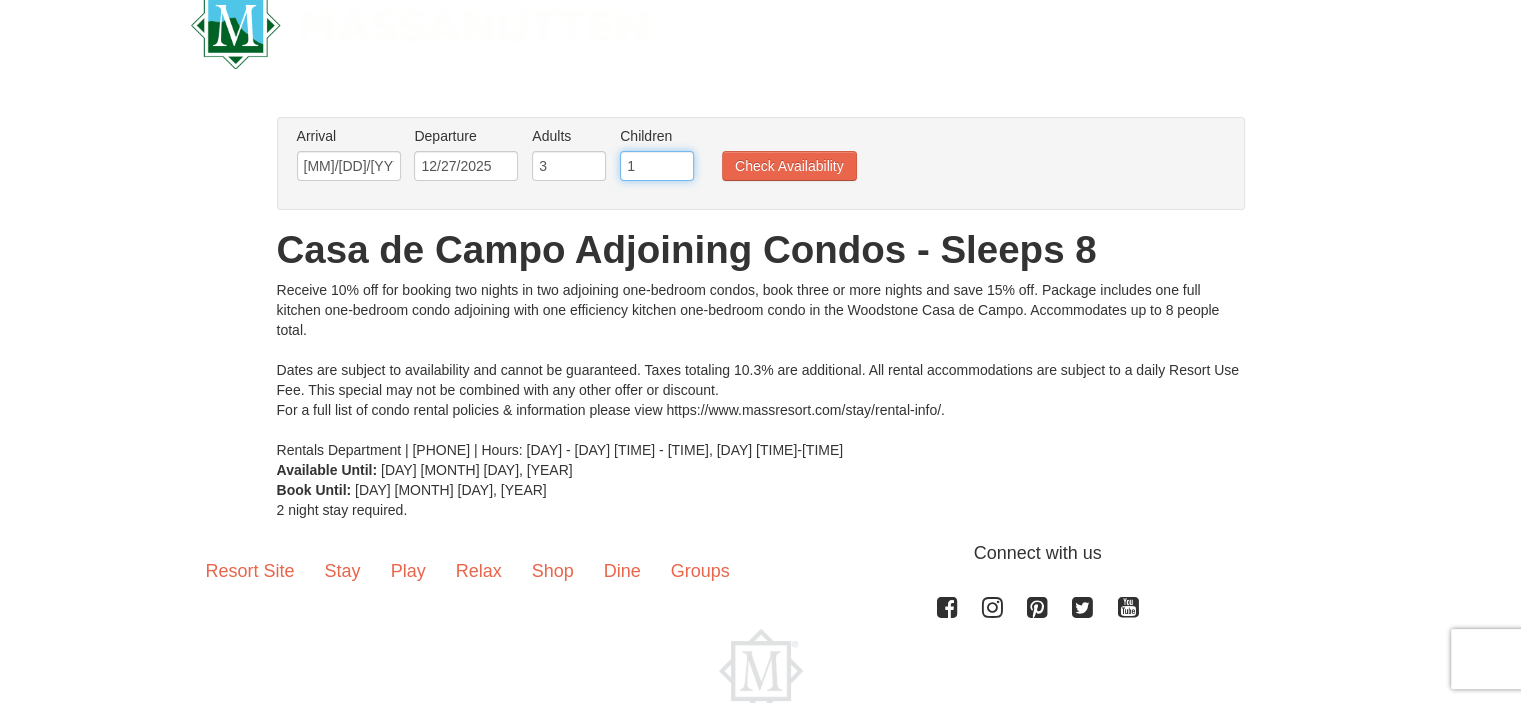 click on "1" at bounding box center (657, 166) 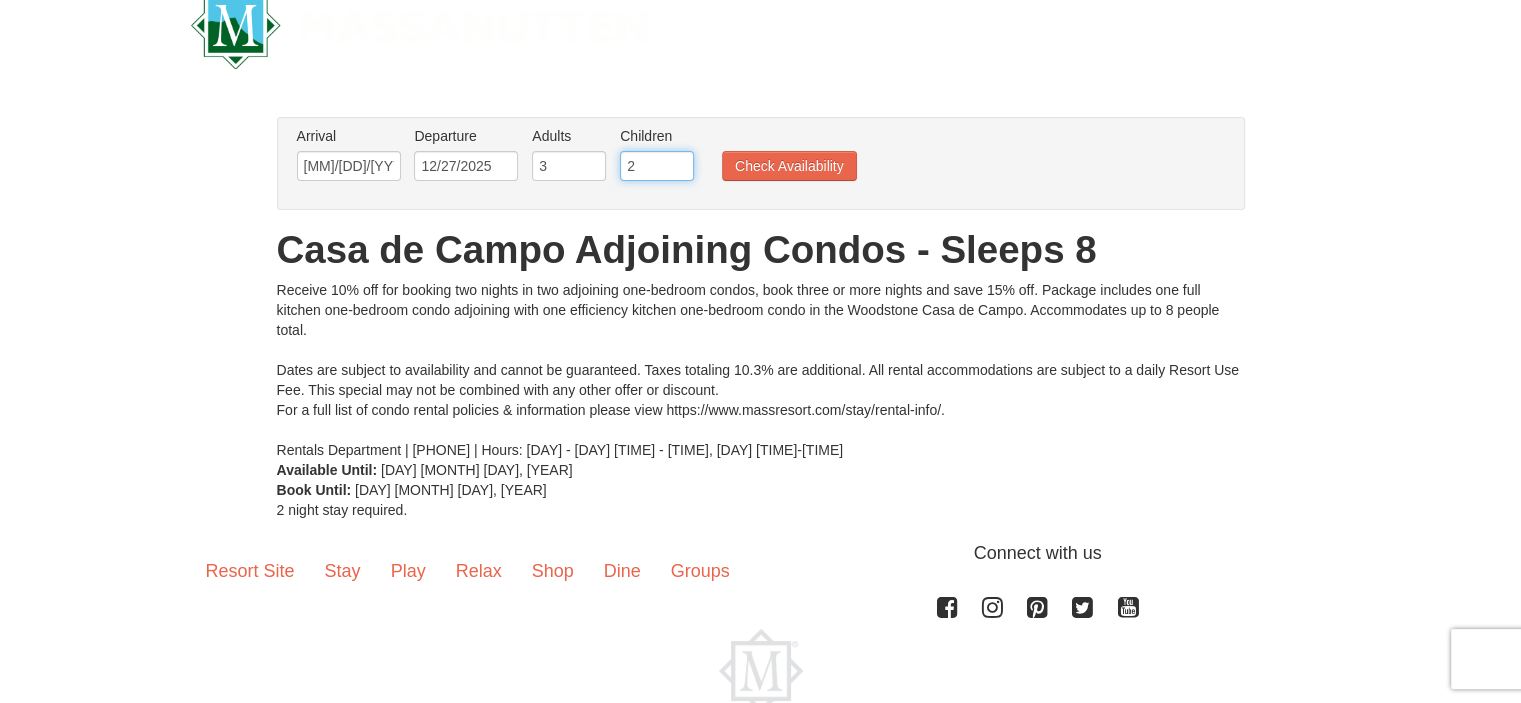 click on "2" at bounding box center (657, 166) 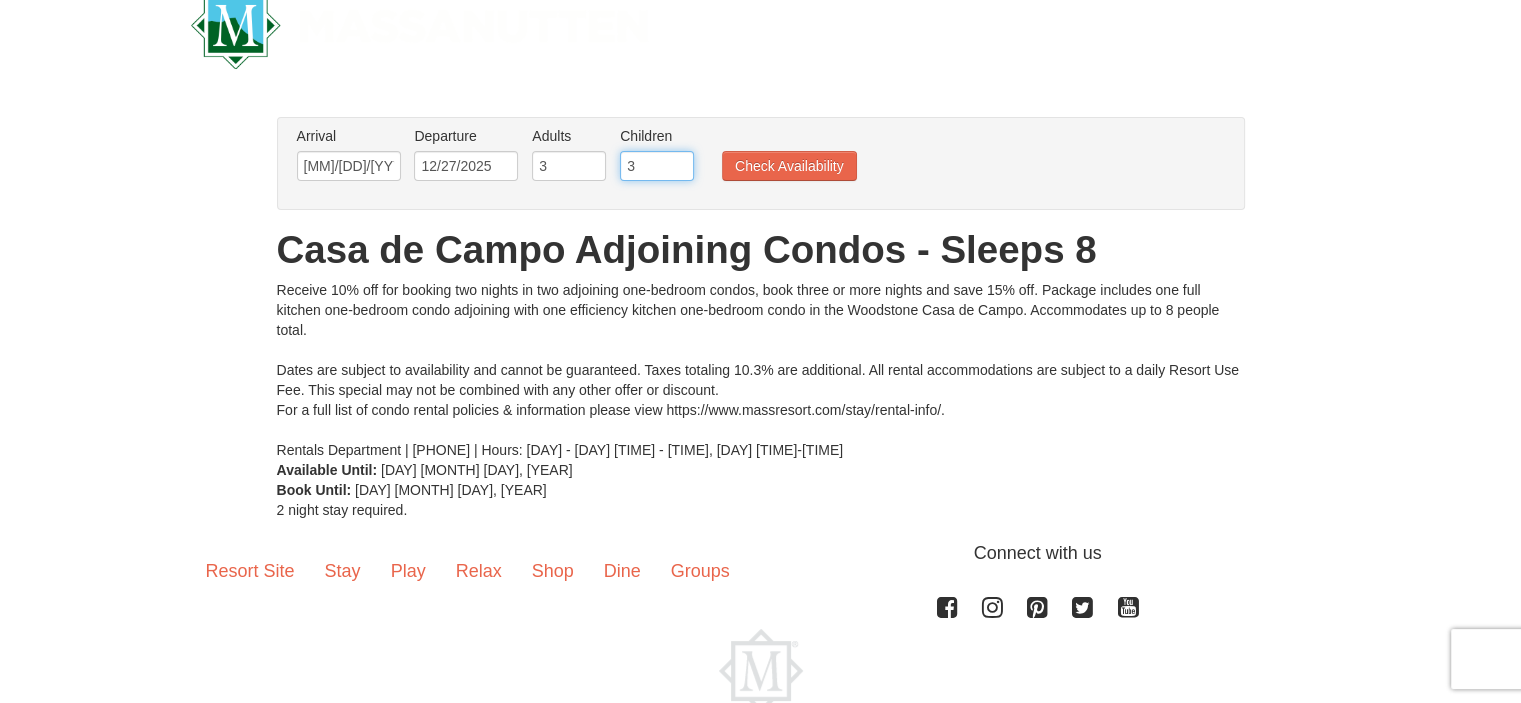 type on "3" 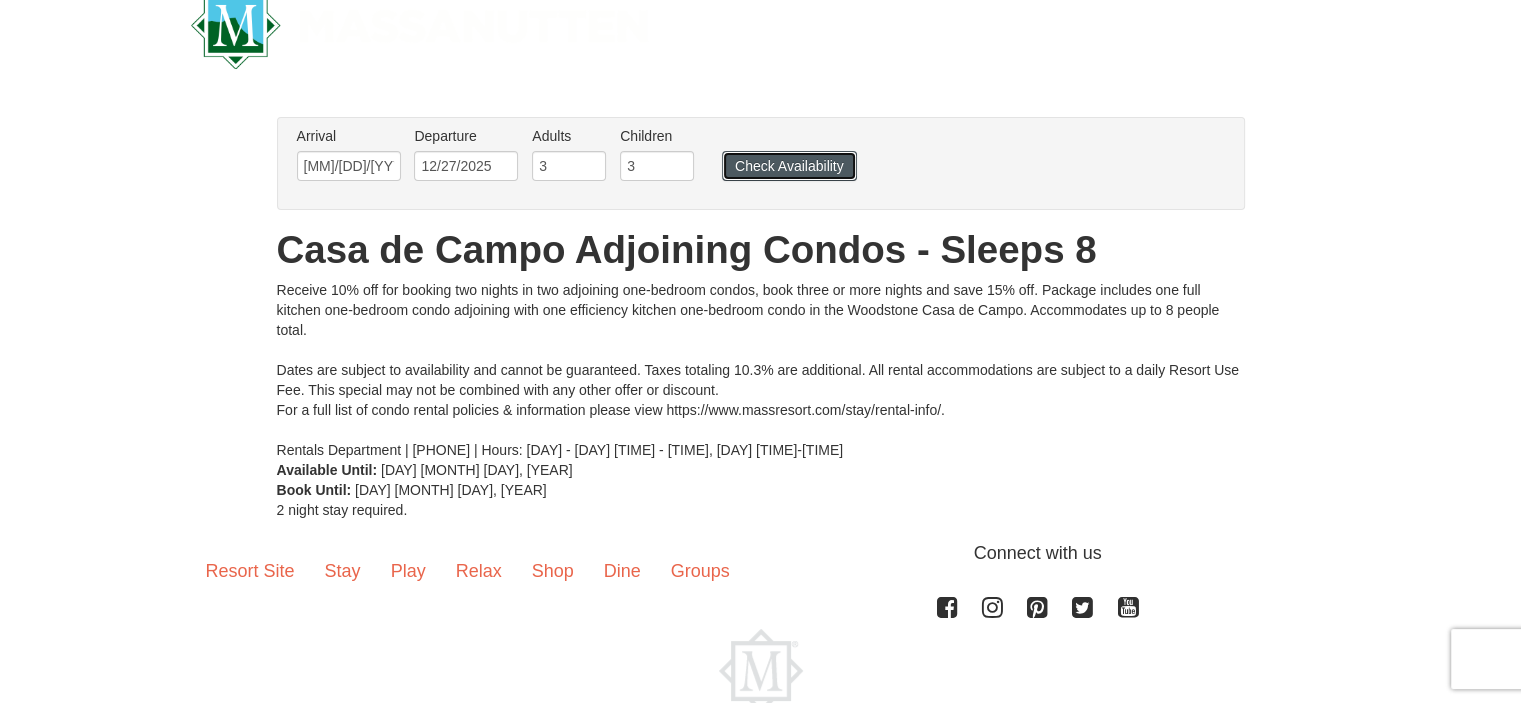 click on "Check Availability" at bounding box center [789, 166] 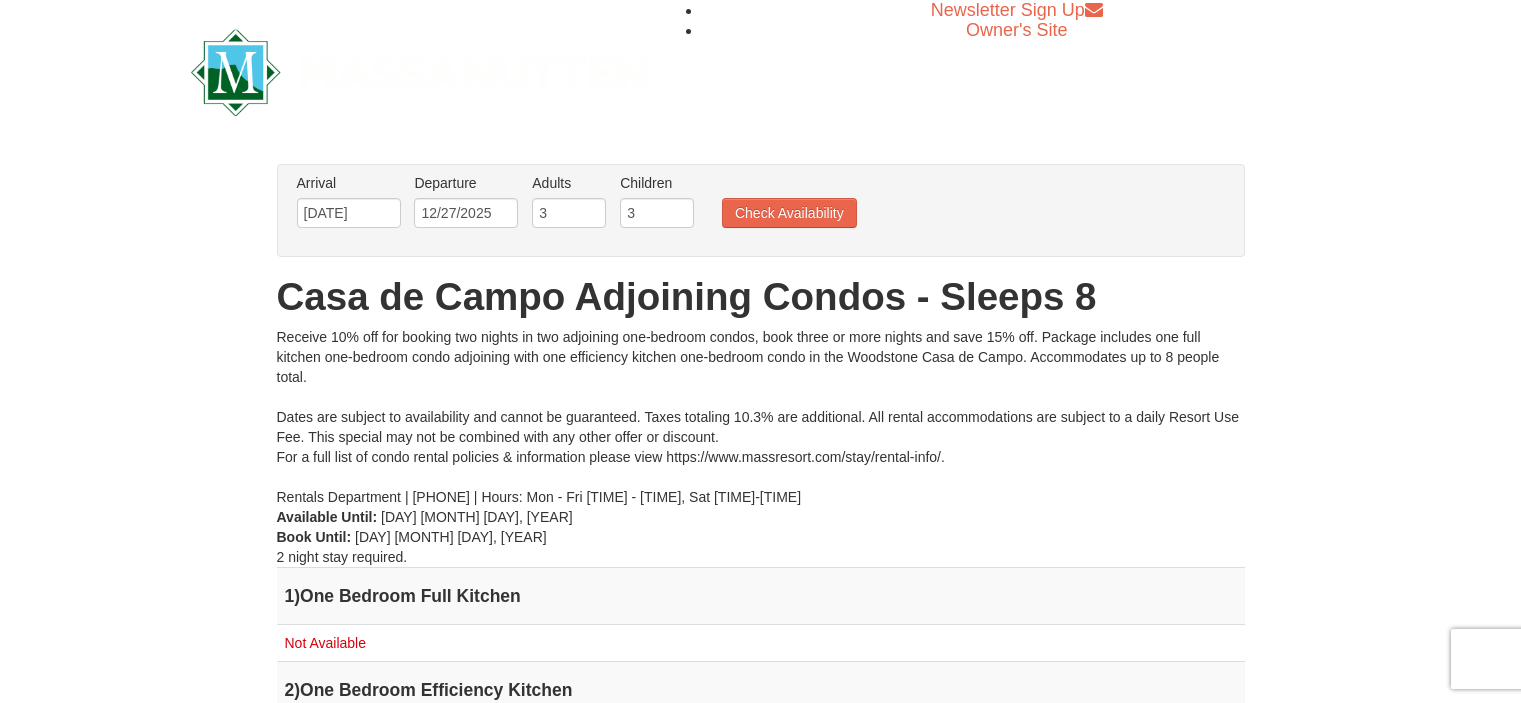 scroll, scrollTop: 0, scrollLeft: 0, axis: both 